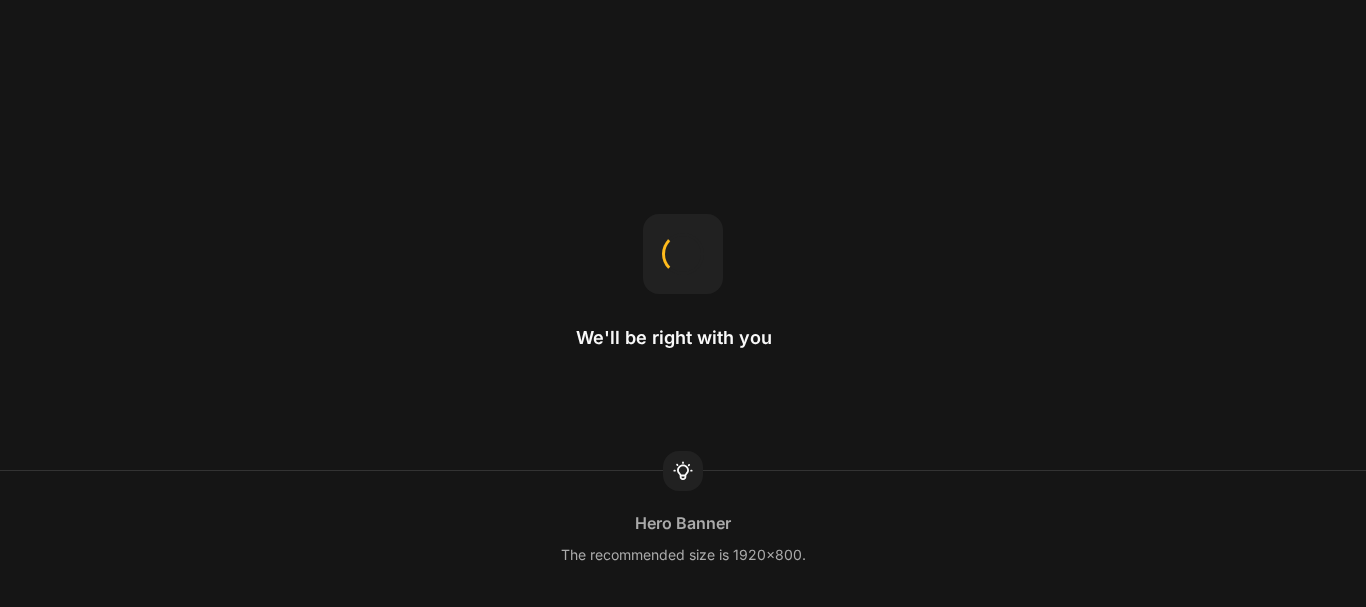 scroll, scrollTop: 0, scrollLeft: 0, axis: both 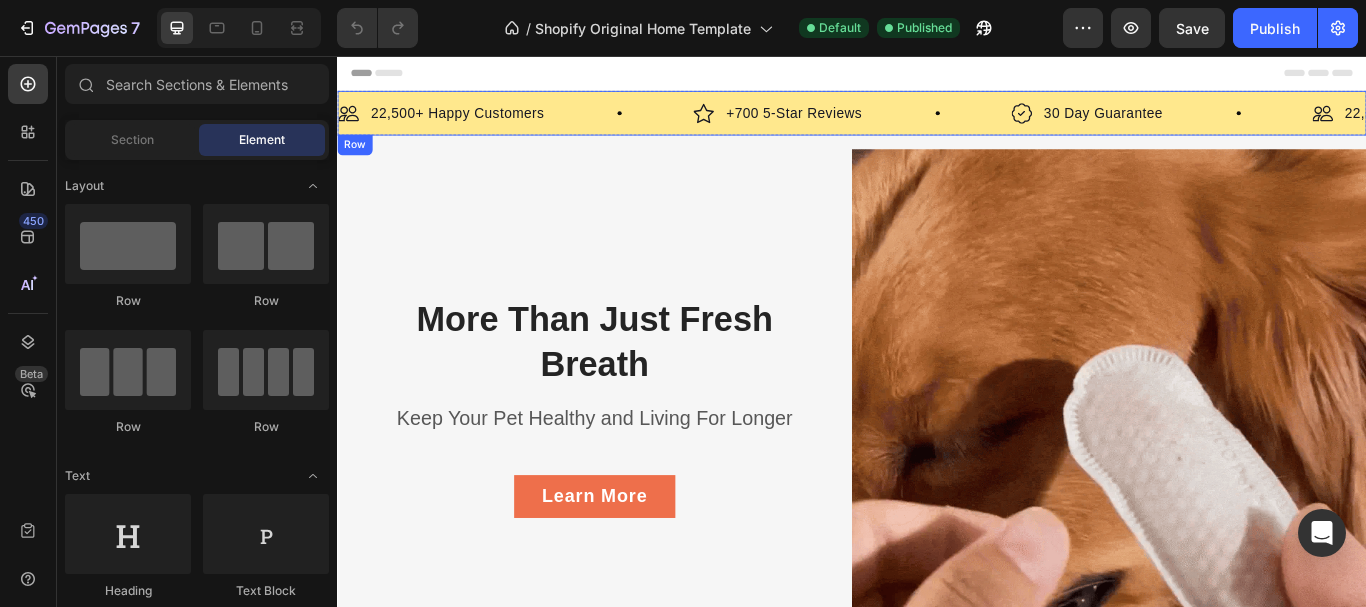 click on "Image 22,500+ Happy Customers Text Block Row
Image +700 5-Star Reviews Text Block Row
Image 30 Day Guarantee Text Block Row
Image 22,500+ Happy Customers Text Block Row
Image +700 5-Star Reviews Text Block Row
Image 30 Day Guarantee Text Block Row
Image 22,500+ Happy Customers Text Block Row
Image +700 5-Star Reviews Text Block Row
Image 30 Day Guarantee Text Block Row
Image 22,500+ Happy Customers Text Block Row
Image +700 5-Star Reviews Text Block Row
Image 30 Day Guarantee Text Block Row
Image 22,500+ Happy Customers Text Block Row
Image +700 5-Star Reviews Text Block Row
Image 30 Day Guarantee Text Block Row
Image 22,500+ Happy Customers Text Block Row
Image +700 5-Star Reviews Text Block Row
Image 30 Day Guarantee Text Block Row Marquee" at bounding box center [937, 123] 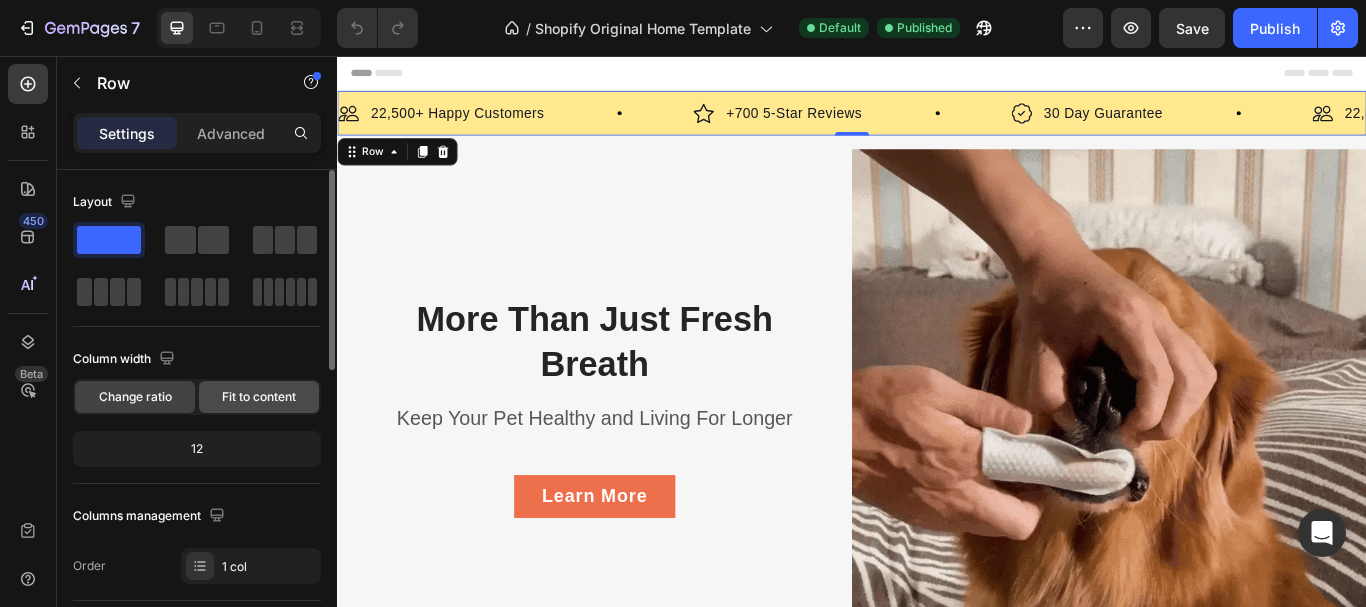 click on "Fit to content" 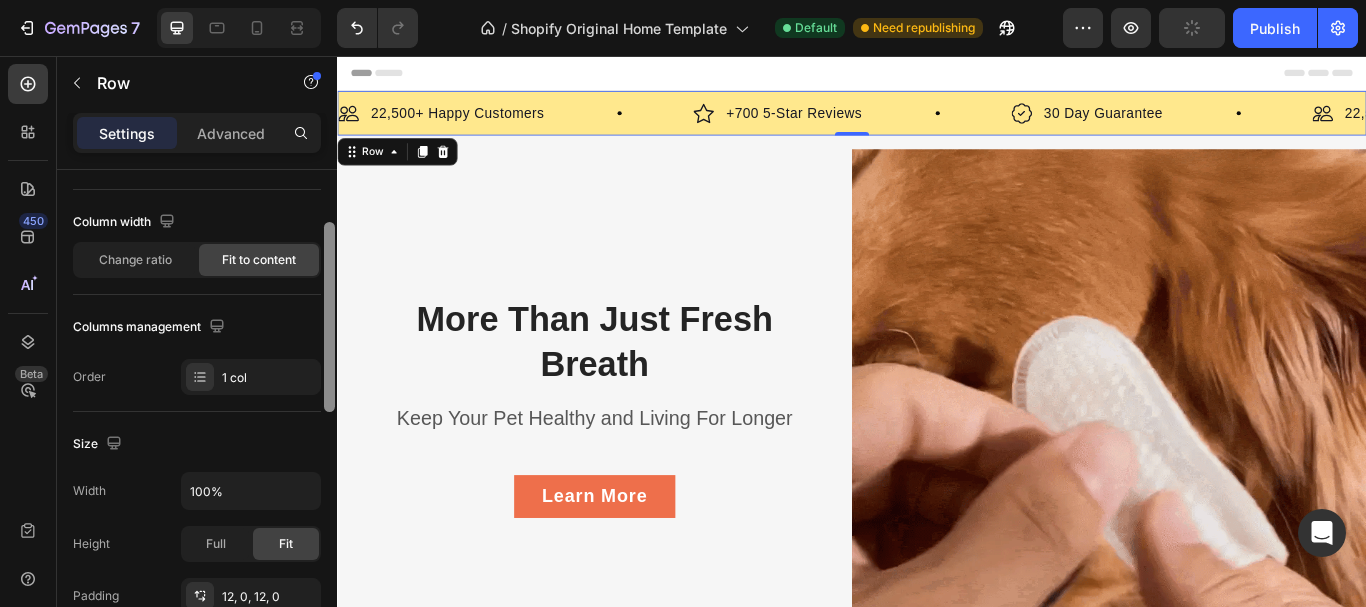 drag, startPoint x: 332, startPoint y: 314, endPoint x: 333, endPoint y: 370, distance: 56.008926 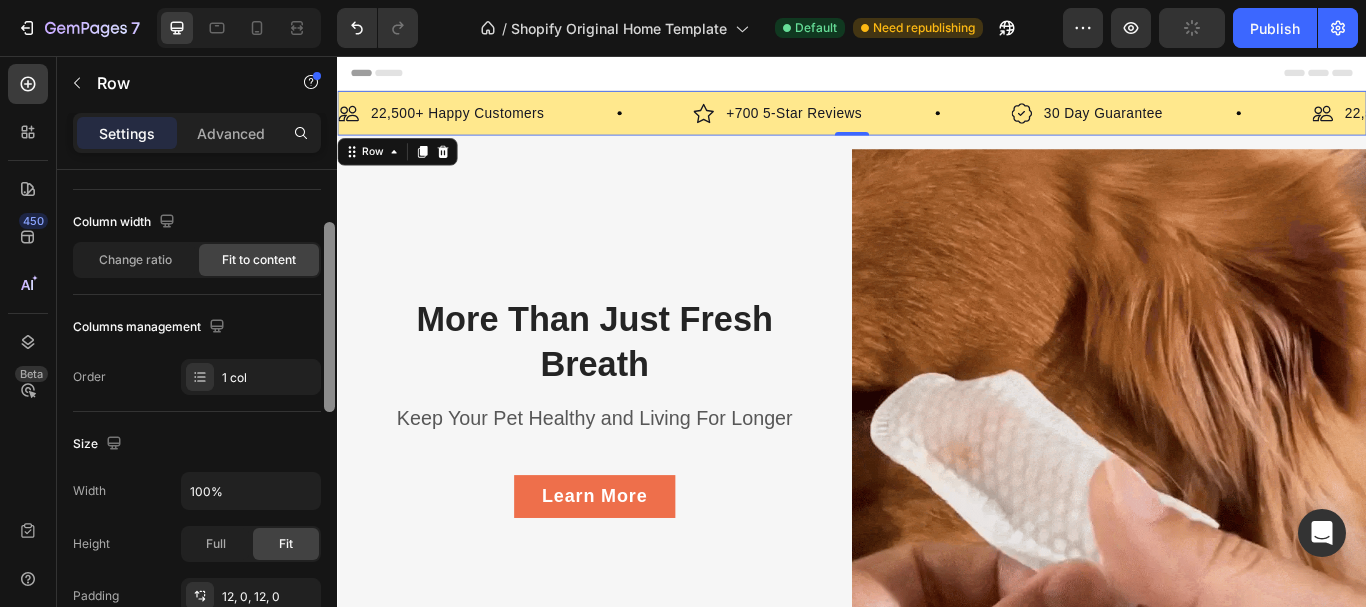 click at bounding box center [329, 317] 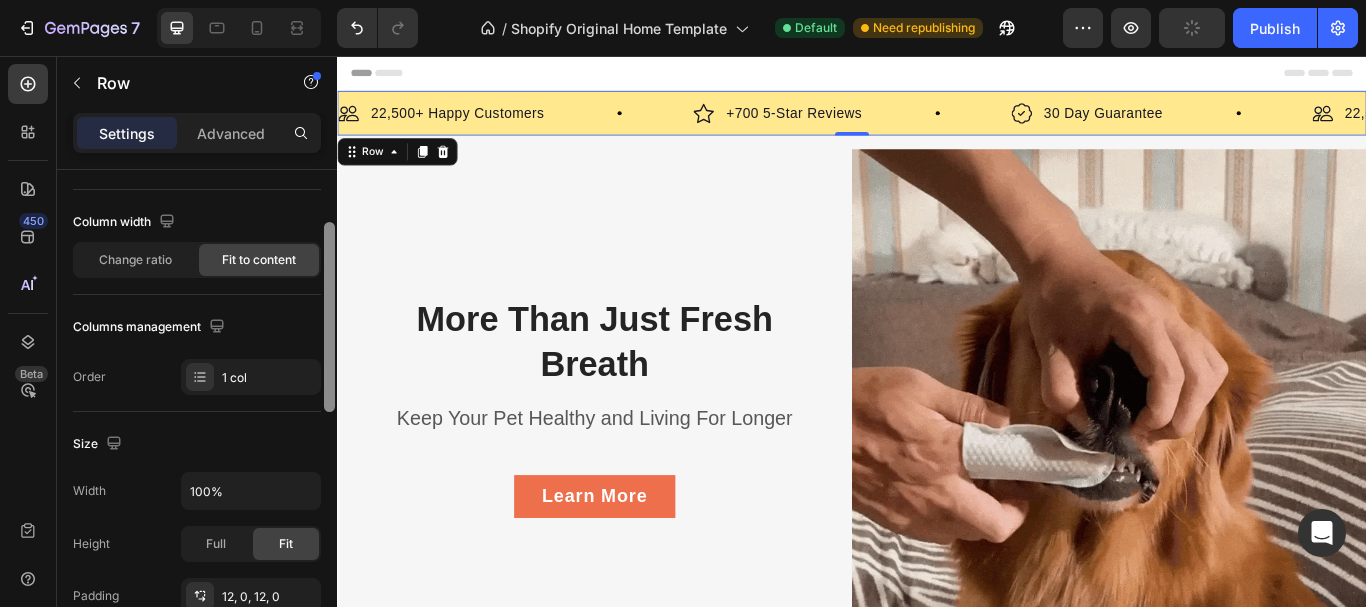 scroll, scrollTop: 145, scrollLeft: 0, axis: vertical 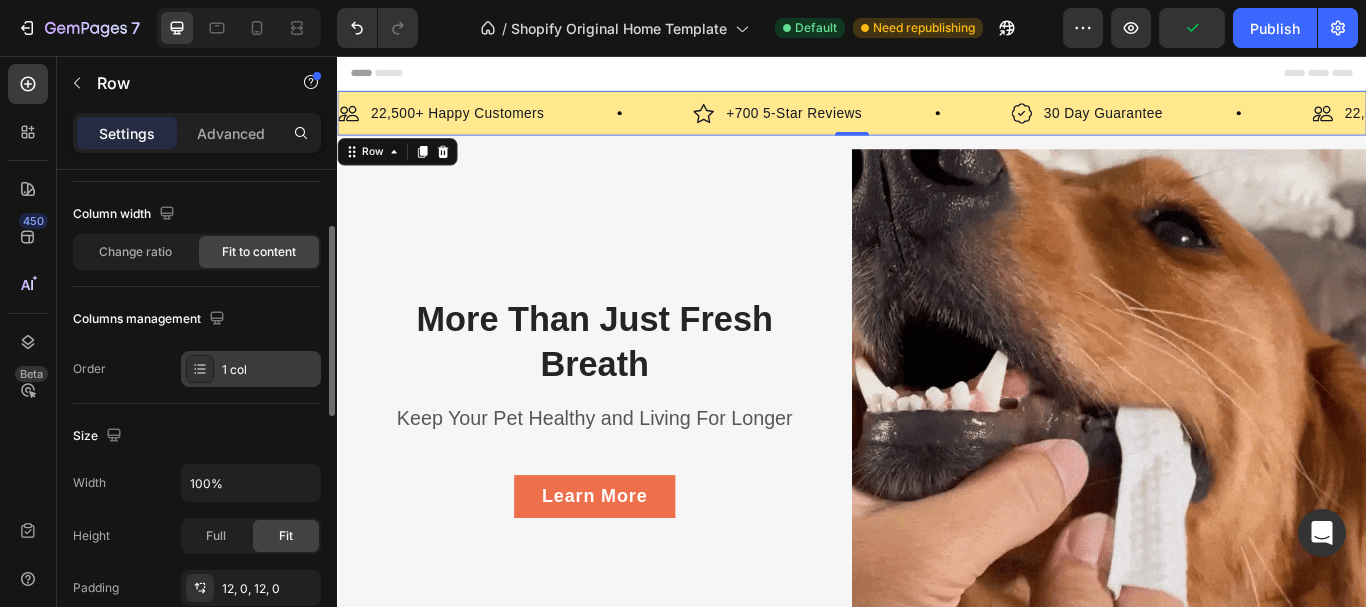 click on "1 col" at bounding box center [269, 370] 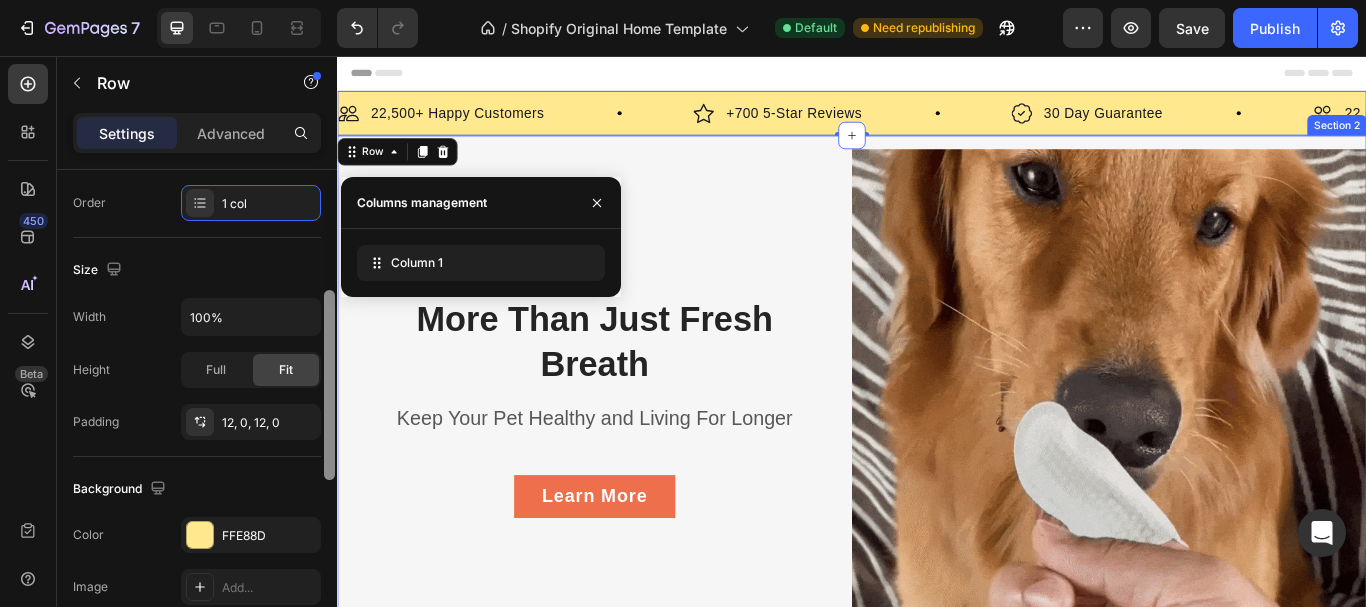drag, startPoint x: 665, startPoint y: 336, endPoint x: 338, endPoint y: 397, distance: 332.64096 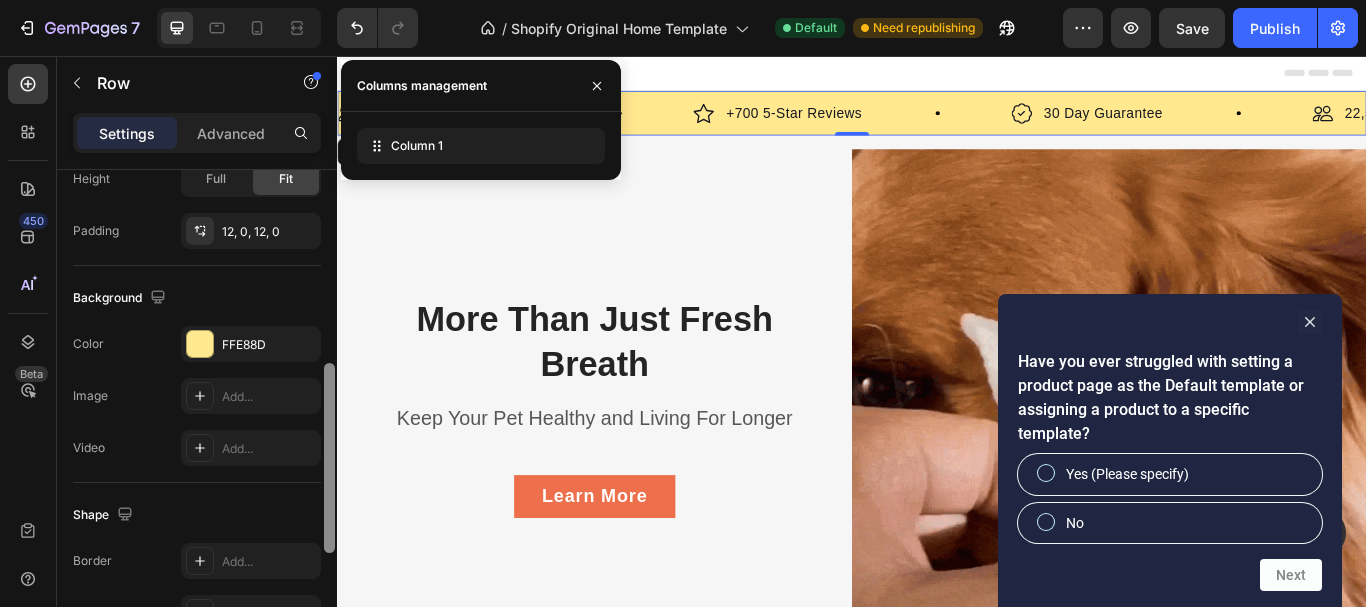 click at bounding box center [329, 417] 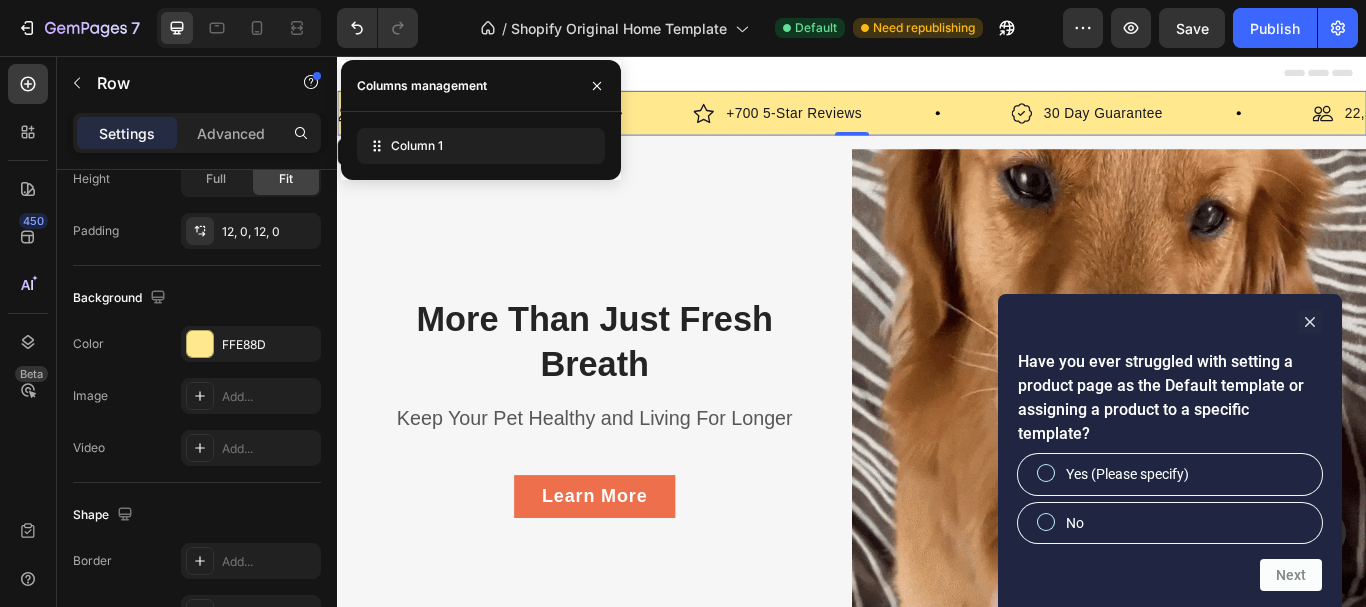 scroll, scrollTop: 787, scrollLeft: 0, axis: vertical 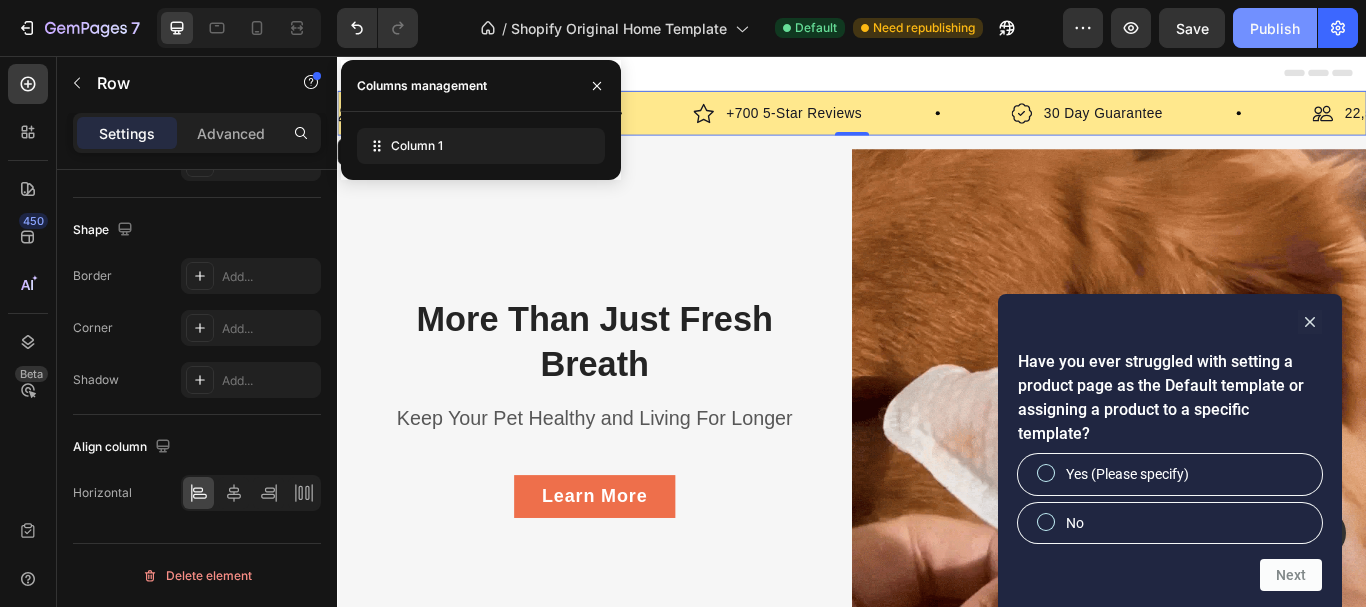 click on "Publish" 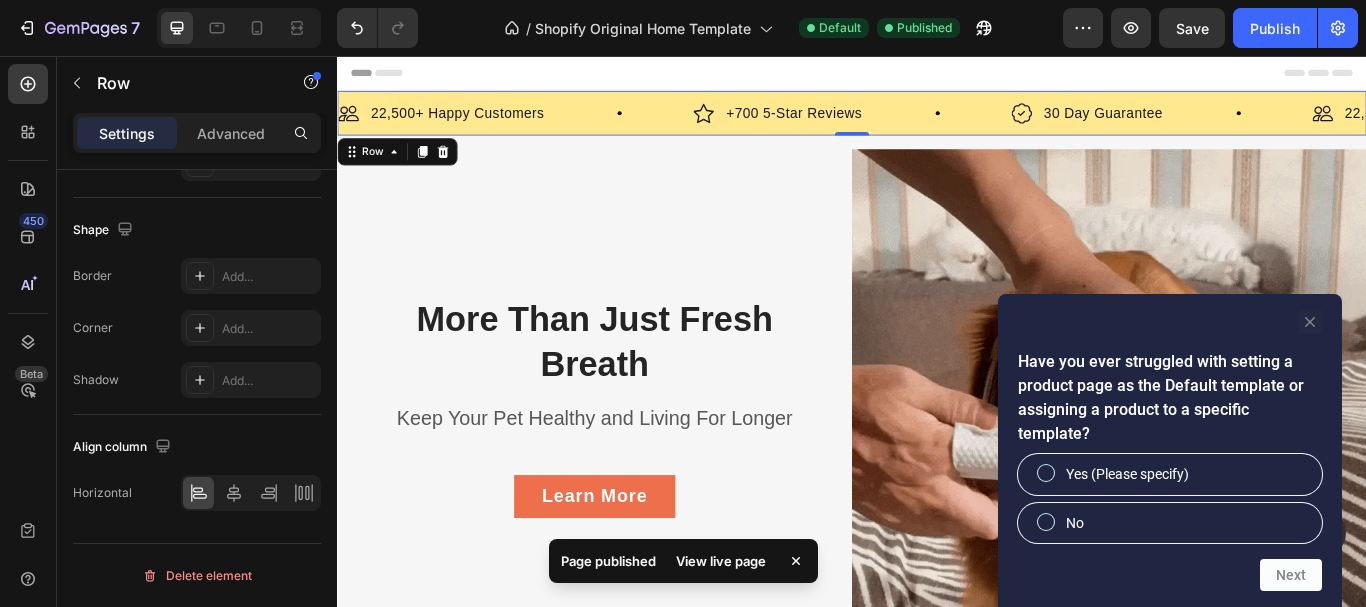 click 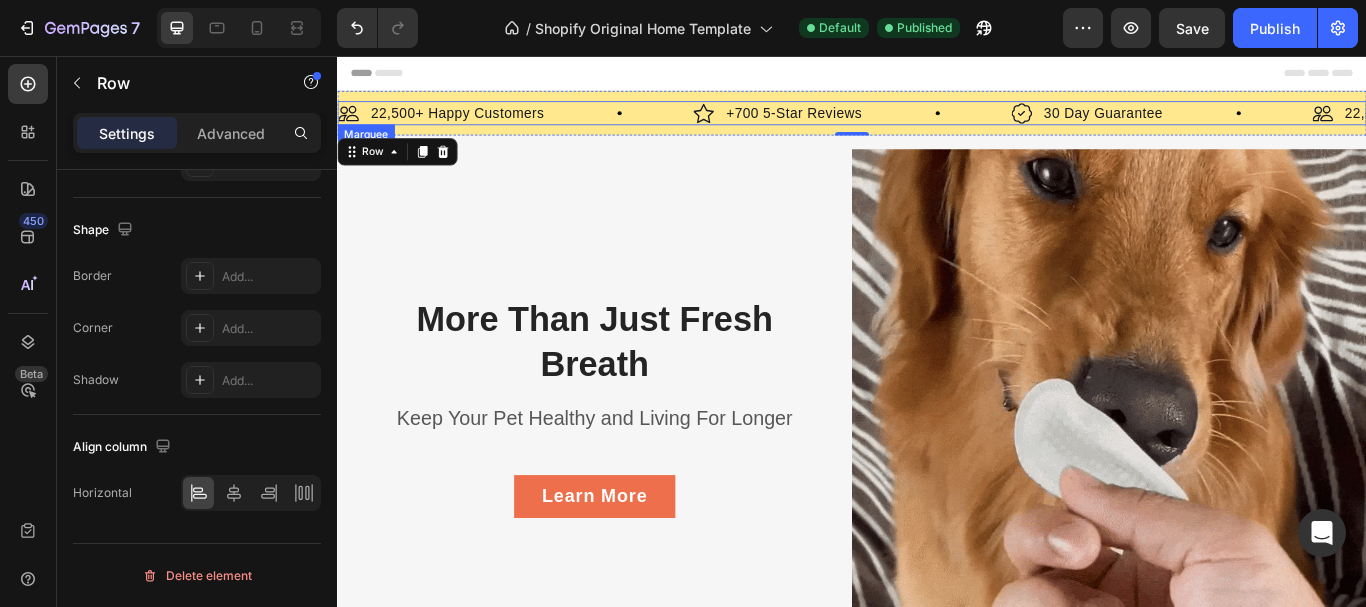 click on "Image 22,500+ Happy Customers Text Block Row" at bounding box center [545, 123] 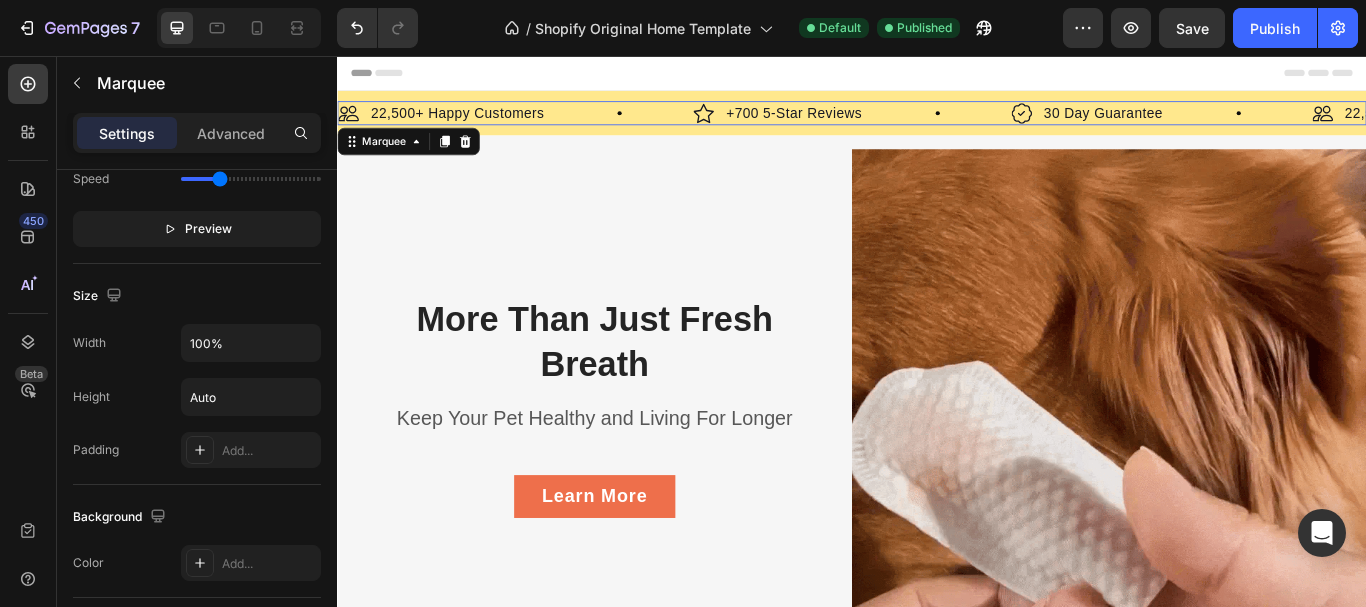 scroll, scrollTop: 0, scrollLeft: 0, axis: both 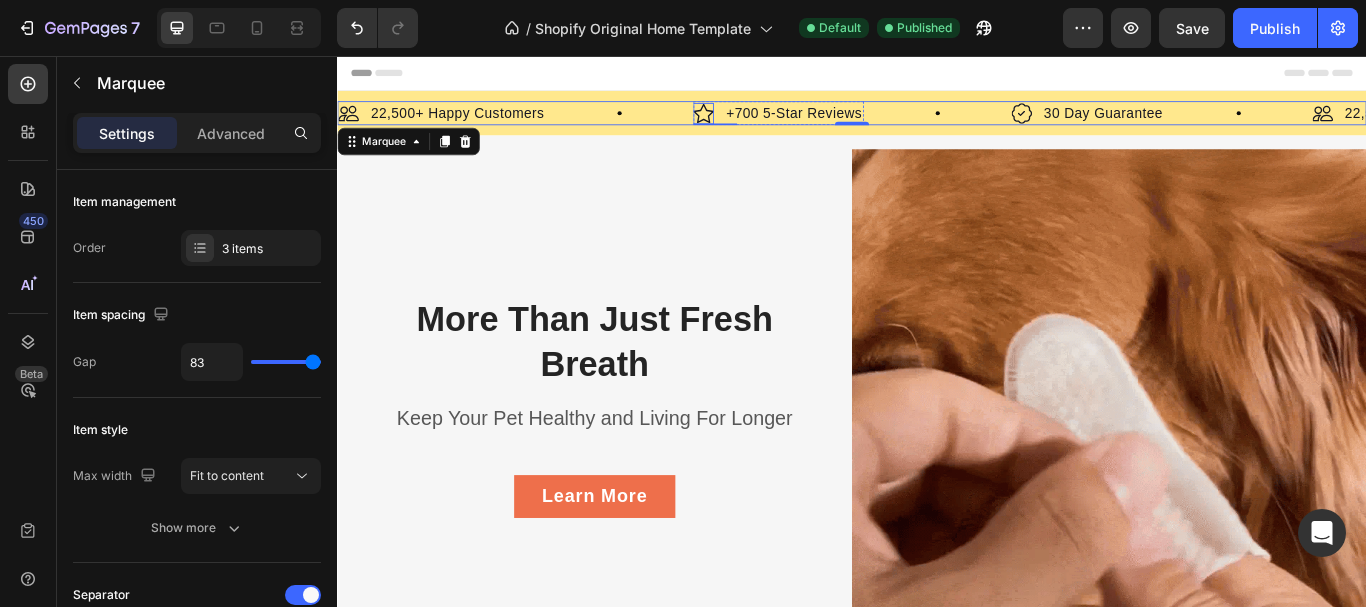 click at bounding box center (764, 123) 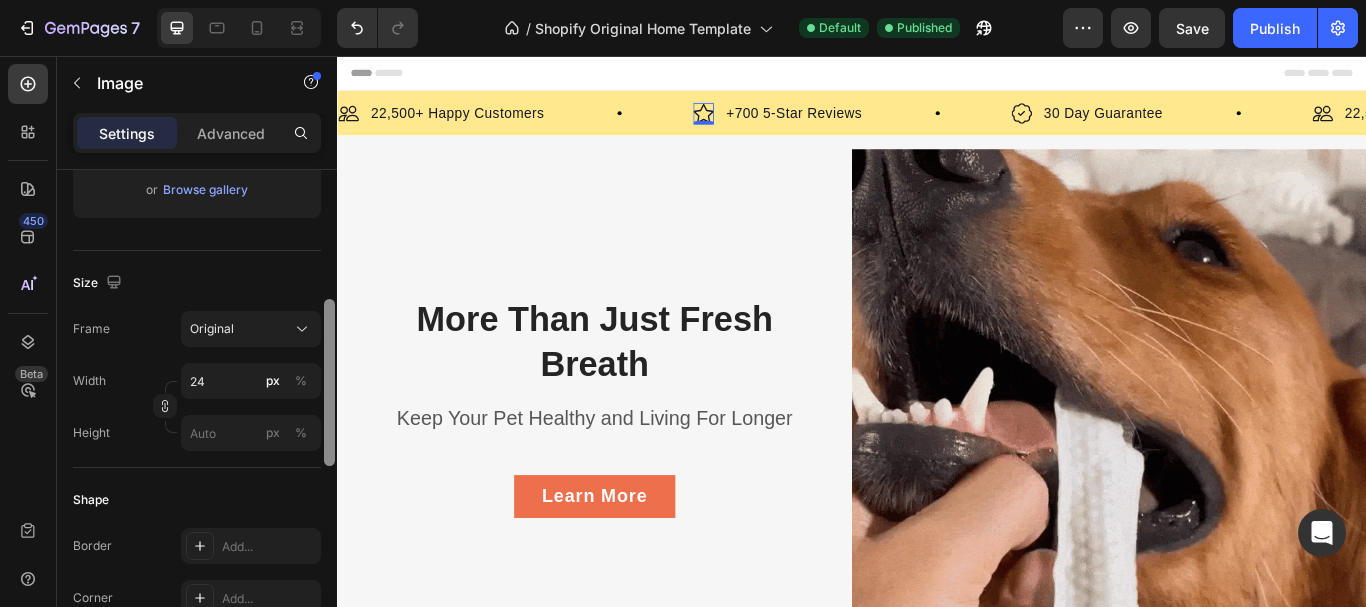 scroll, scrollTop: 401, scrollLeft: 0, axis: vertical 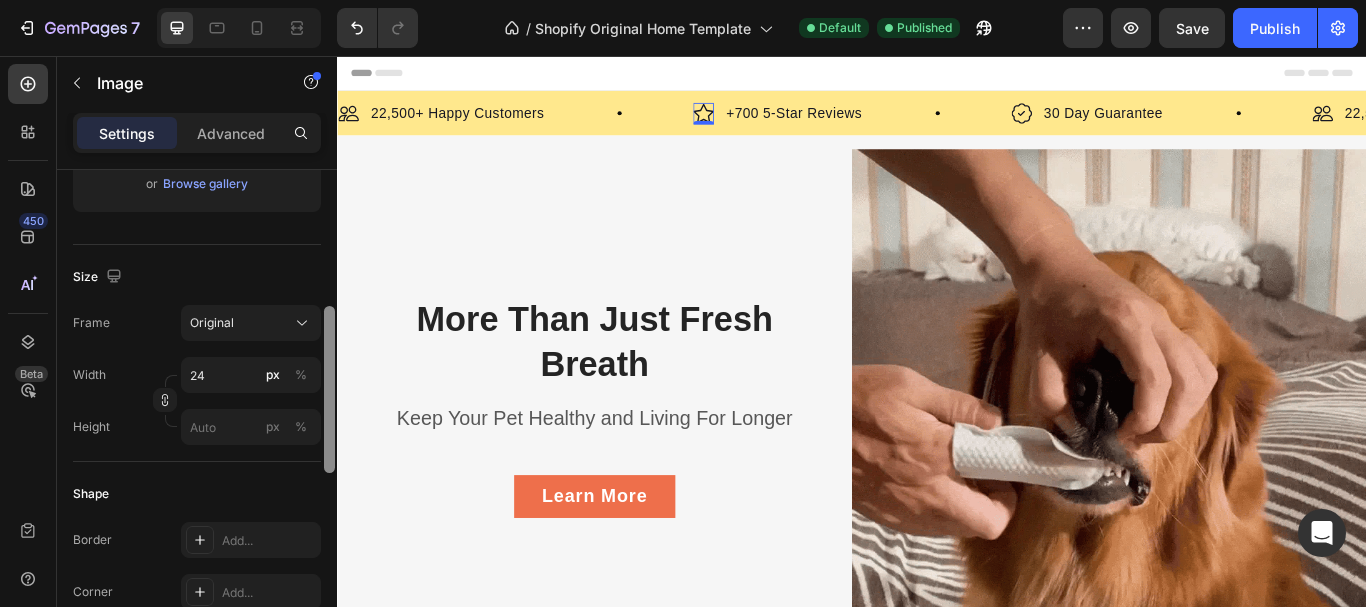 drag, startPoint x: 327, startPoint y: 236, endPoint x: 333, endPoint y: 372, distance: 136.1323 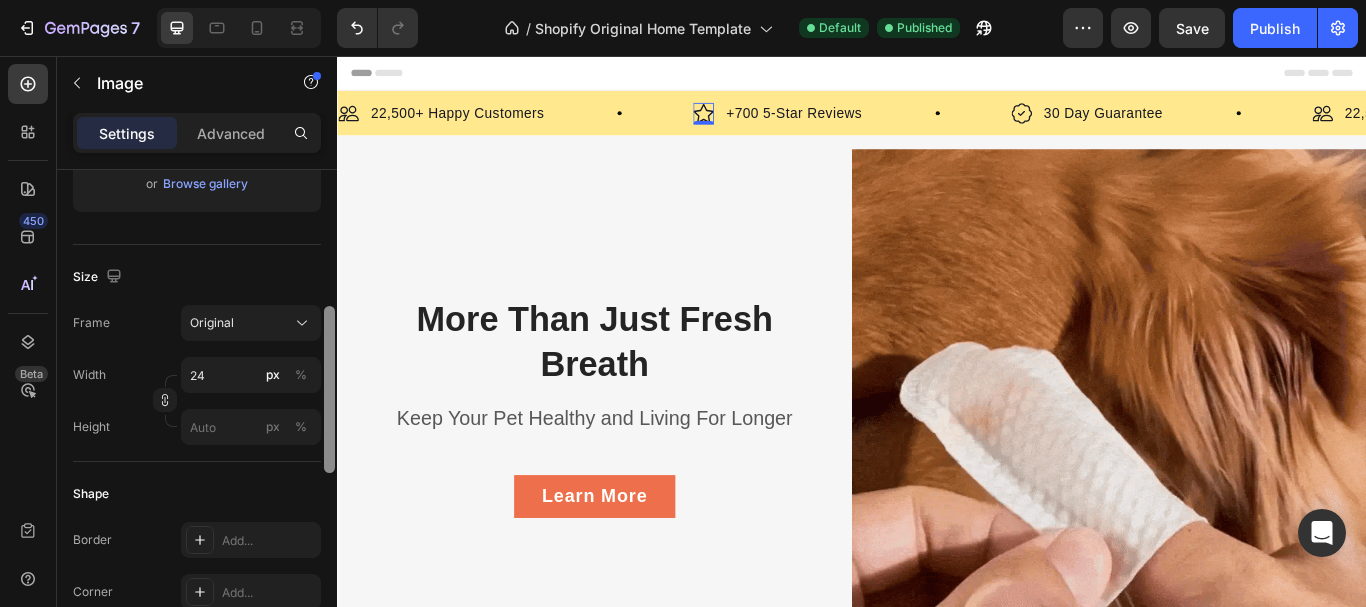 click at bounding box center (329, 389) 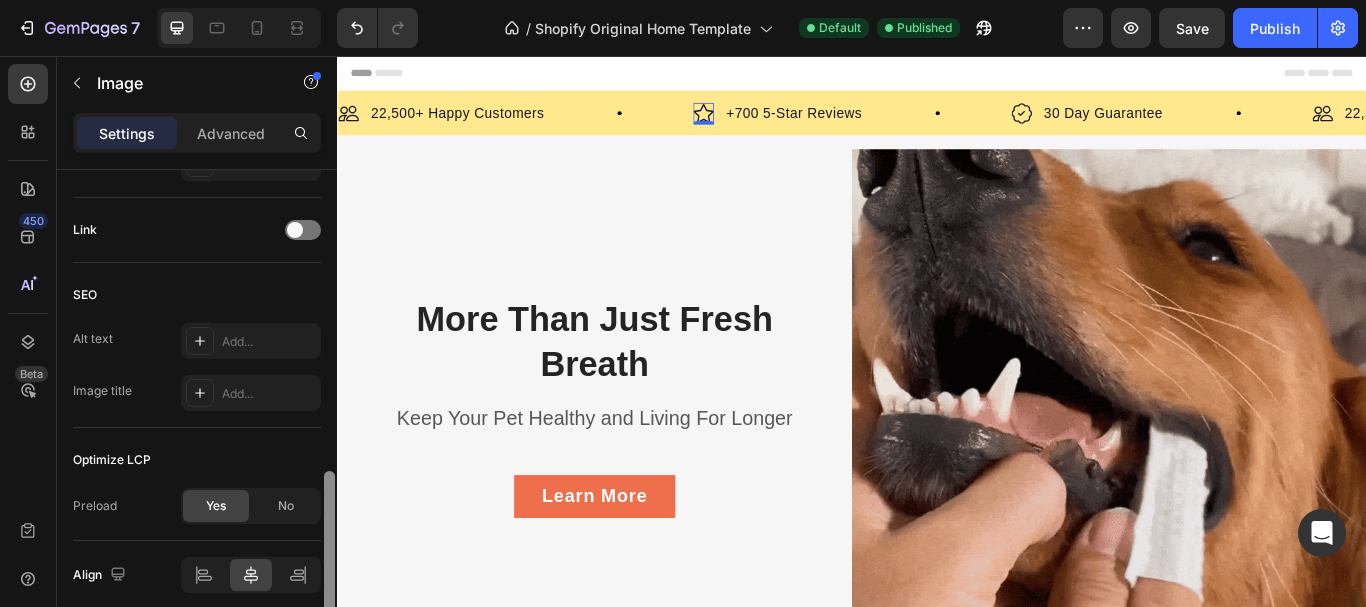 drag, startPoint x: 332, startPoint y: 379, endPoint x: 327, endPoint y: 543, distance: 164.0762 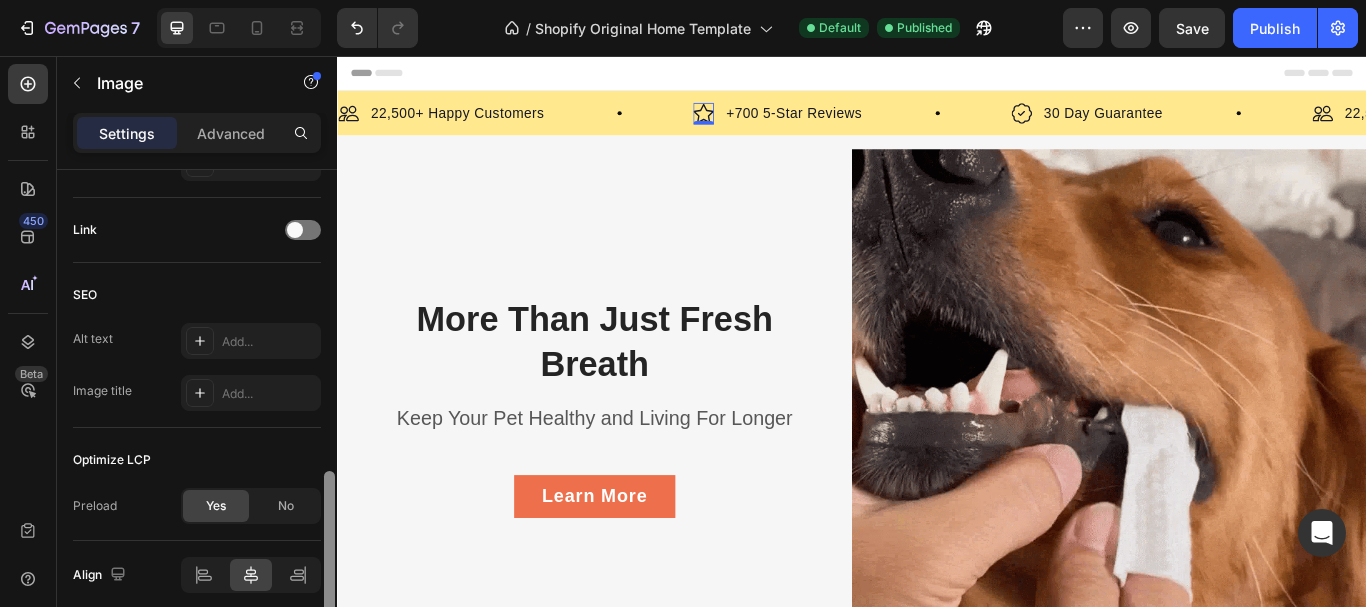 click at bounding box center [329, 554] 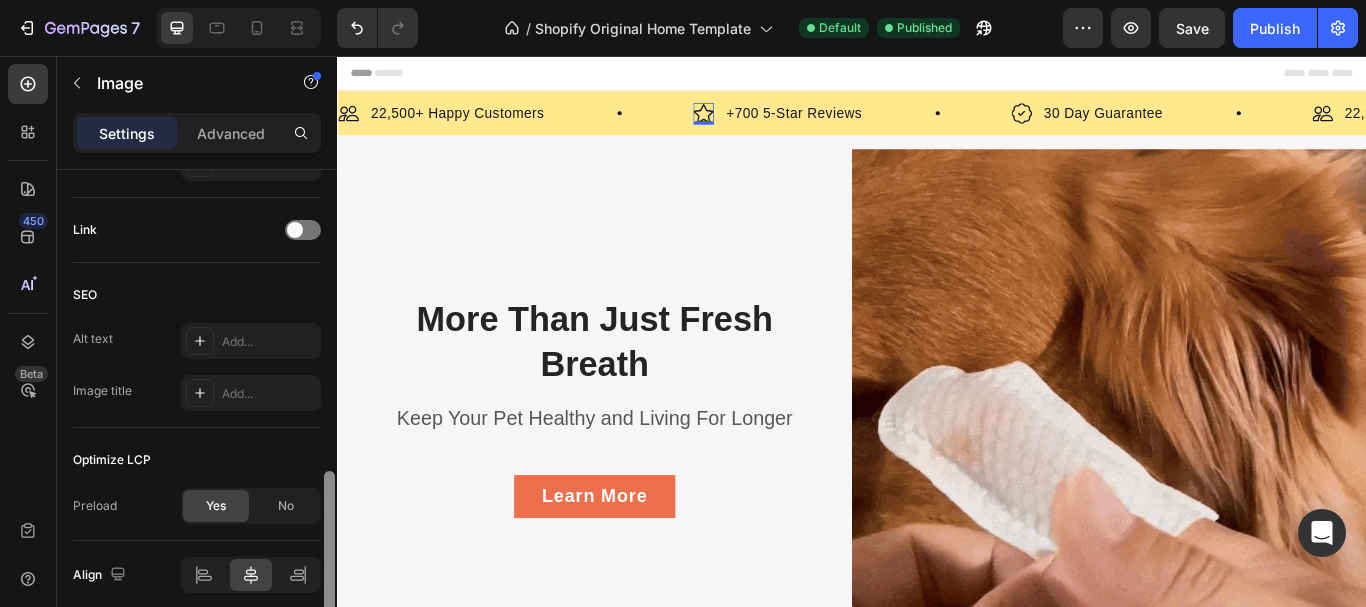 scroll, scrollTop: 884, scrollLeft: 0, axis: vertical 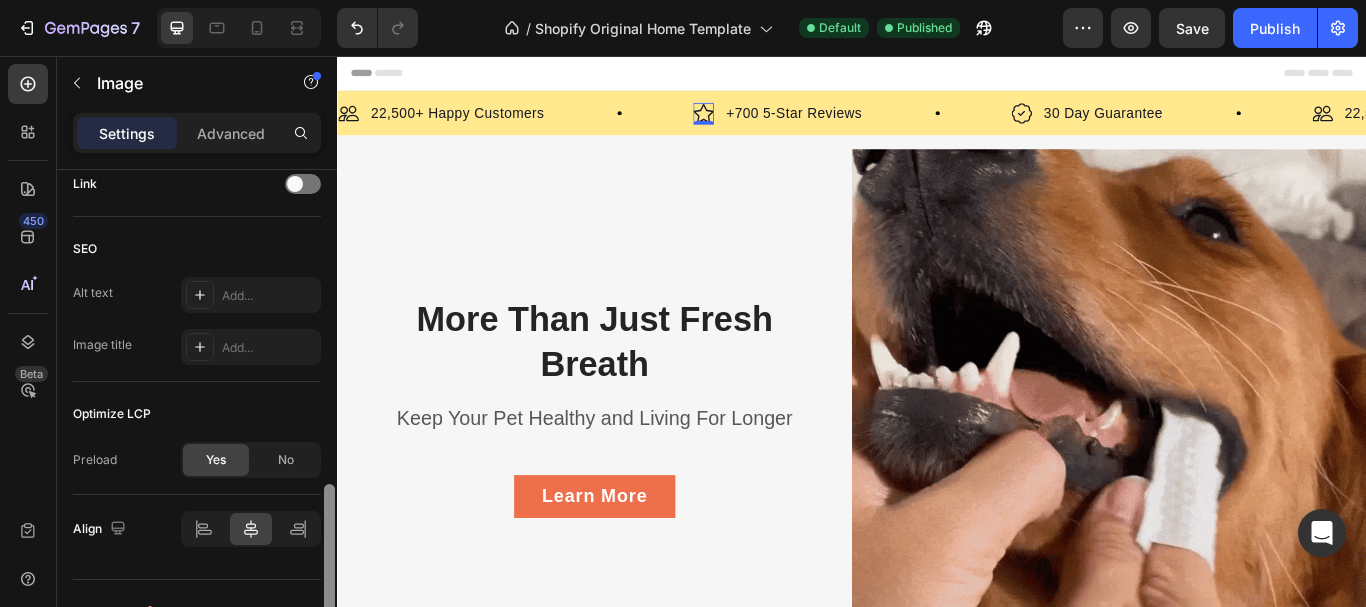 drag, startPoint x: 327, startPoint y: 543, endPoint x: 327, endPoint y: 559, distance: 16 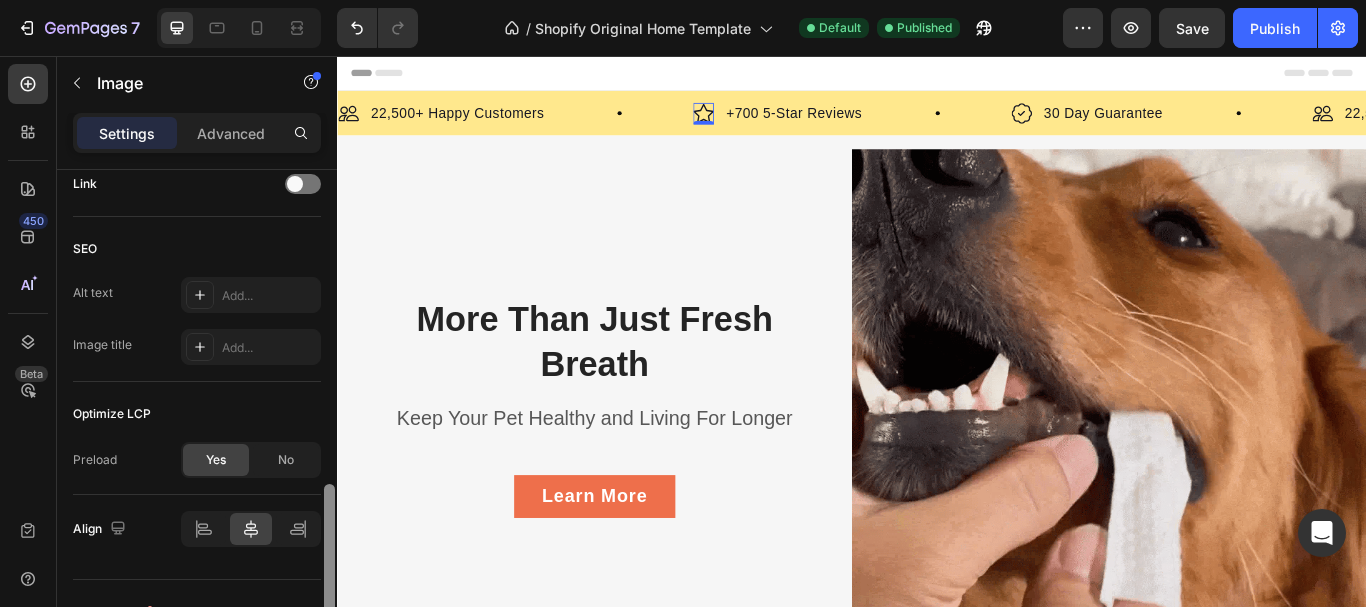 click at bounding box center [329, 567] 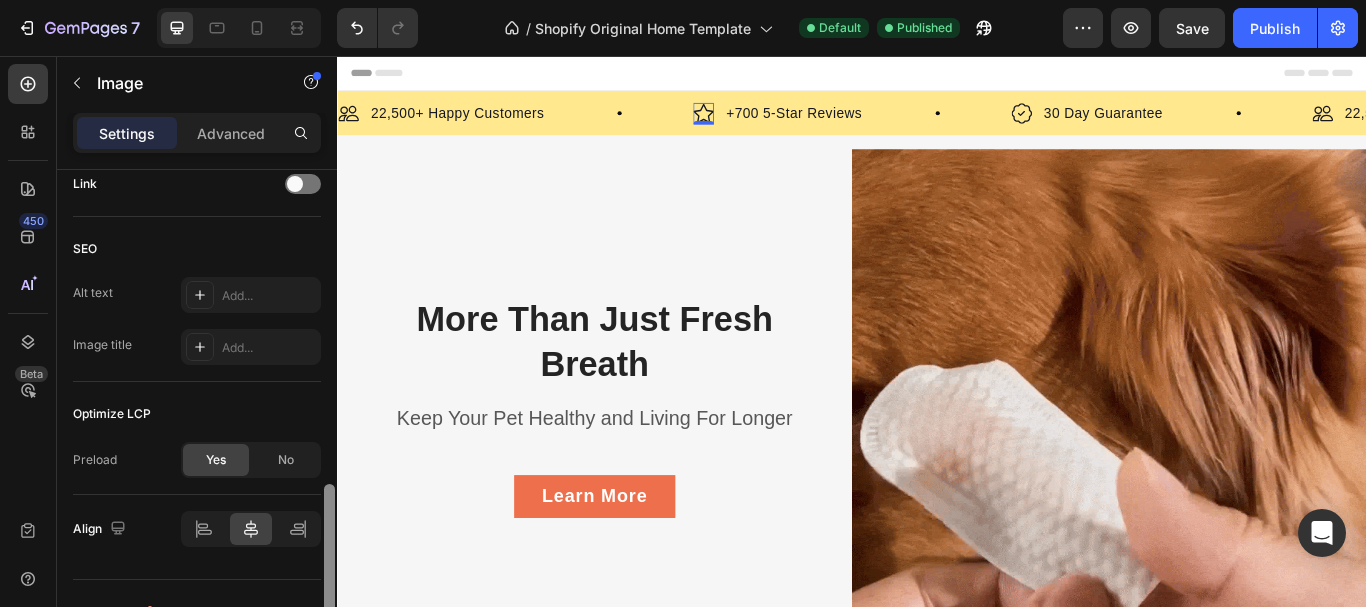 scroll, scrollTop: 931, scrollLeft: 0, axis: vertical 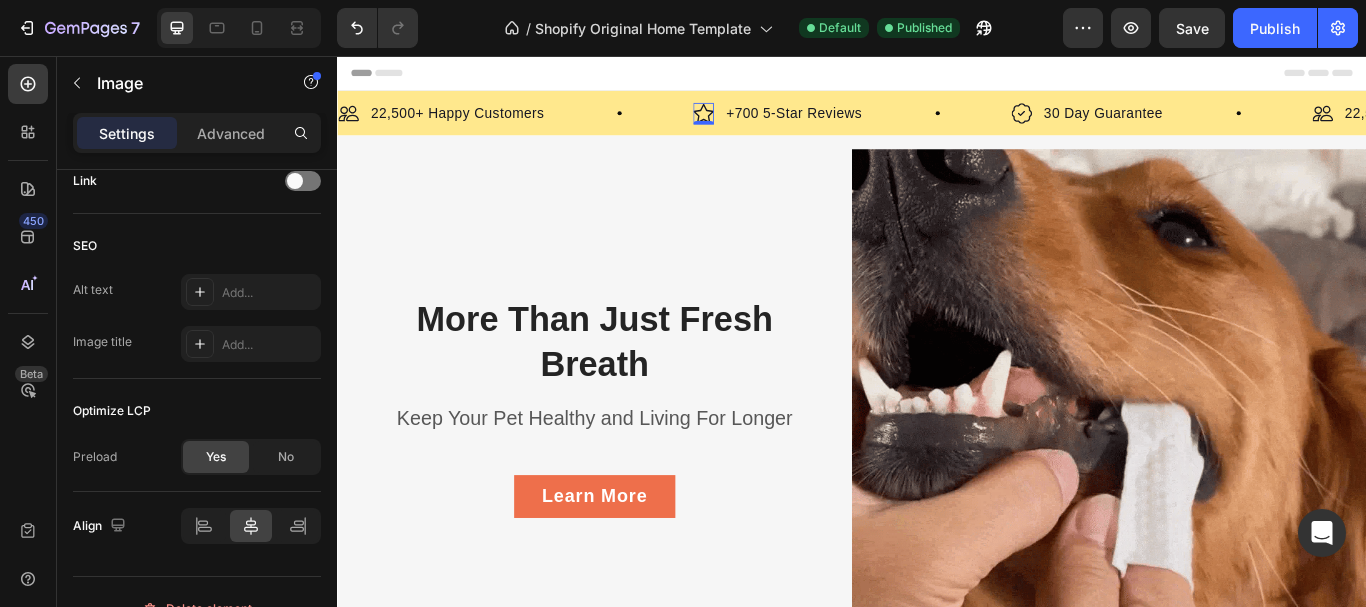 drag, startPoint x: 327, startPoint y: 559, endPoint x: 319, endPoint y: 126, distance: 433.07388 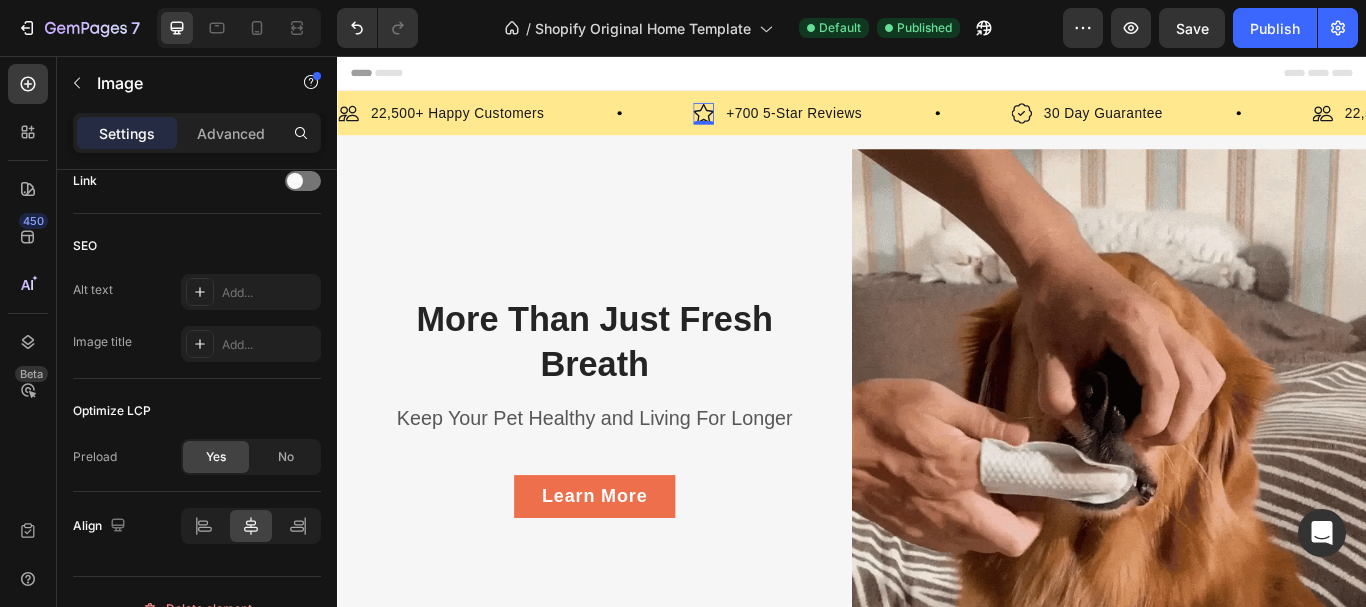 click on "Settings Advanced Style Rectangle Source Upload Image https://cdn.shopify.com/s/files/1/2005/9307/files/gempages_432750572815254551-59903377-dce6-4988-a84e-9c2dfb018dfa.svg or Browse gallery Size Frame Original Width 24 px % Height px % Shape Border Add... Corner Add... Shadow Add... Link SEO Alt text Add... Image title Add... Optimize LCP Preload Yes No Align Delete element" at bounding box center [197, 388] 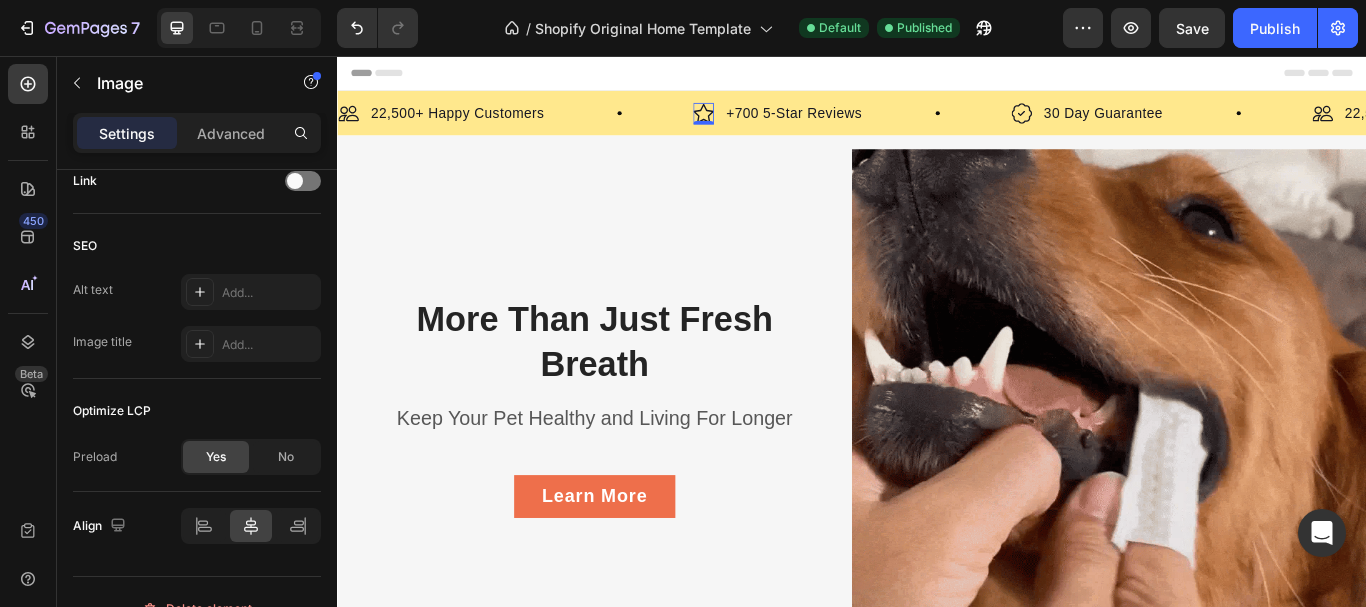 scroll, scrollTop: 0, scrollLeft: 0, axis: both 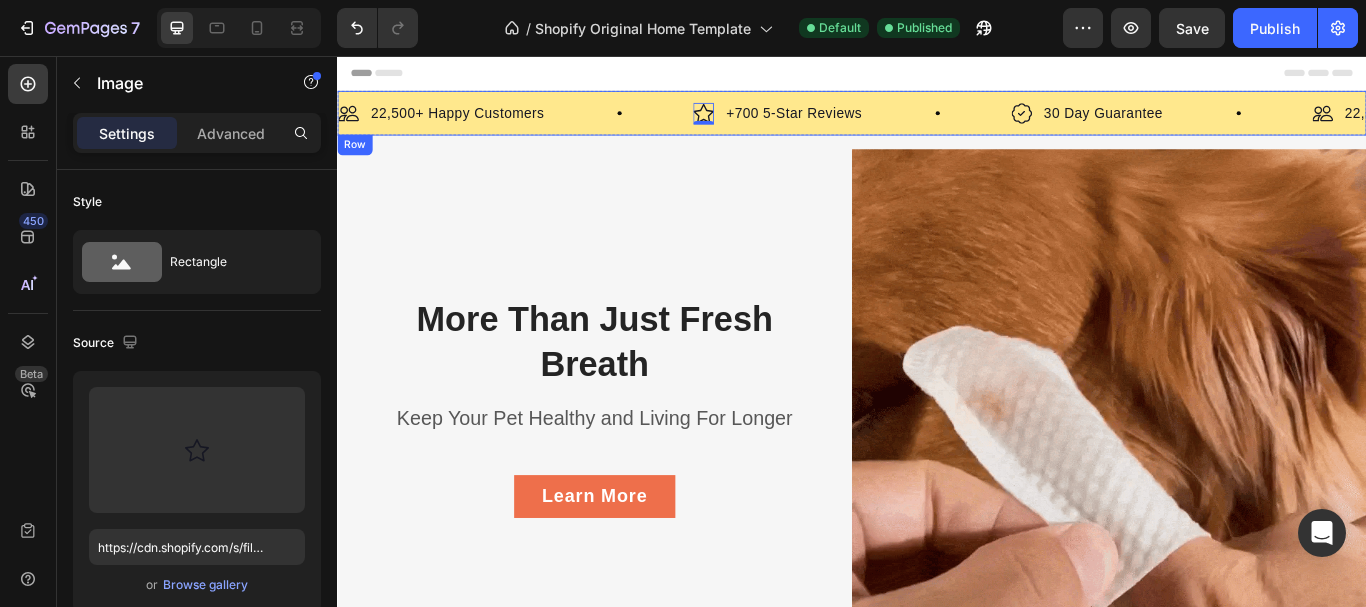 click on "Image 22,500+ Happy Customers Text Block Row
Image   0 +700 5-Star Reviews Text Block Row
Image 30 Day Guarantee Text Block Row
Image 22,500+ Happy Customers Text Block Row
Image   0 +700 5-Star Reviews Text Block Row
Image 30 Day Guarantee Text Block Row
Image 22,500+ Happy Customers Text Block Row
Image   0 +700 5-Star Reviews Text Block Row
Image 30 Day Guarantee Text Block Row
Image 22,500+ Happy Customers Text Block Row
Image   0 +700 5-Star Reviews Text Block Row
Image 30 Day Guarantee Text Block Row
Image 22,500+ Happy Customers Text Block Row
Image   0 +700 5-Star Reviews Text Block Row
Image 30 Day Guarantee Text Block Row
Image 22,500+ Happy Customers Text Block Row
Image   0 +700 5-Star Reviews Text Block Row
Image 30 Day Guarantee" at bounding box center [937, 123] 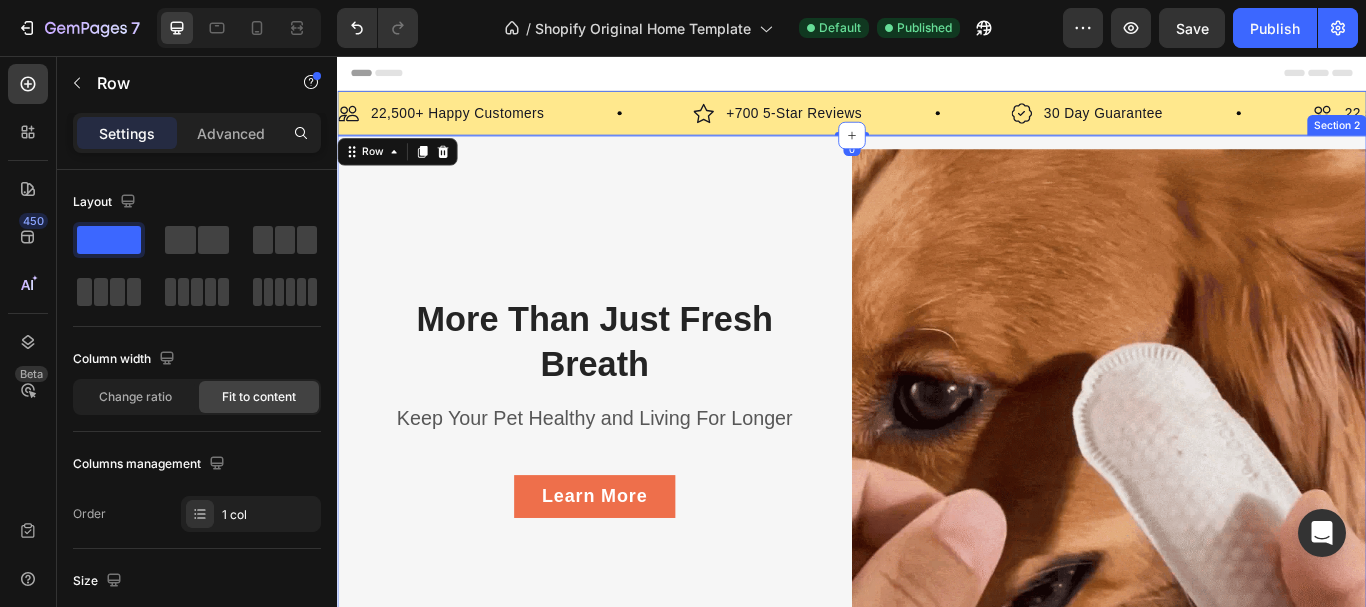 click on "More Than Just Fresh Breath Heading Keep Your Pet Healthy and Living For Longer Text block Learn More Button Row" at bounding box center [637, 465] 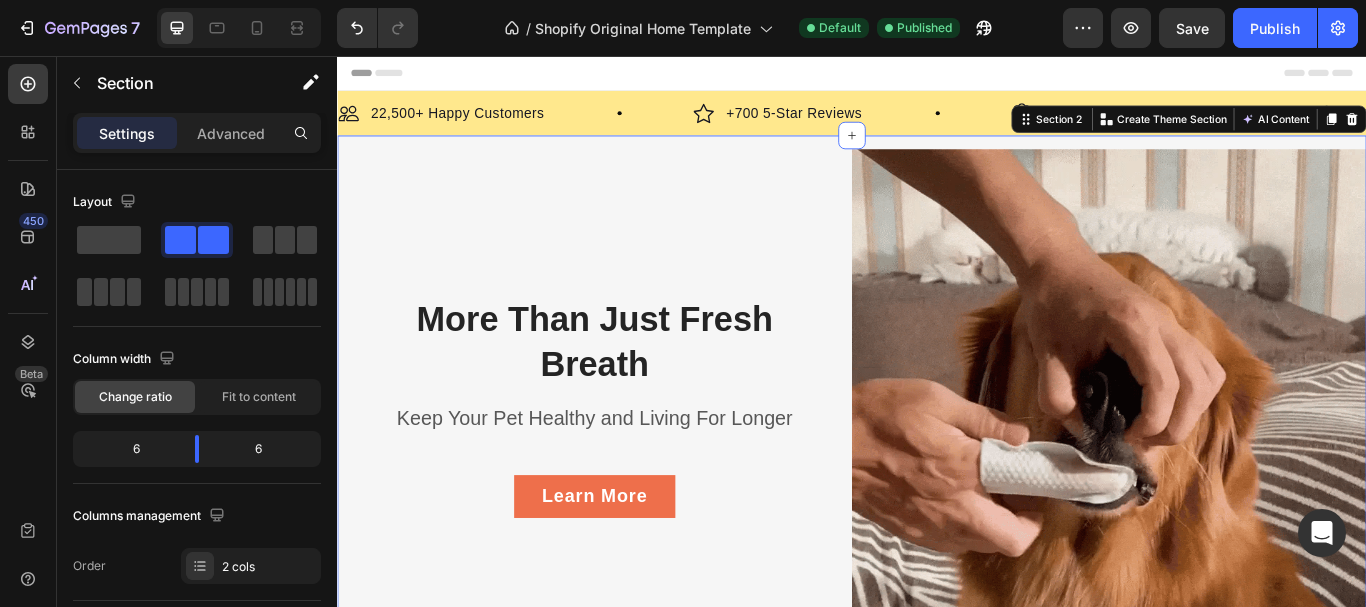 click on "More Than Just Fresh Breath Heading Keep Your Pet Healthy and Living For Longer Text block Learn More Button Row" at bounding box center [637, 465] 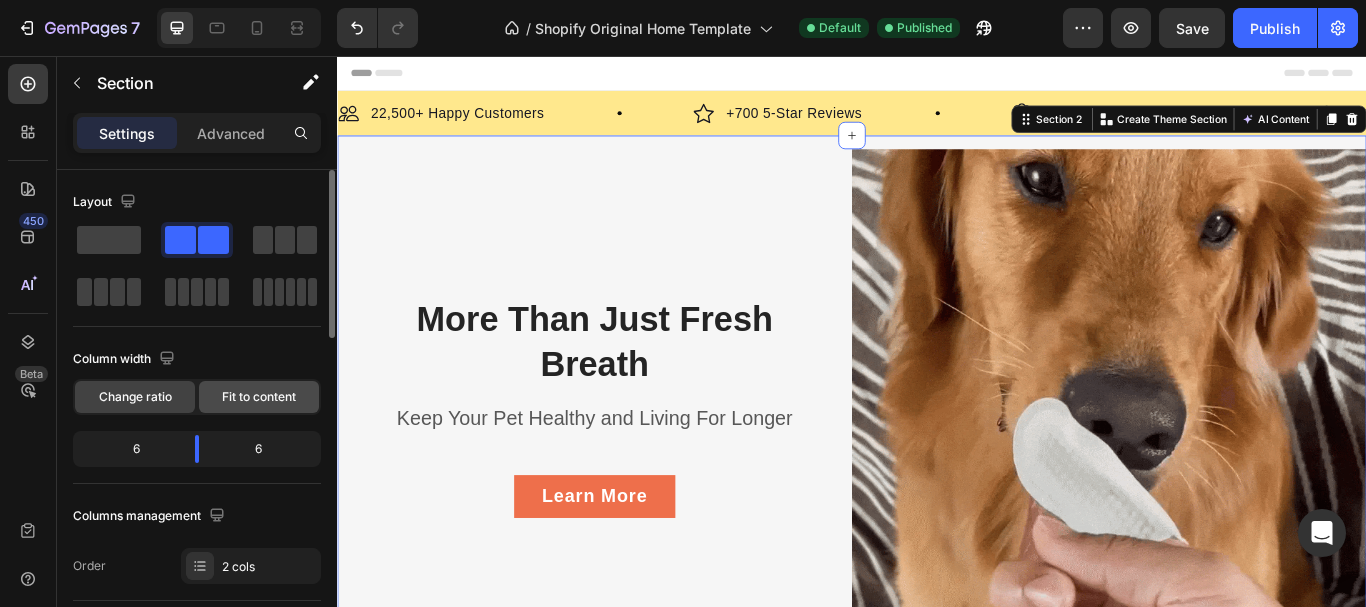 click on "Fit to content" 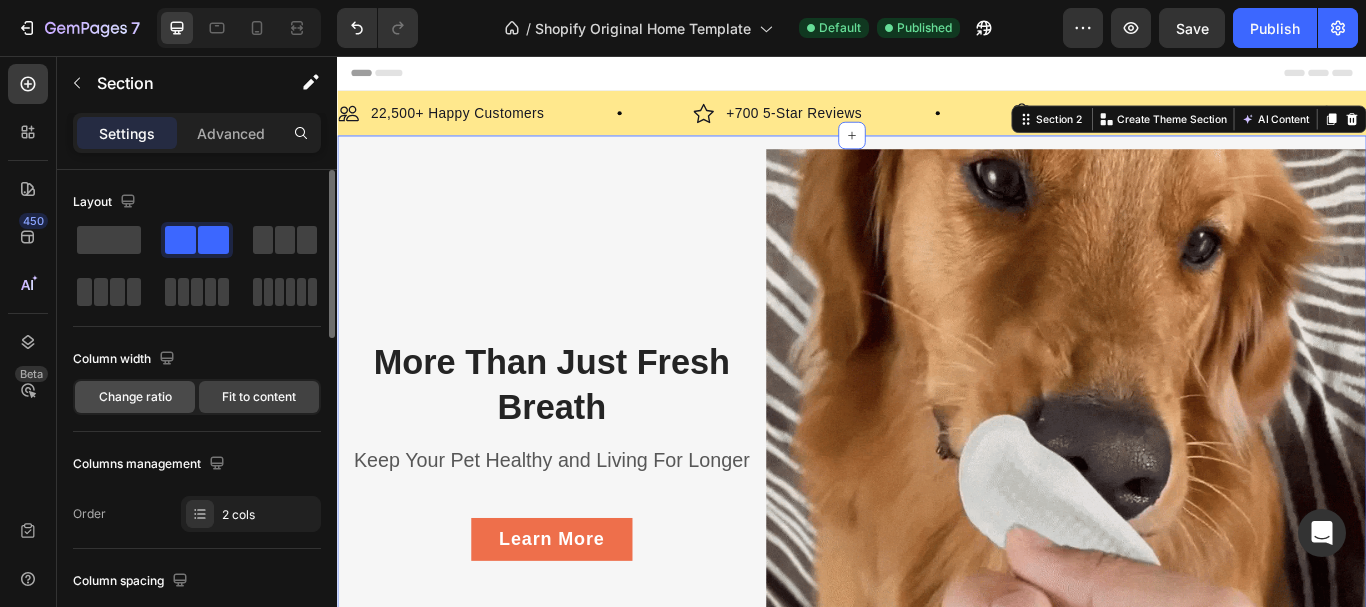 click on "Change ratio" 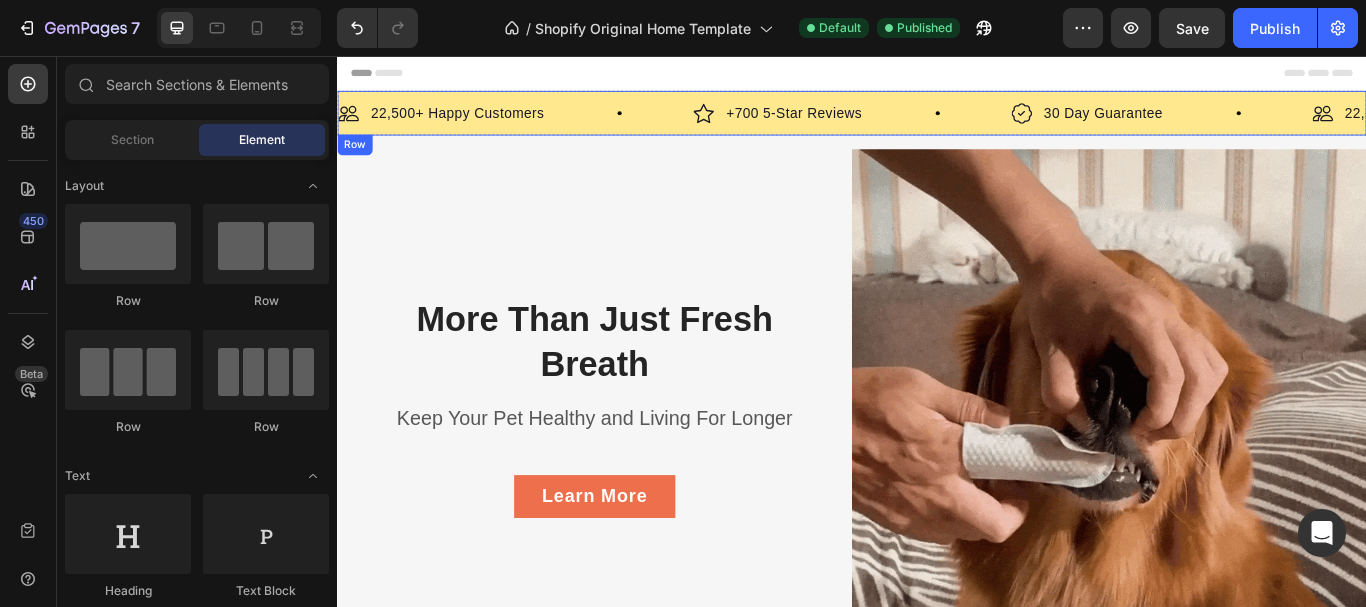 click on "Image 22,500+ Happy Customers Text Block Row
Image +700 5-Star Reviews Text Block Row
Image 30 Day Guarantee Text Block Row
Image 22,500+ Happy Customers Text Block Row
Image +700 5-Star Reviews Text Block Row
Image 30 Day Guarantee Text Block Row
Image 22,500+ Happy Customers Text Block Row
Image +700 5-Star Reviews Text Block Row
Image 30 Day Guarantee Text Block Row
Image 22,500+ Happy Customers Text Block Row
Image +700 5-Star Reviews Text Block Row
Image 30 Day Guarantee Text Block Row
Image 22,500+ Happy Customers Text Block Row
Image +700 5-Star Reviews Text Block Row
Image 30 Day Guarantee Text Block Row
Image 22,500+ Happy Customers Text Block Row
Image +700 5-Star Reviews Text Block Row
Image 30 Day Guarantee Text Block Row Marquee" at bounding box center (937, 123) 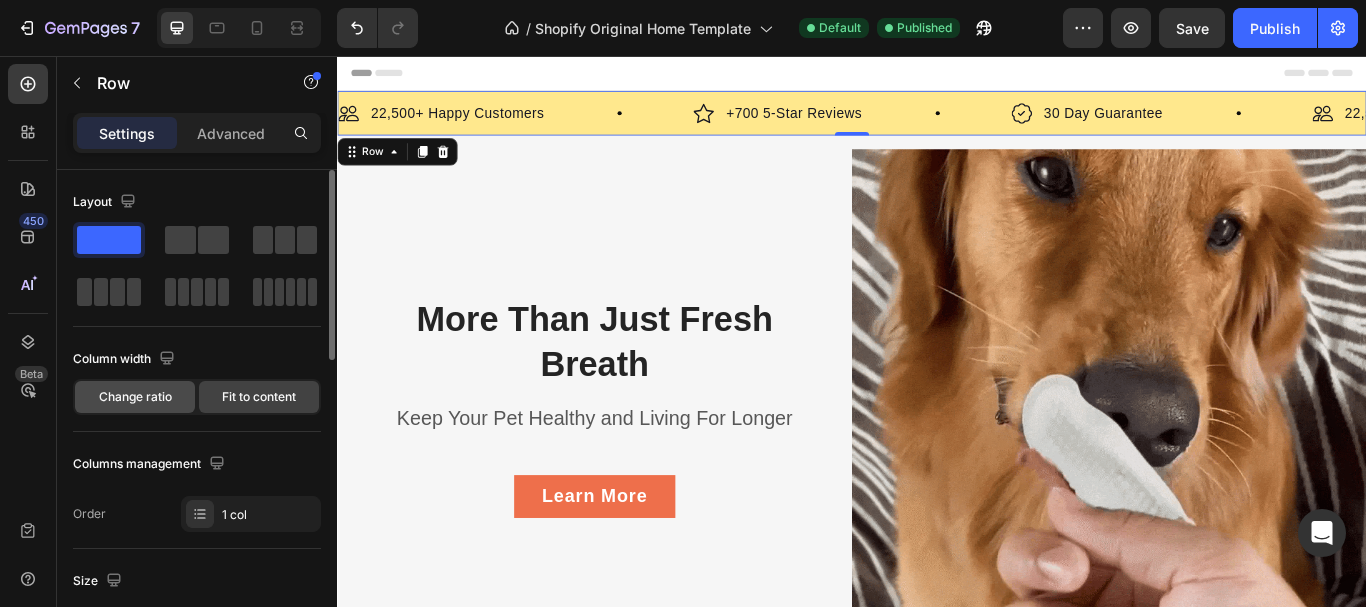 click on "Change ratio" 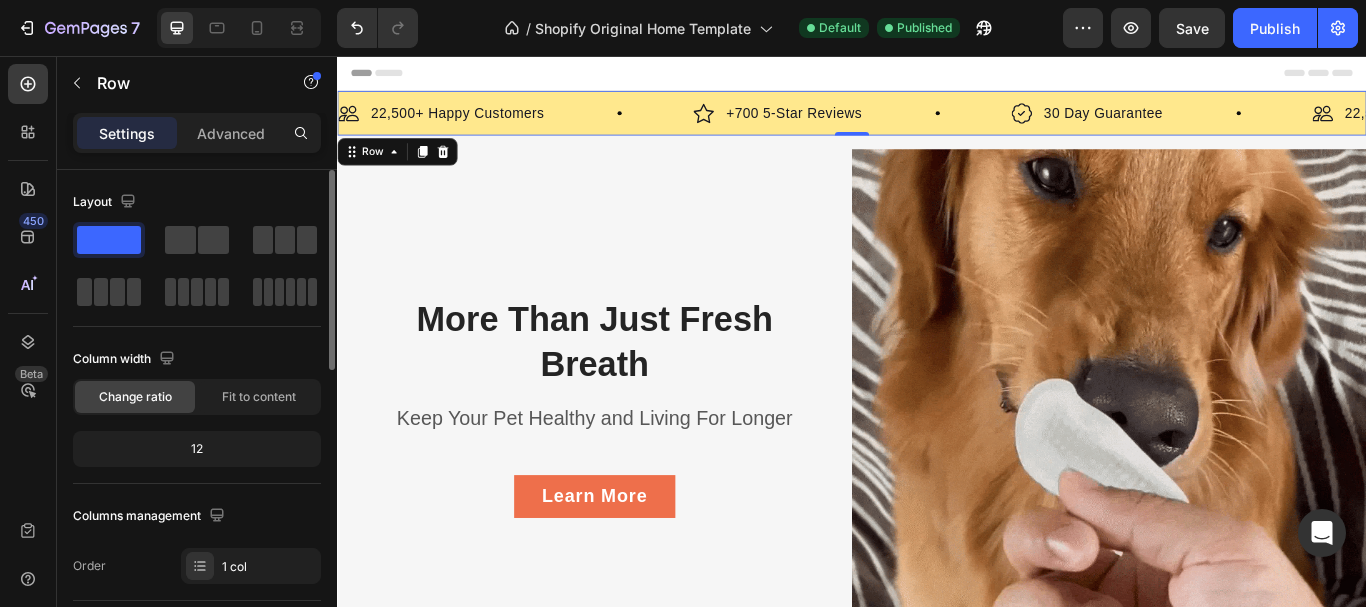 click on "12" 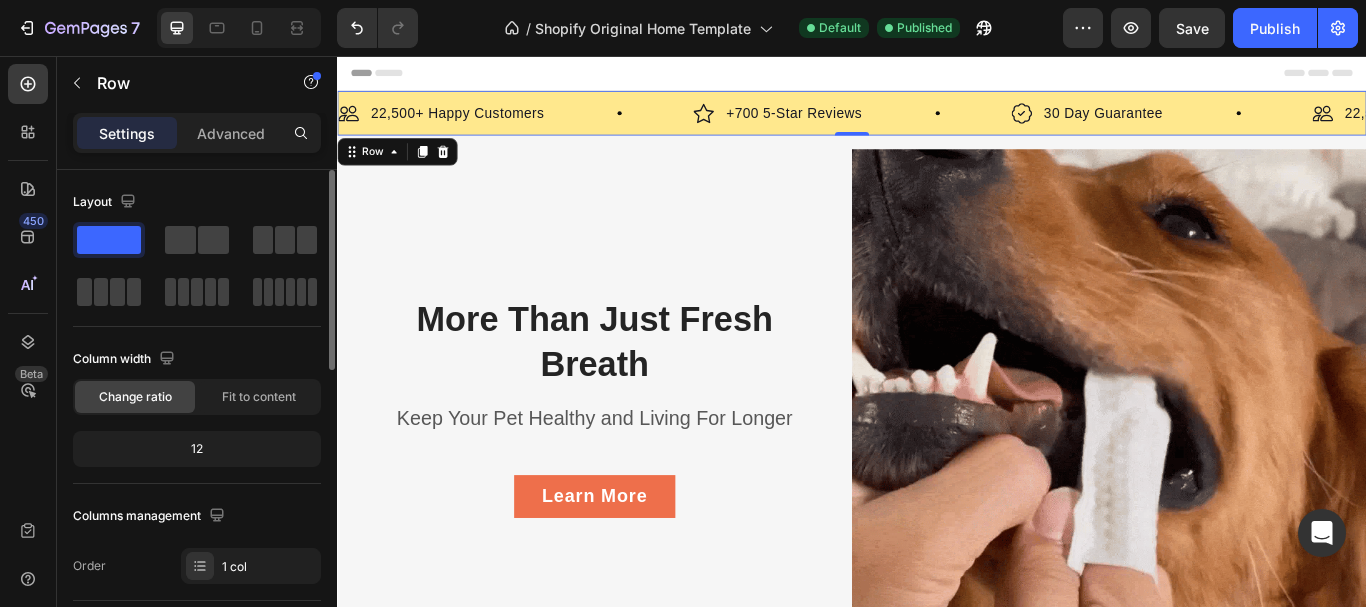 click on "12" 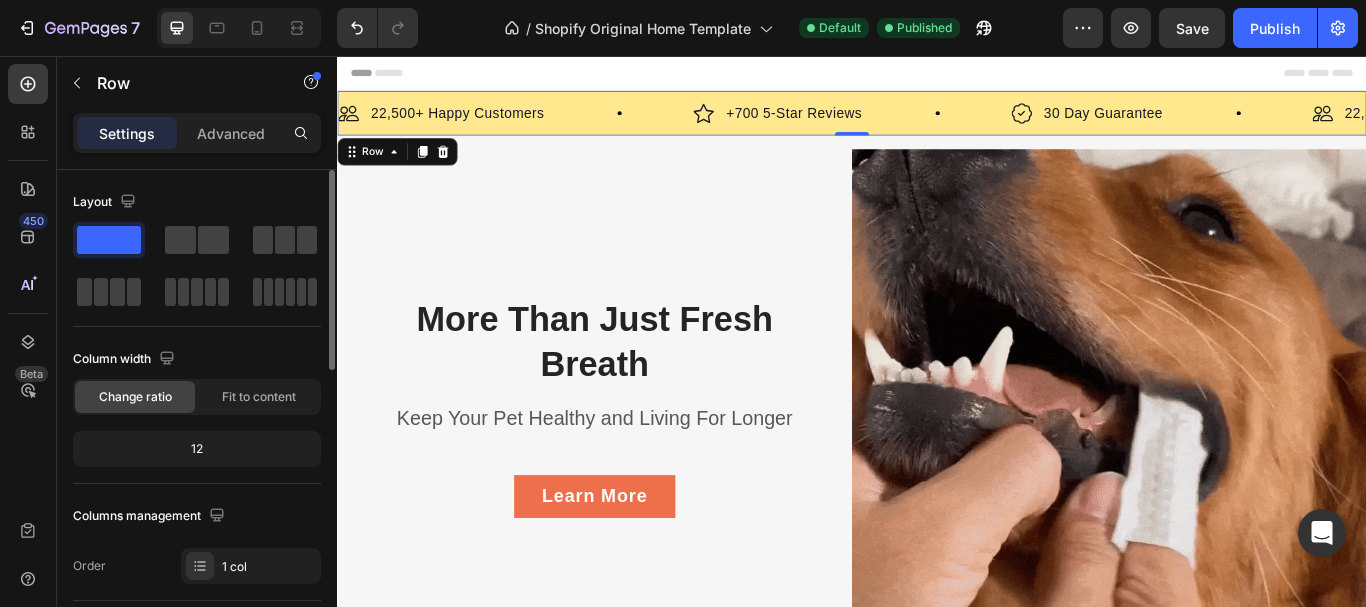 click on "12" 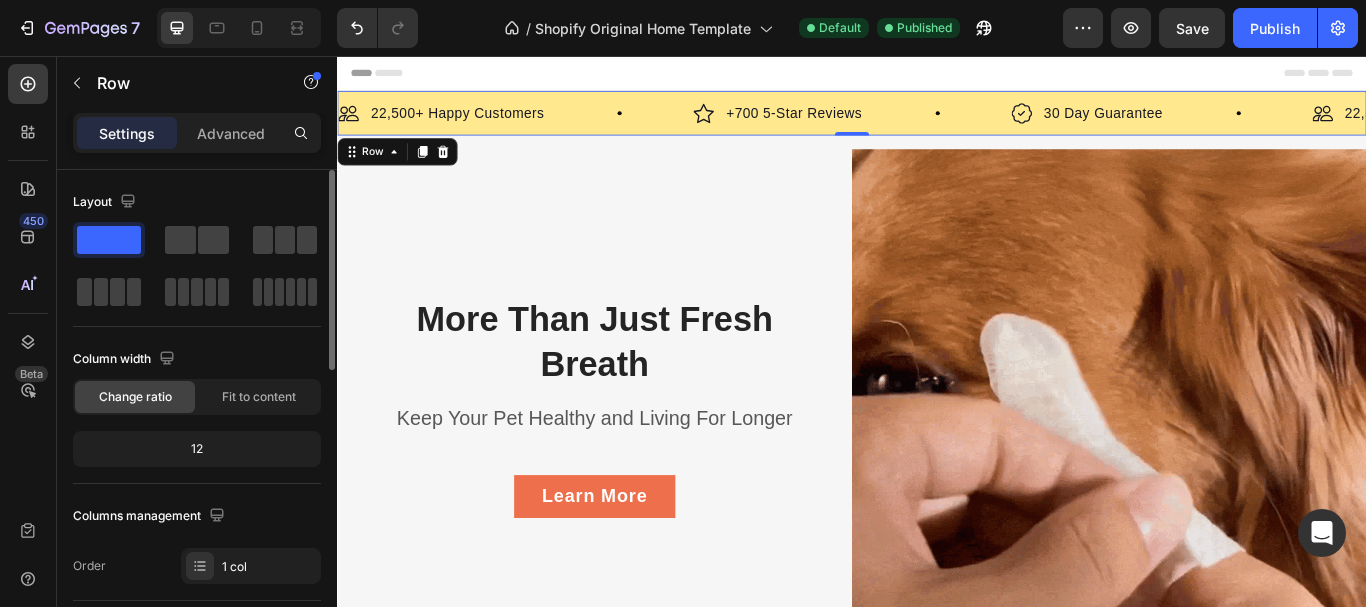 click on "12" 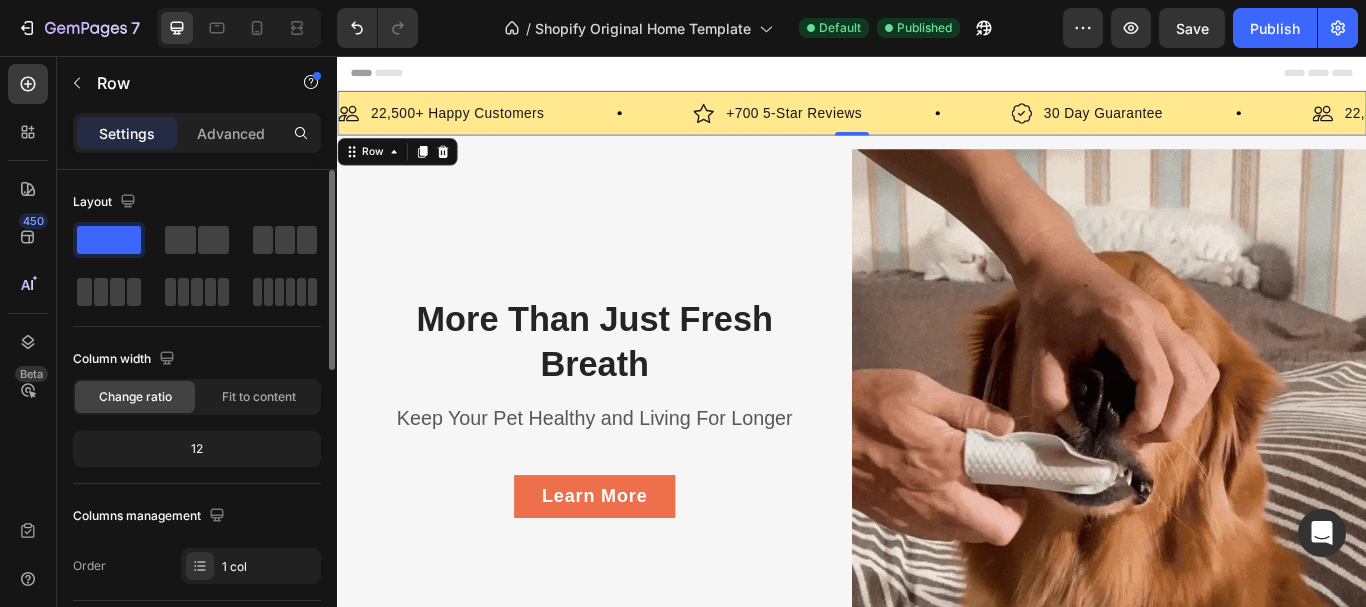 click on "12" 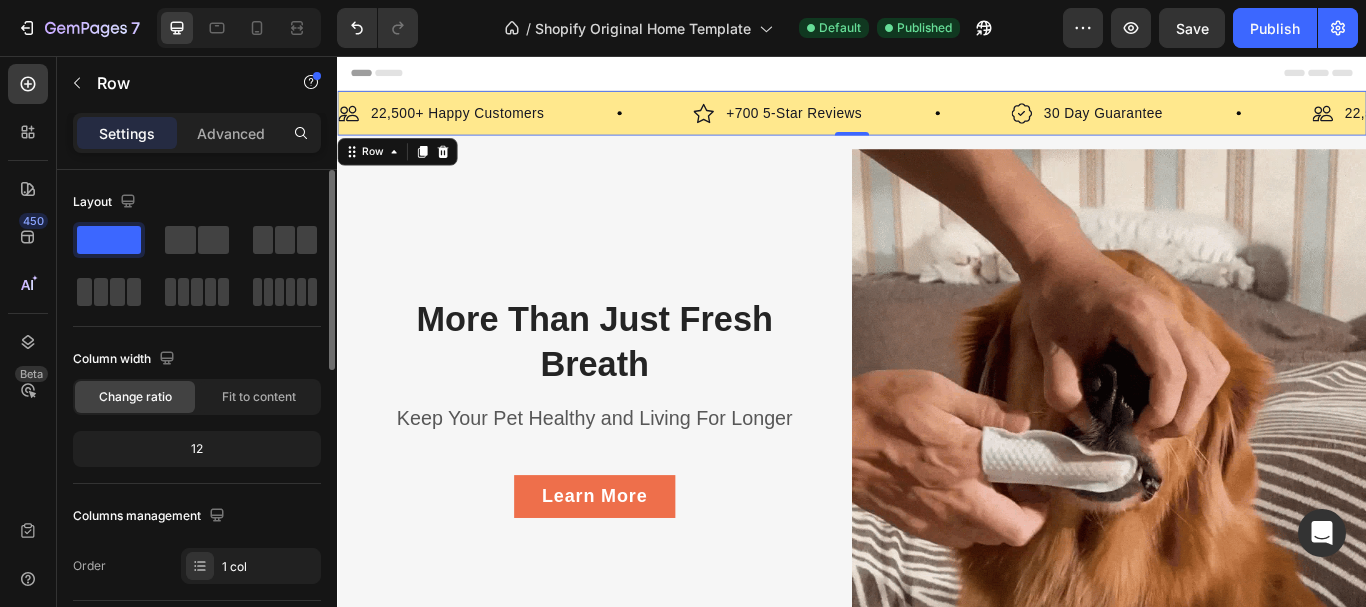 click on "12" 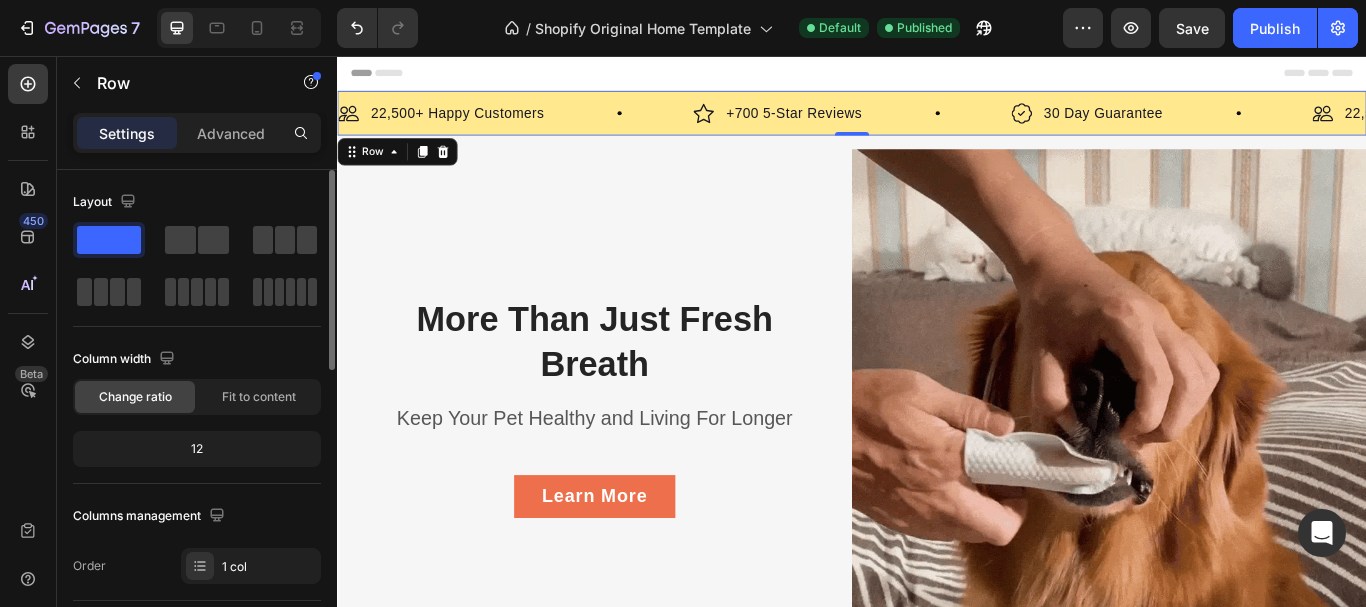 click on "12" 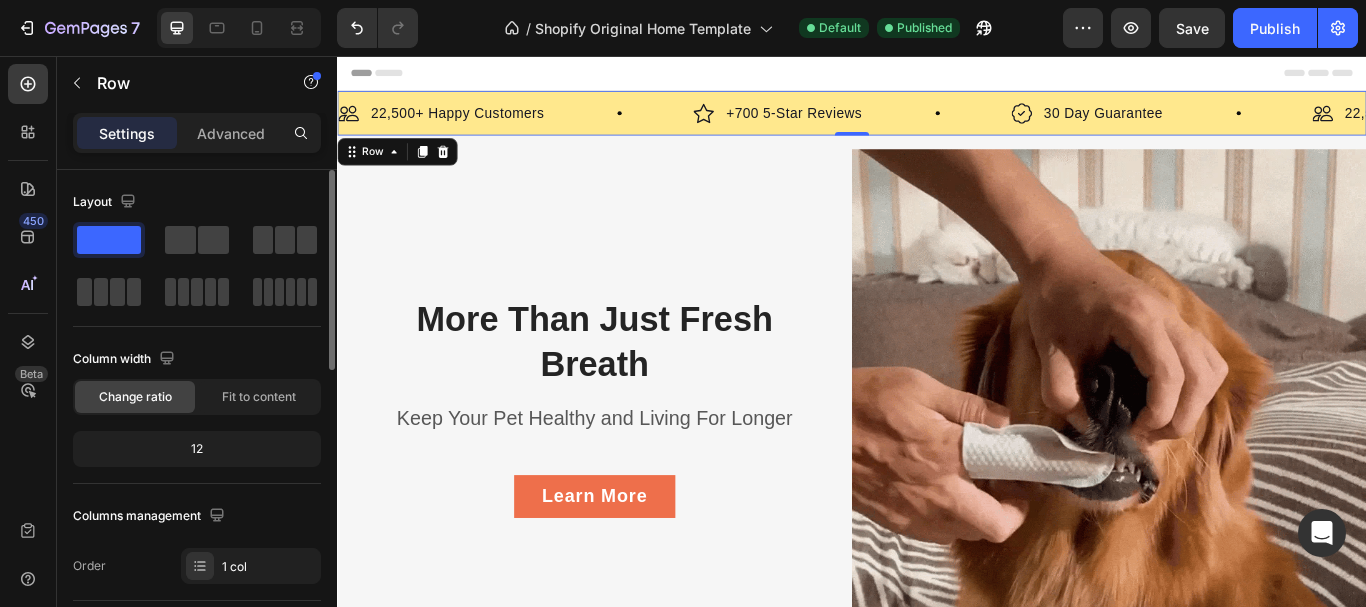 click on "12" 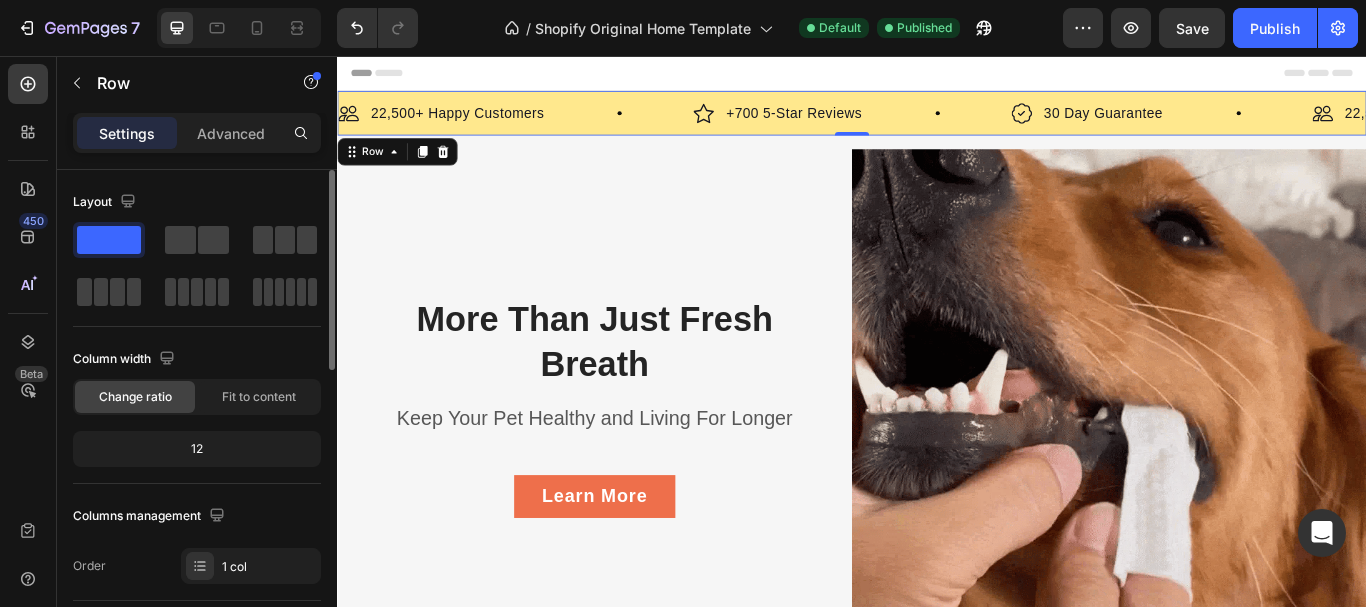 click on "12" 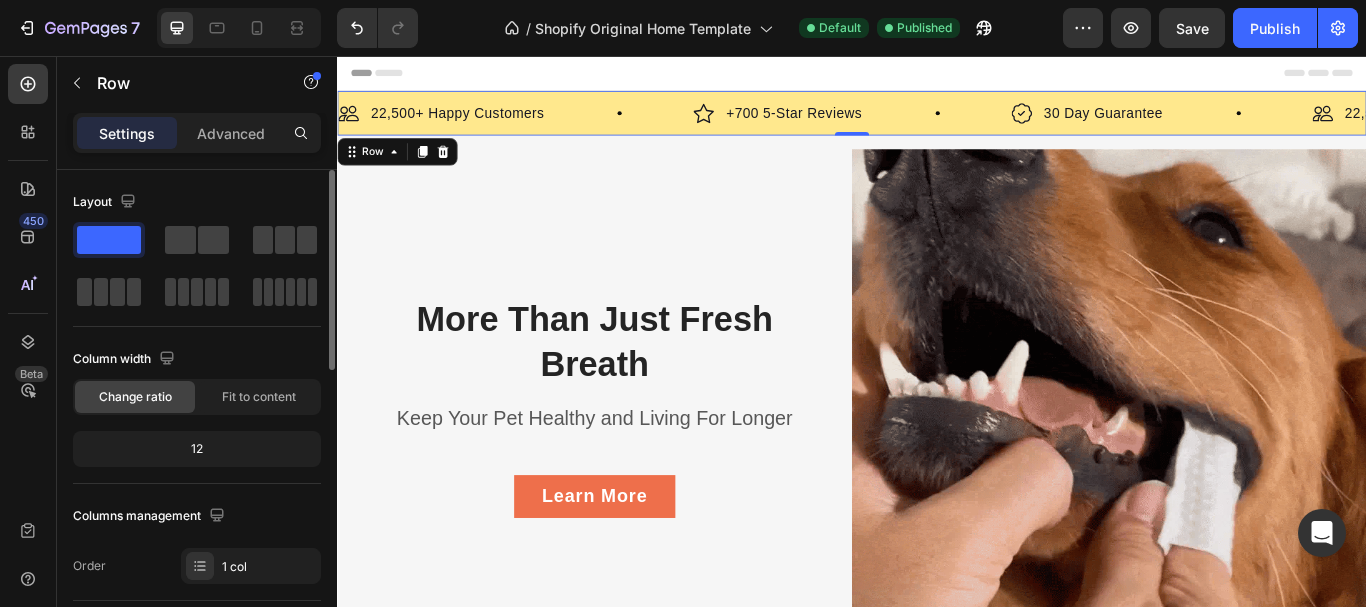 click on "12" 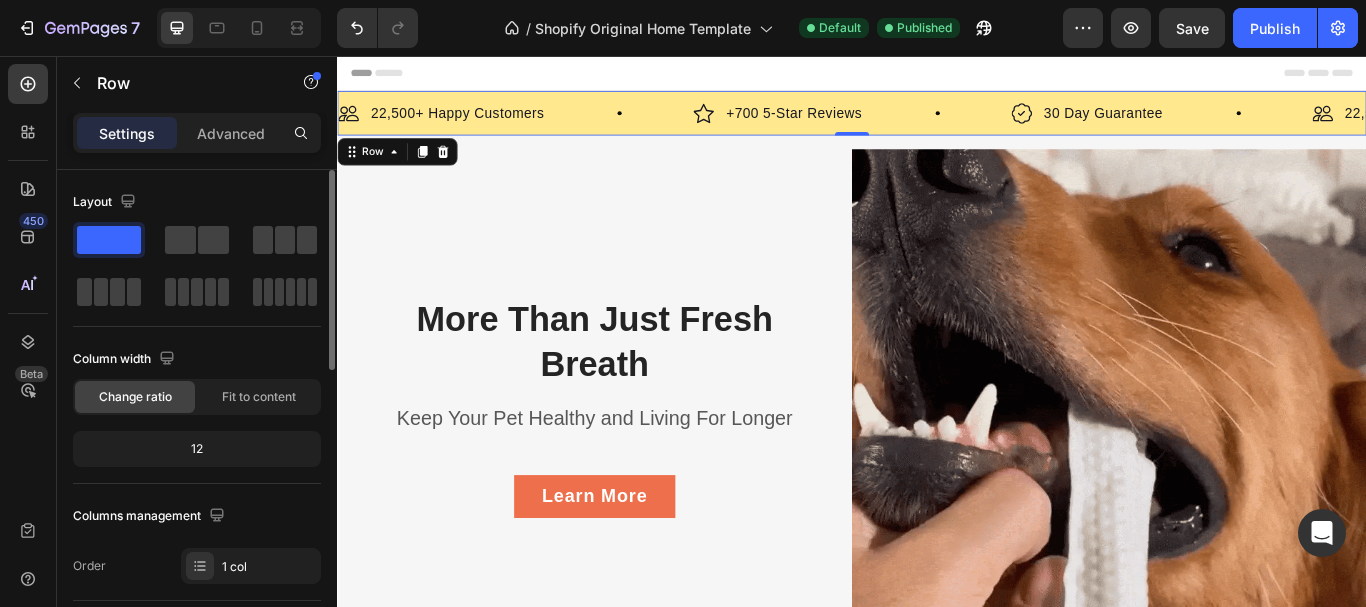click on "12" 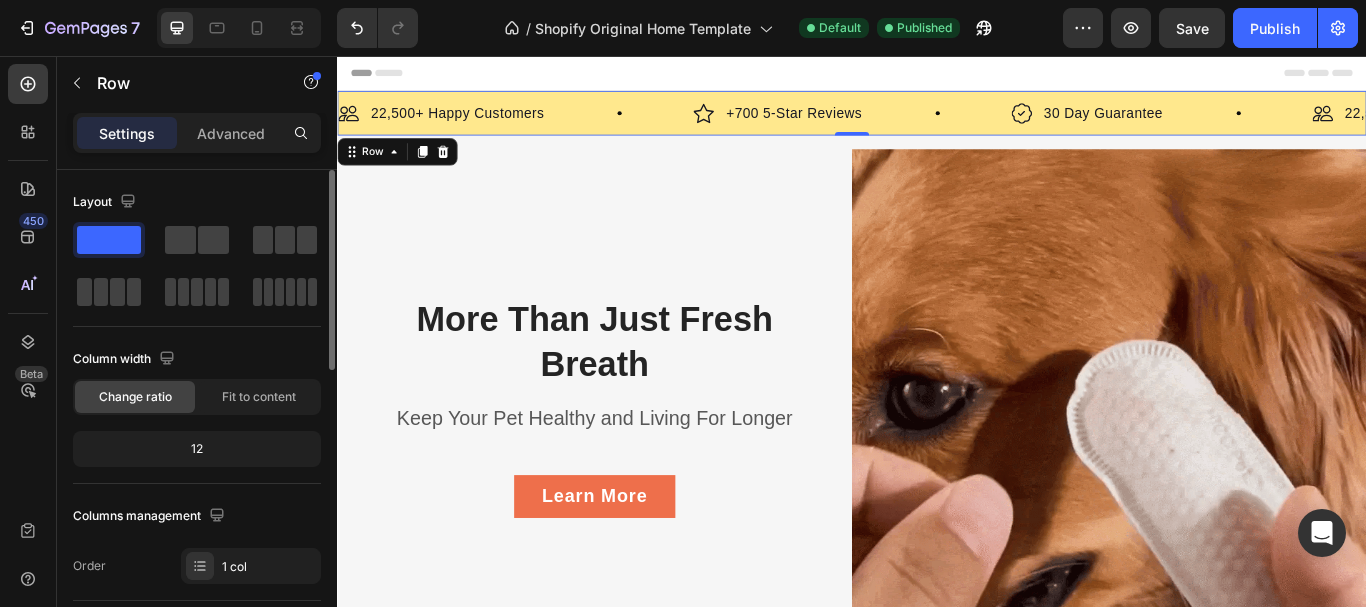 click on "12" 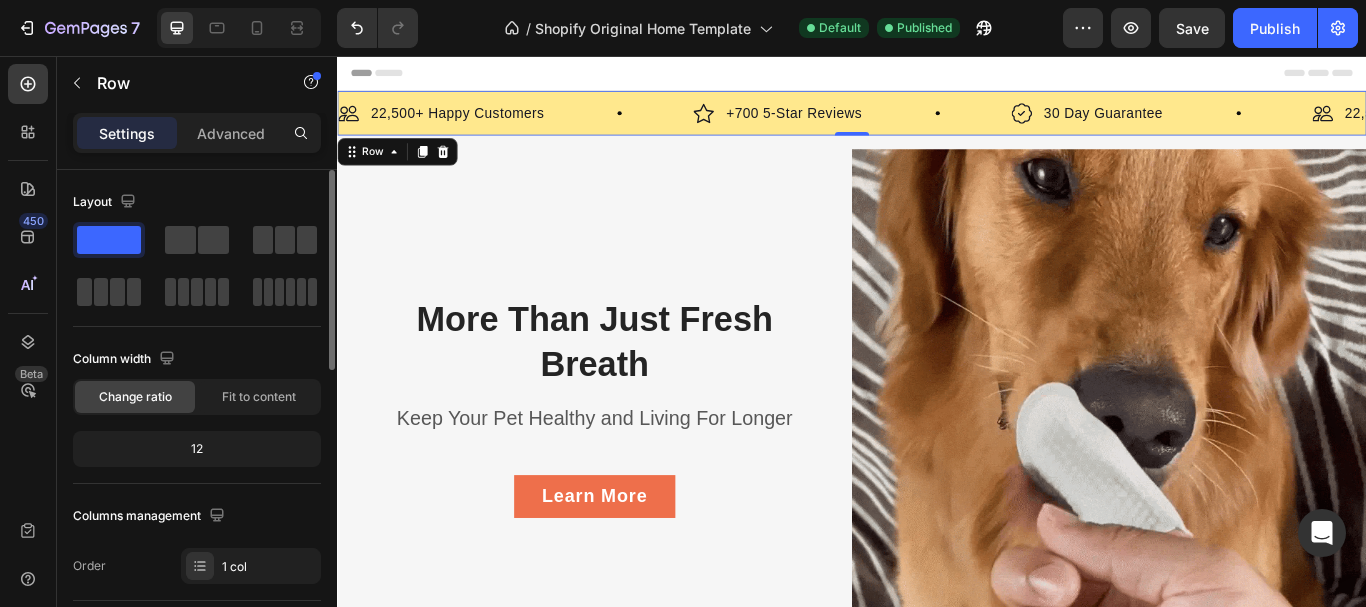click on "12" 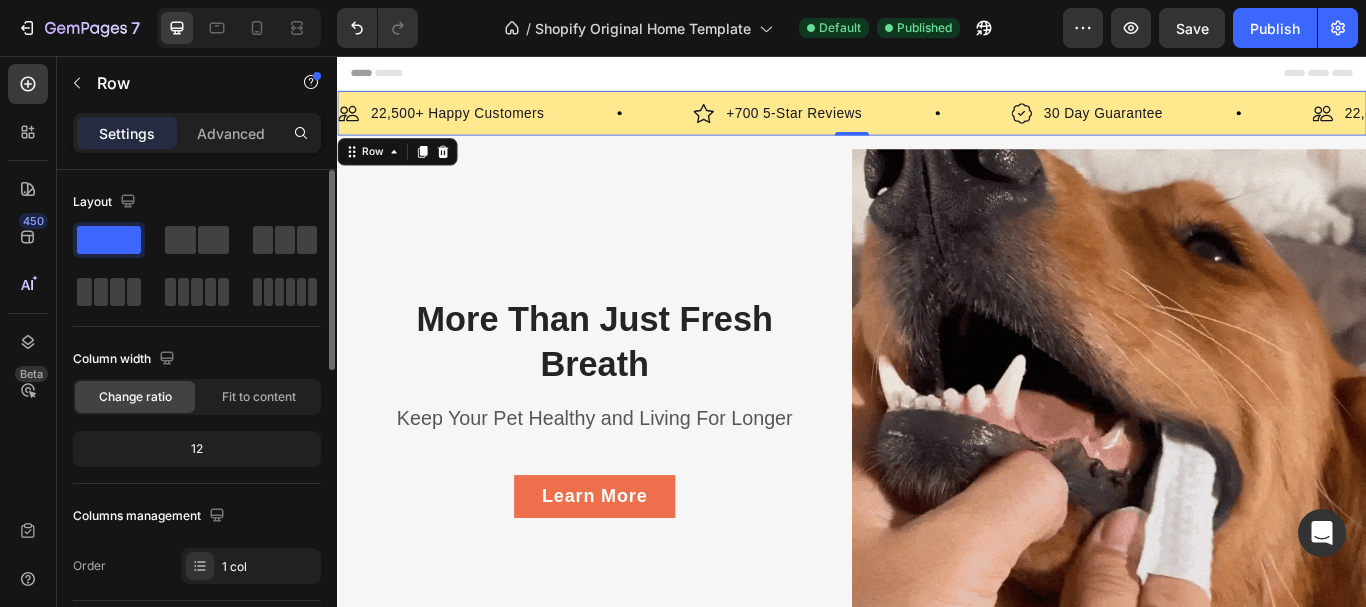 click on "12" 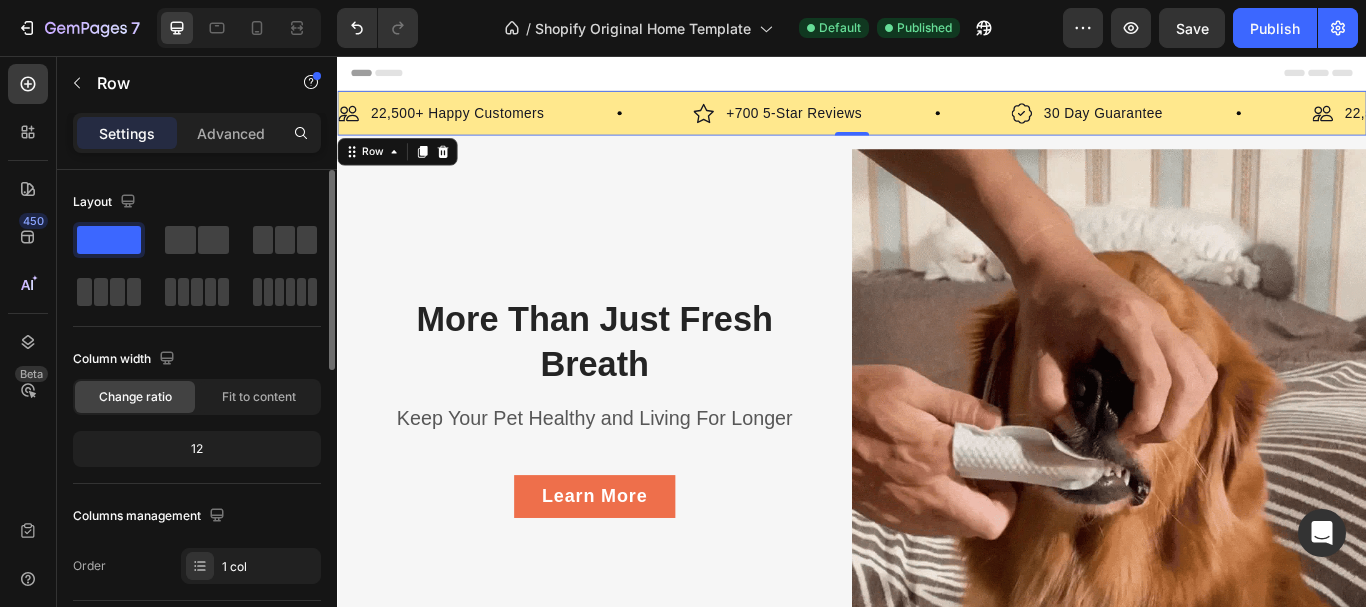click on "12" 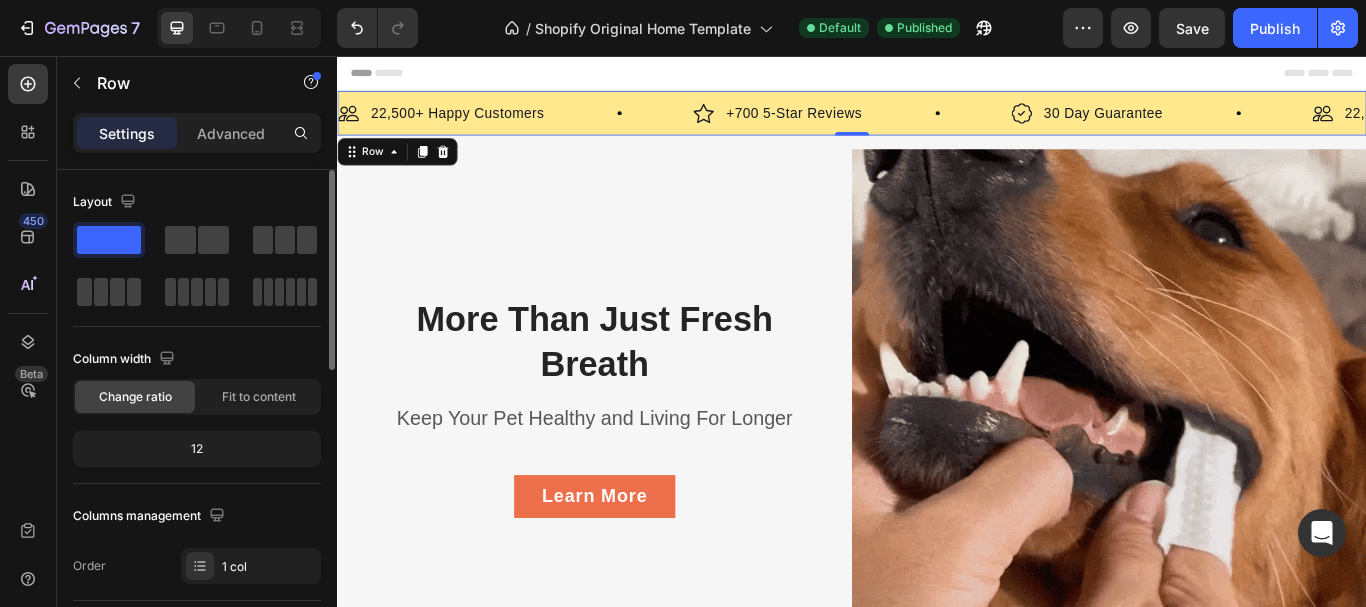 click on "12" 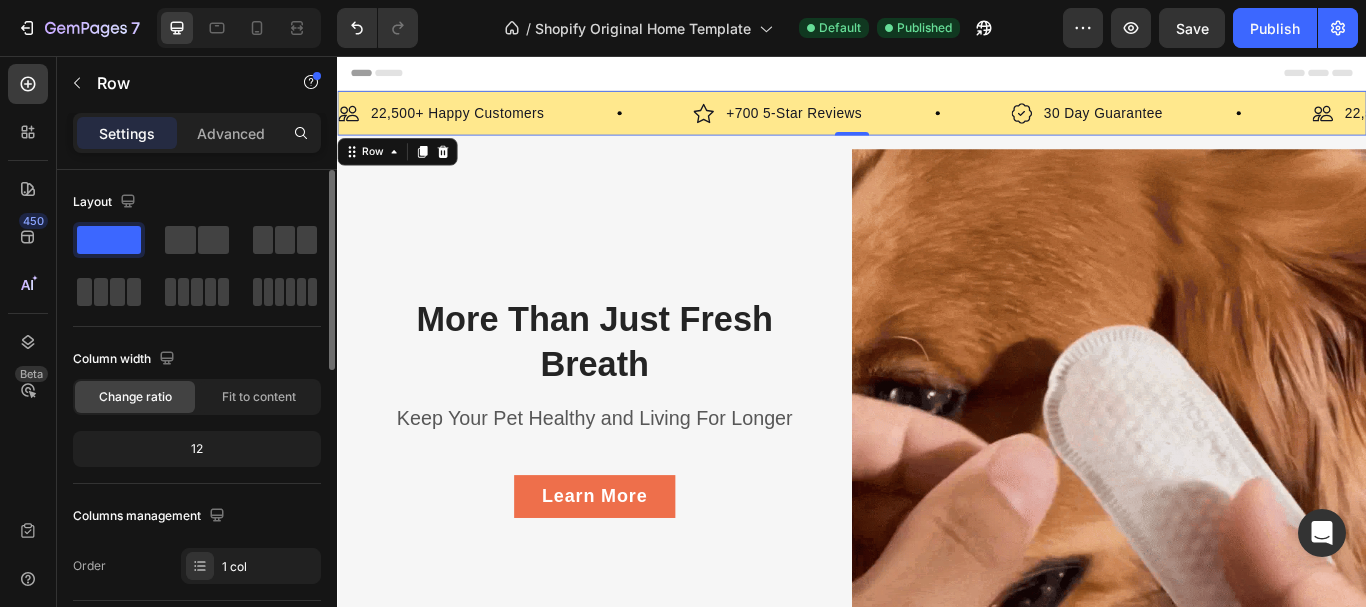 click on "12" 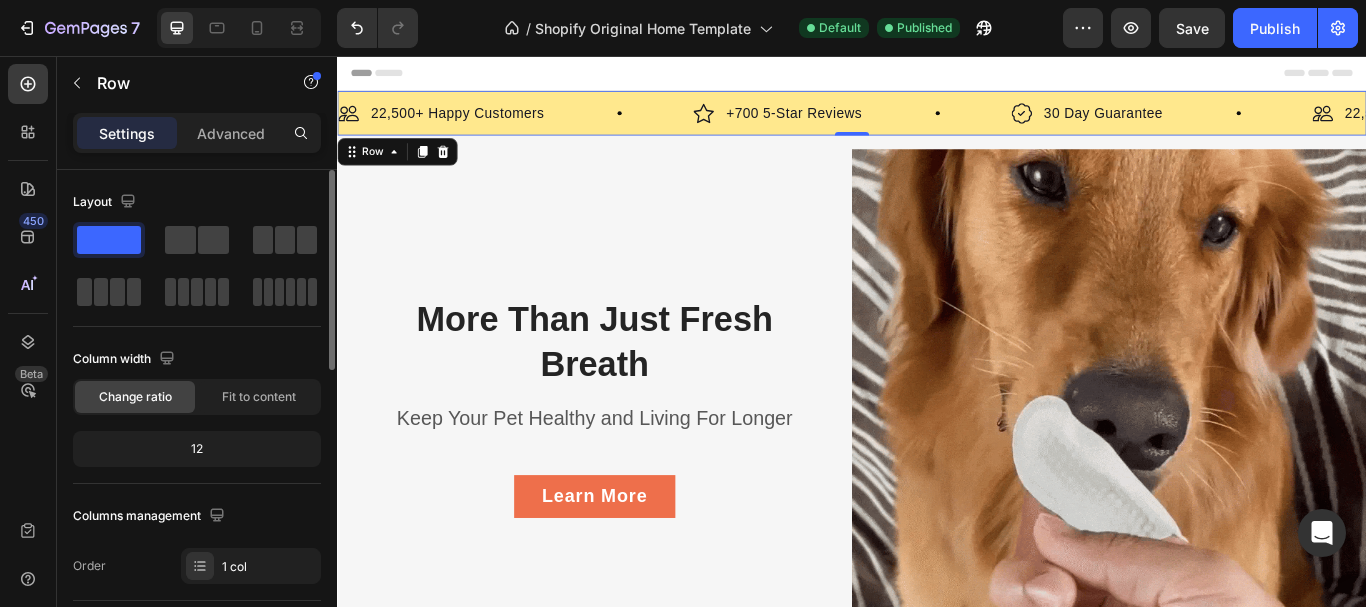 click on "12" 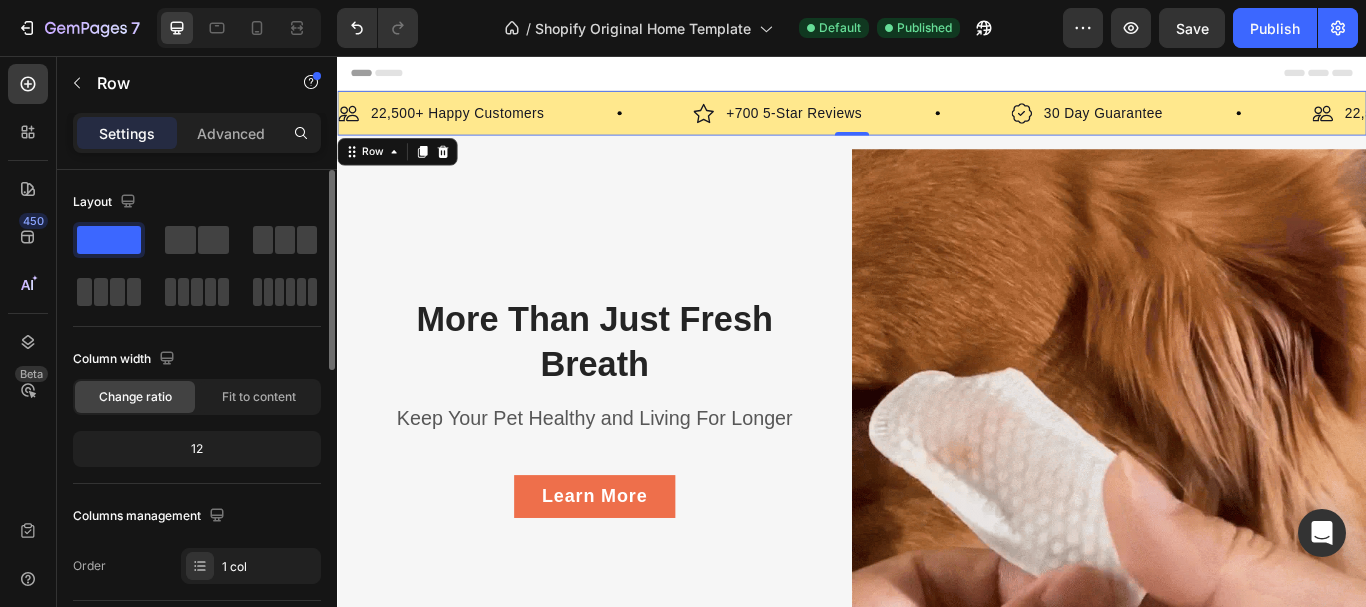 click on "12" 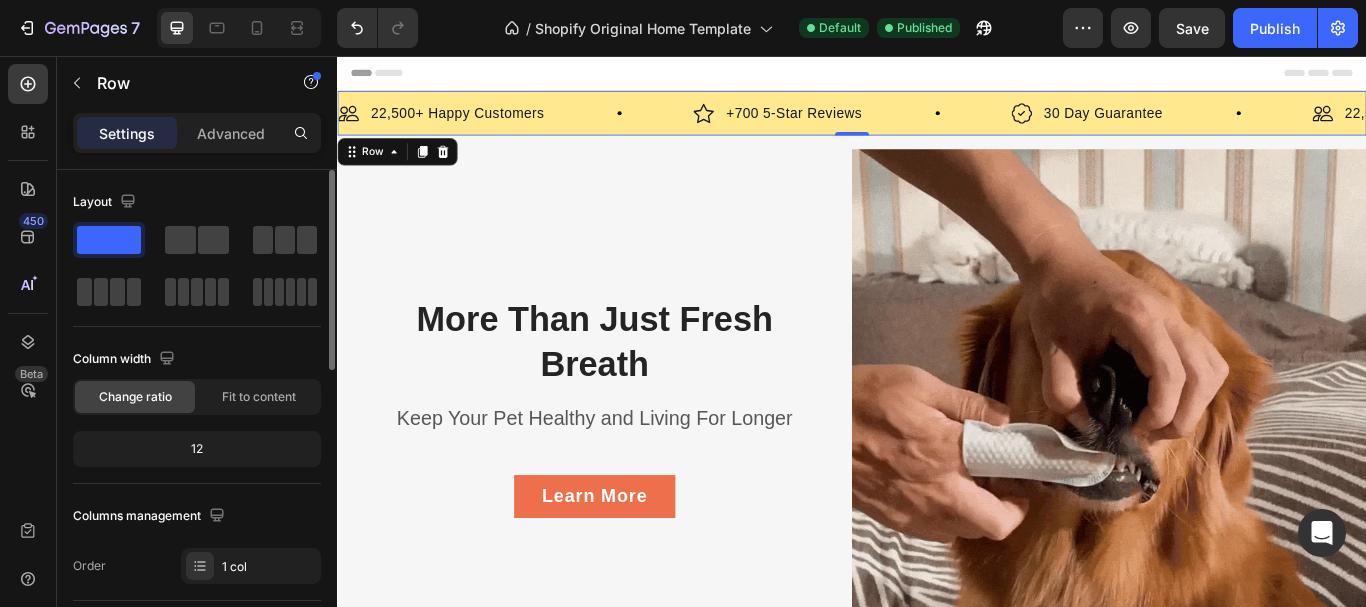 click on "12" 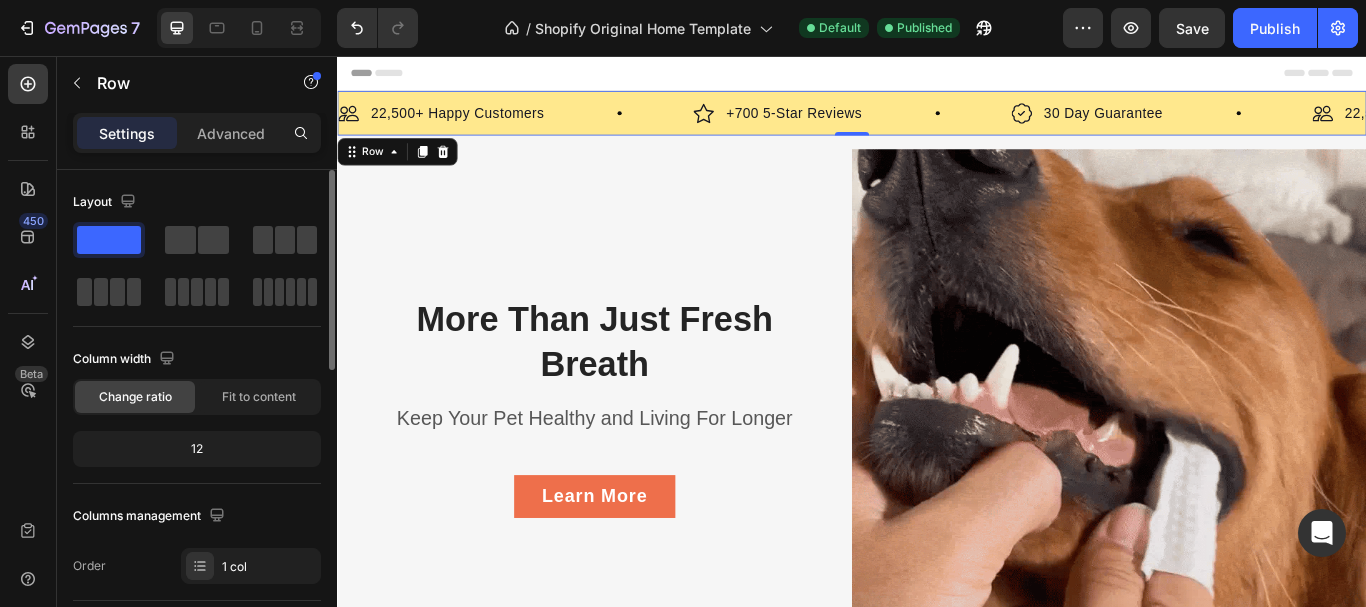 click on "12" 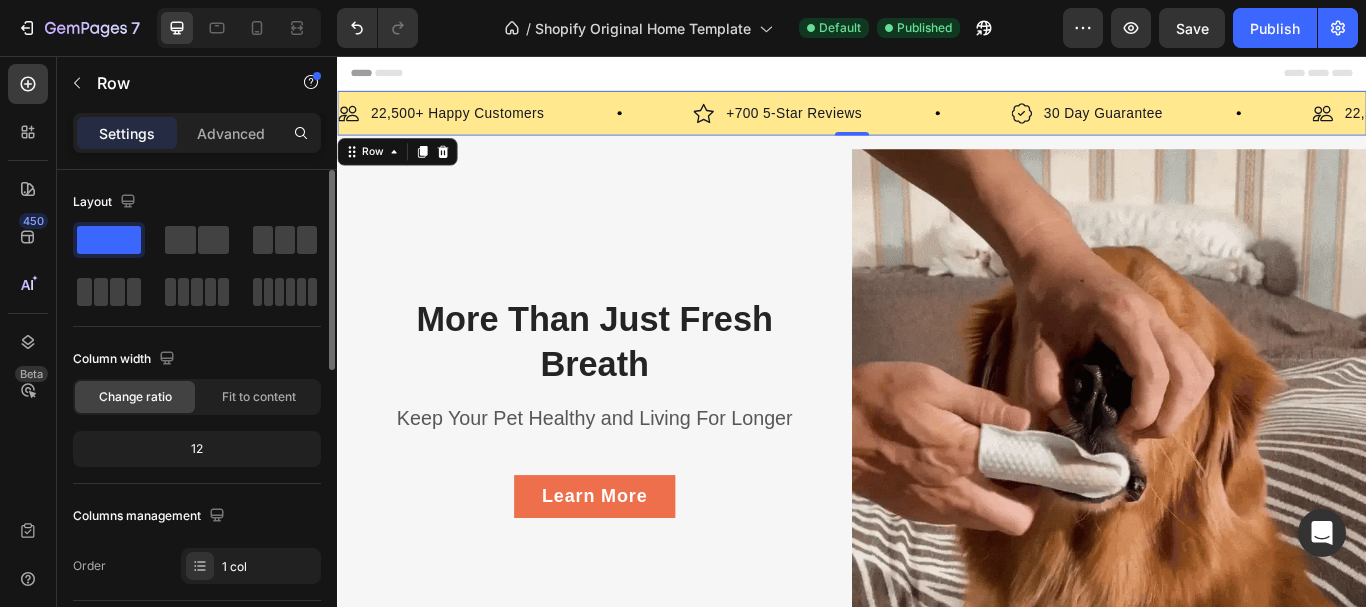 click on "12" 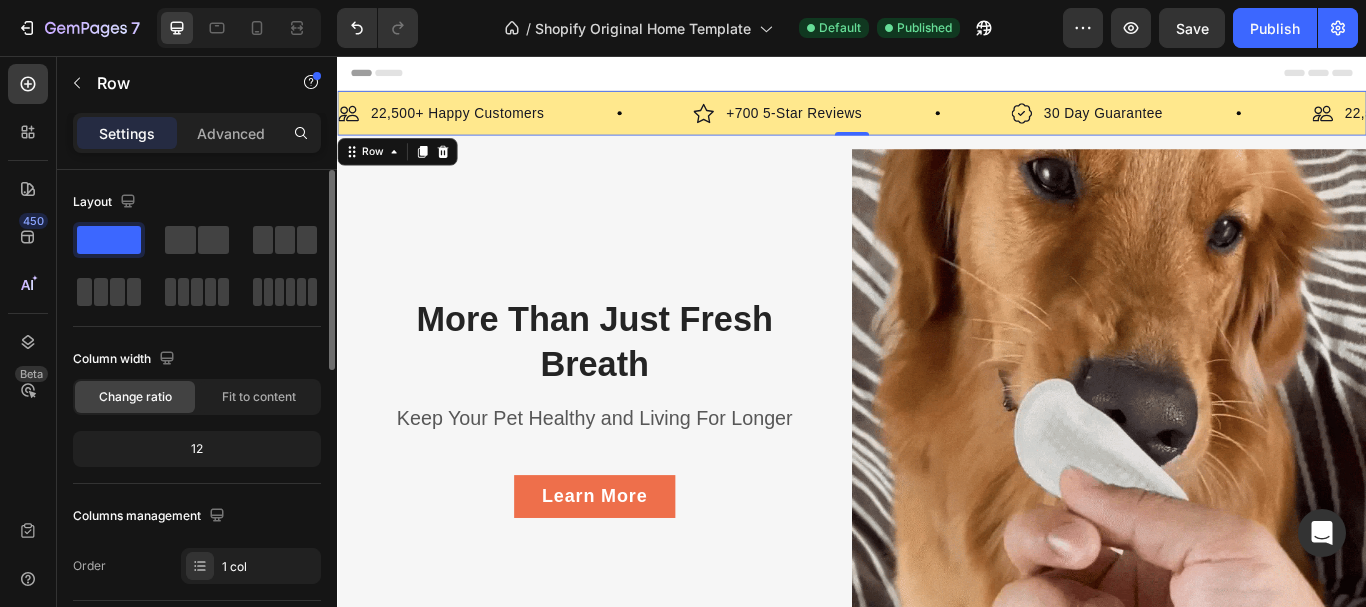 click on "12" 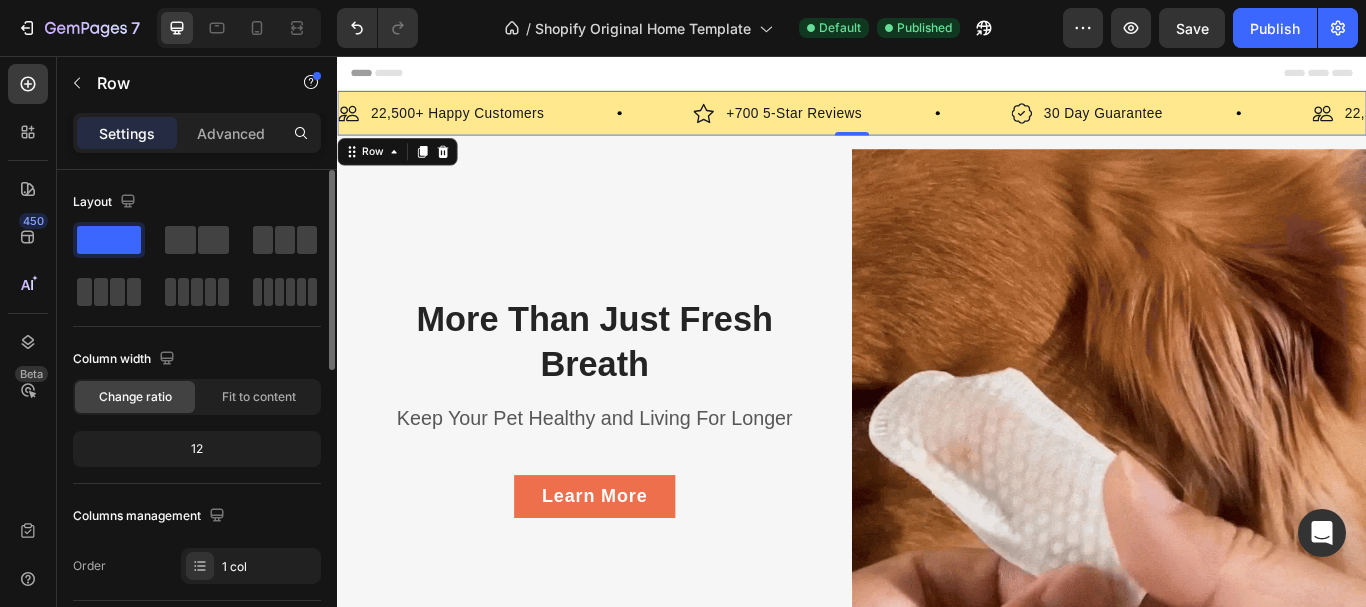 click on "12" 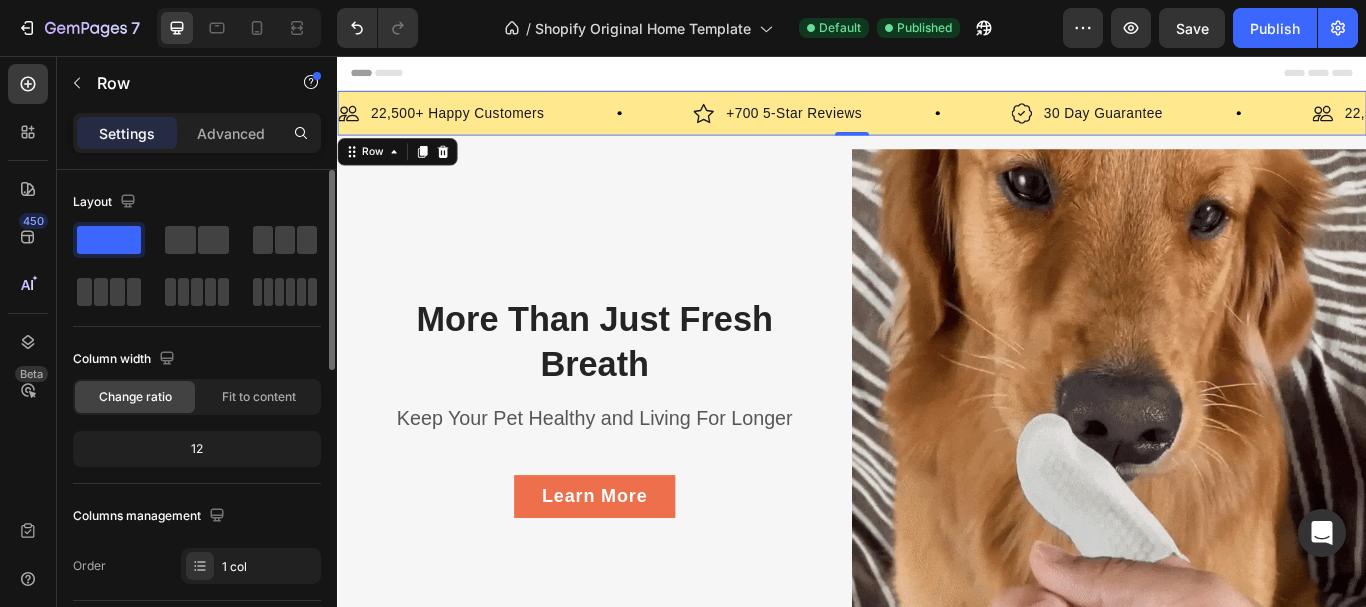 click on "12" 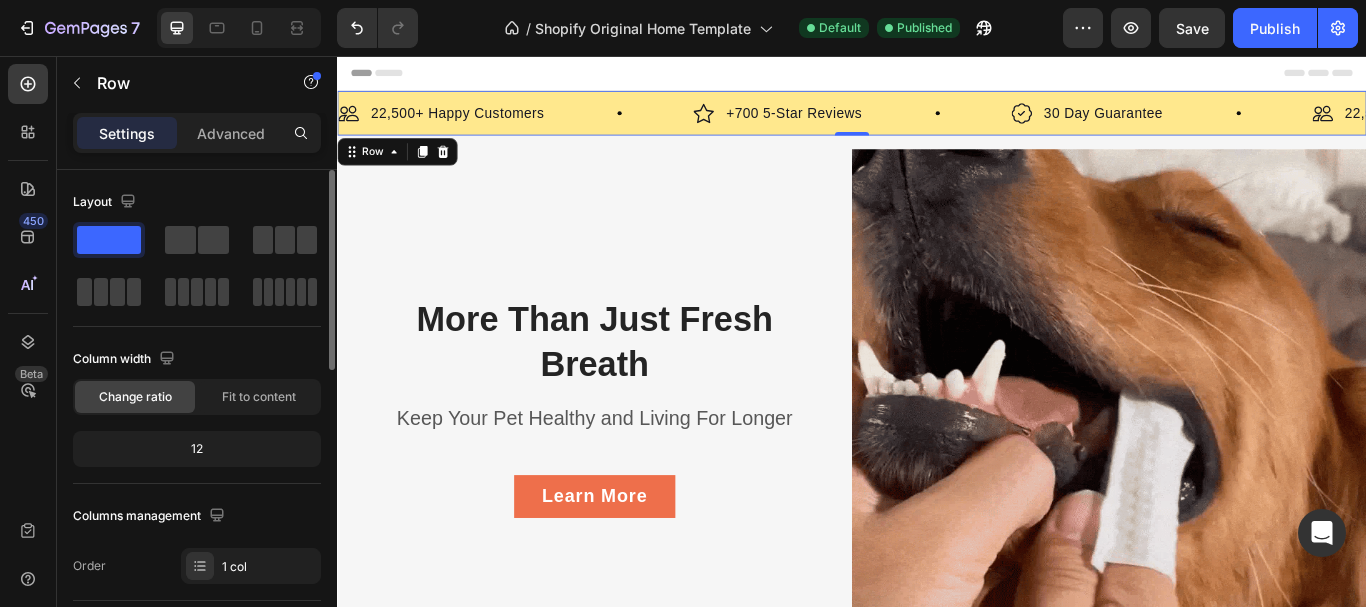 click on "12" 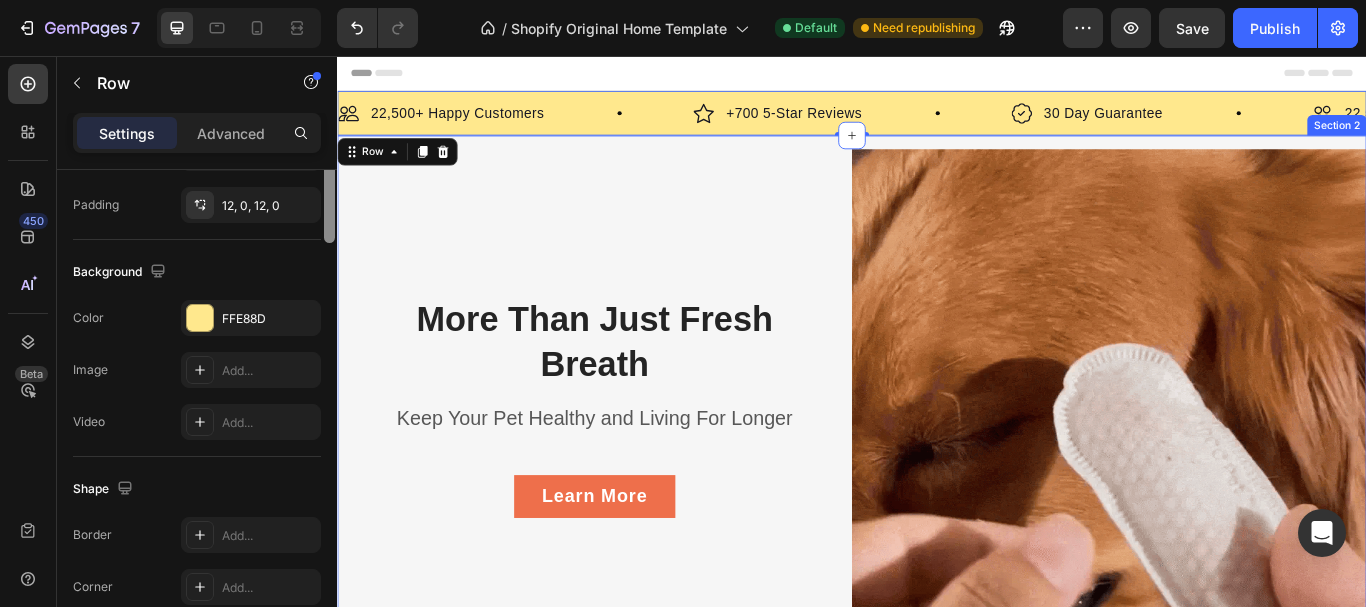 scroll, scrollTop: 323, scrollLeft: 0, axis: vertical 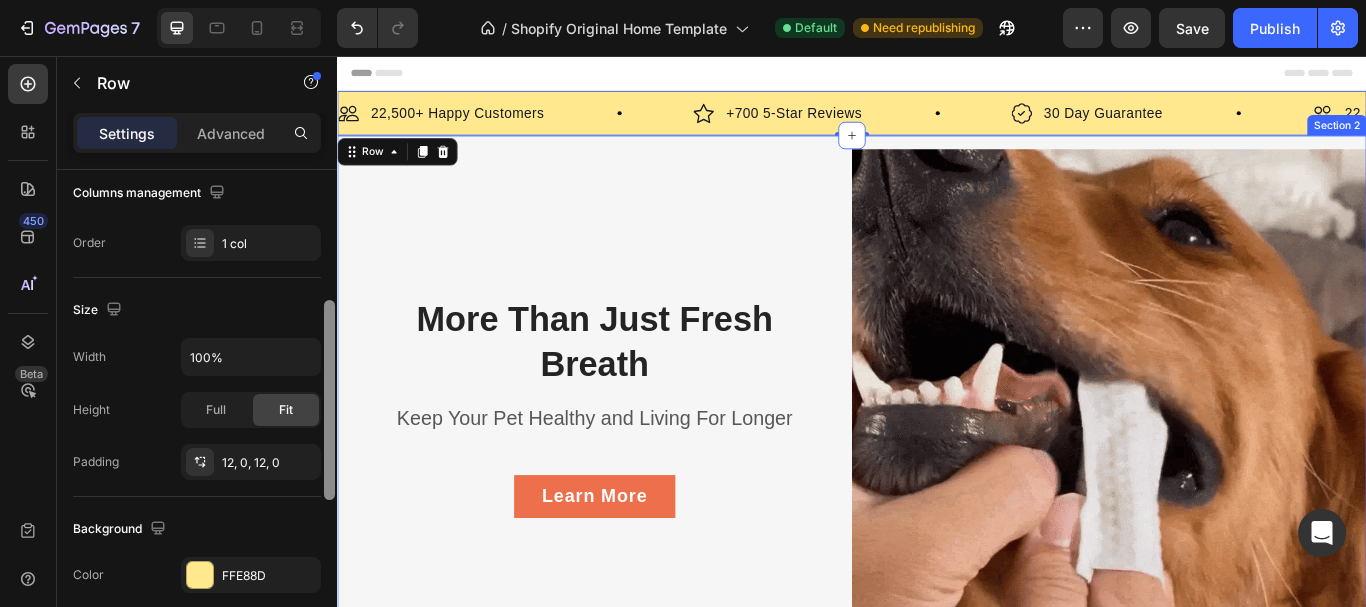 drag, startPoint x: 668, startPoint y: 421, endPoint x: 369, endPoint y: 260, distance: 339.59094 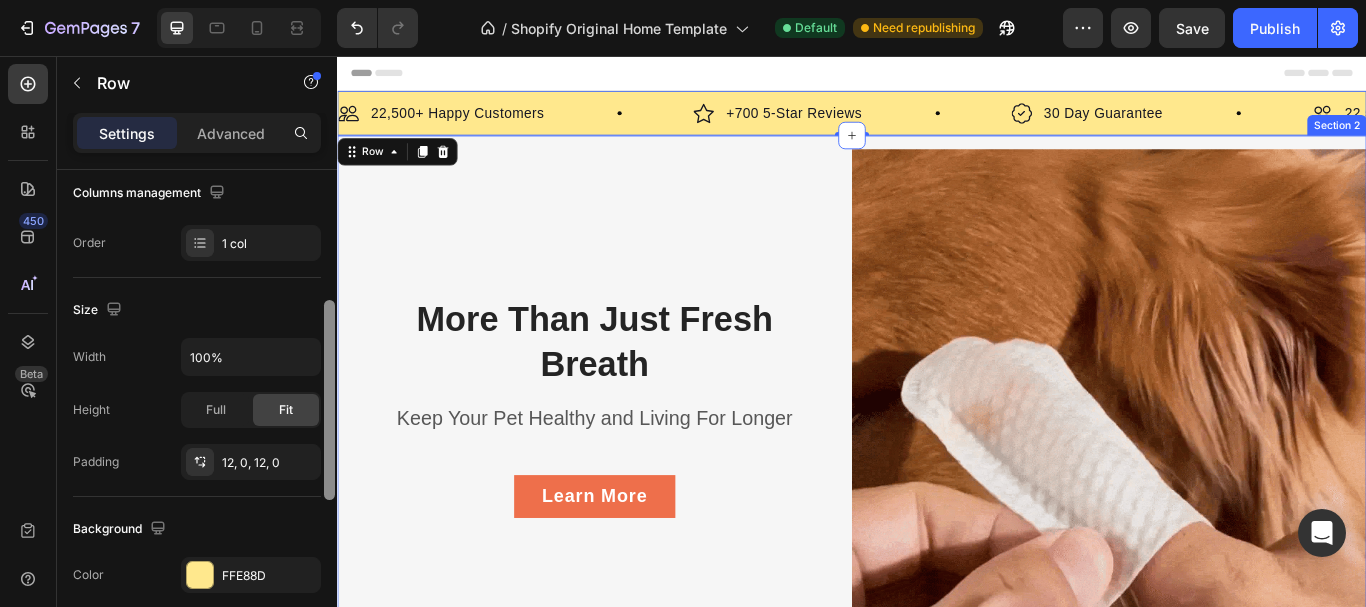 scroll, scrollTop: 0, scrollLeft: 0, axis: both 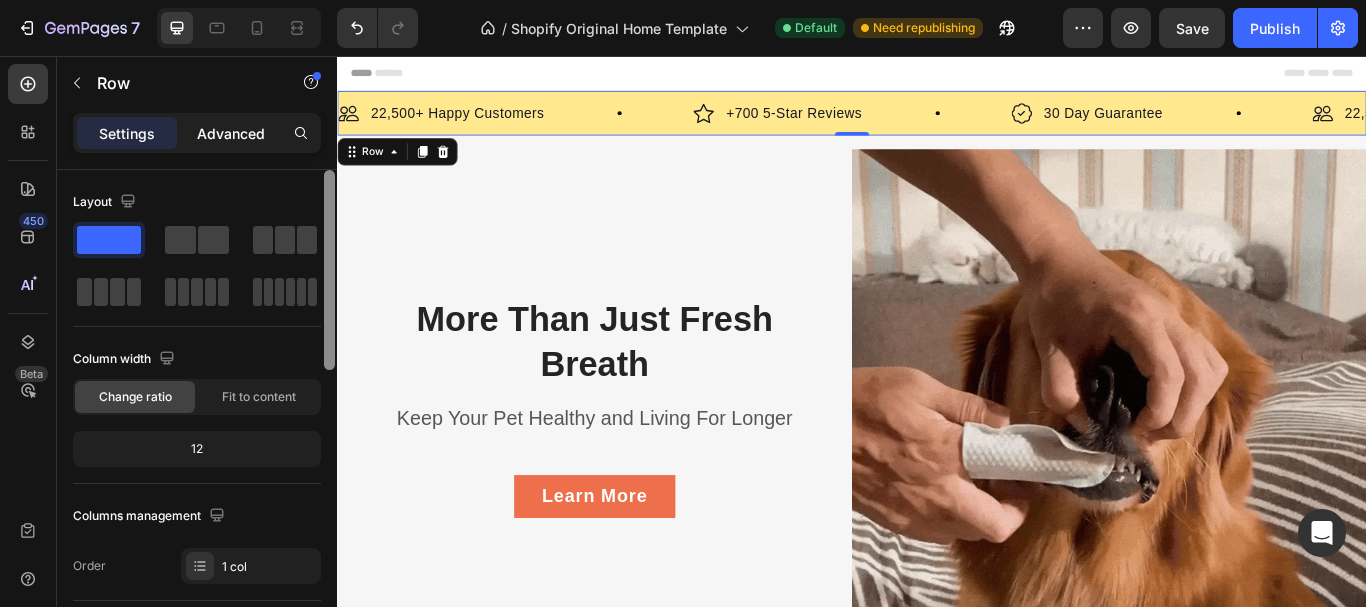 click on "Advanced" at bounding box center (231, 133) 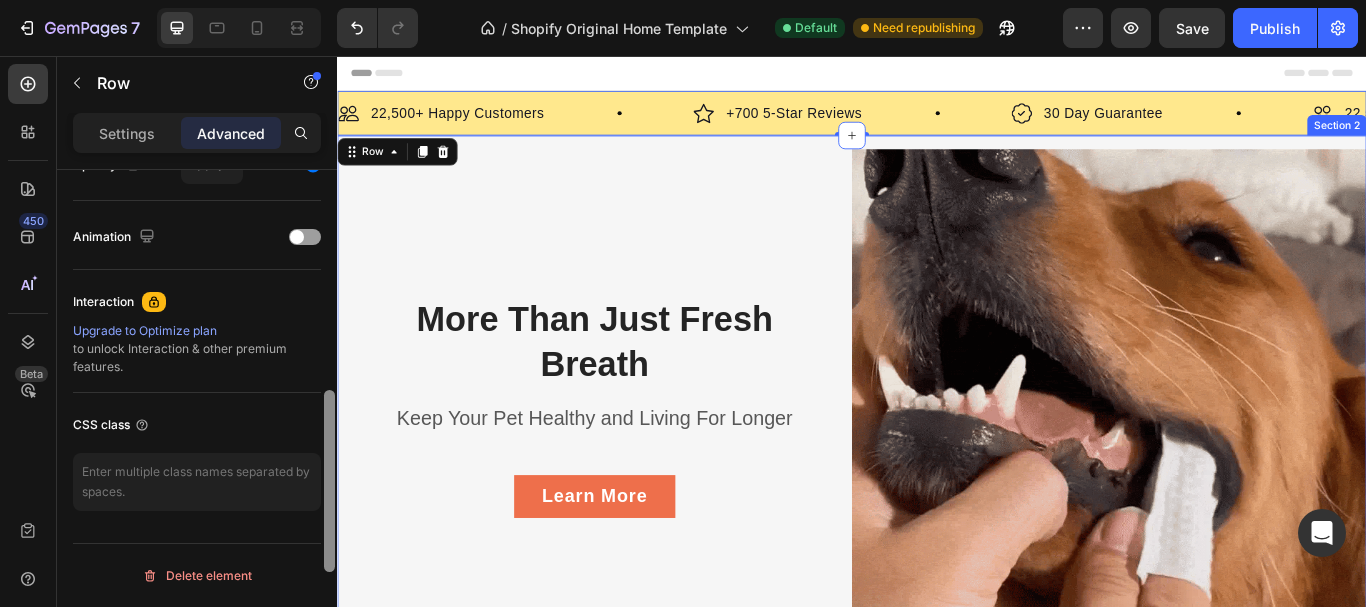 scroll, scrollTop: 773, scrollLeft: 0, axis: vertical 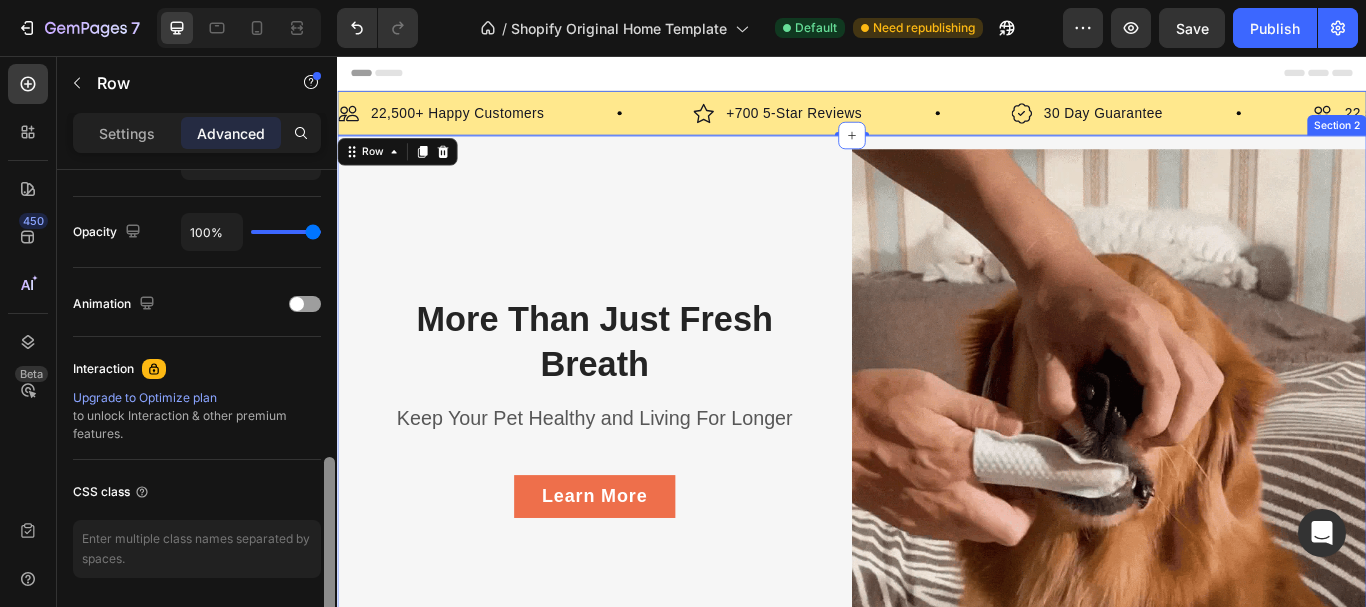 drag, startPoint x: 669, startPoint y: 267, endPoint x: 348, endPoint y: 185, distance: 331.308 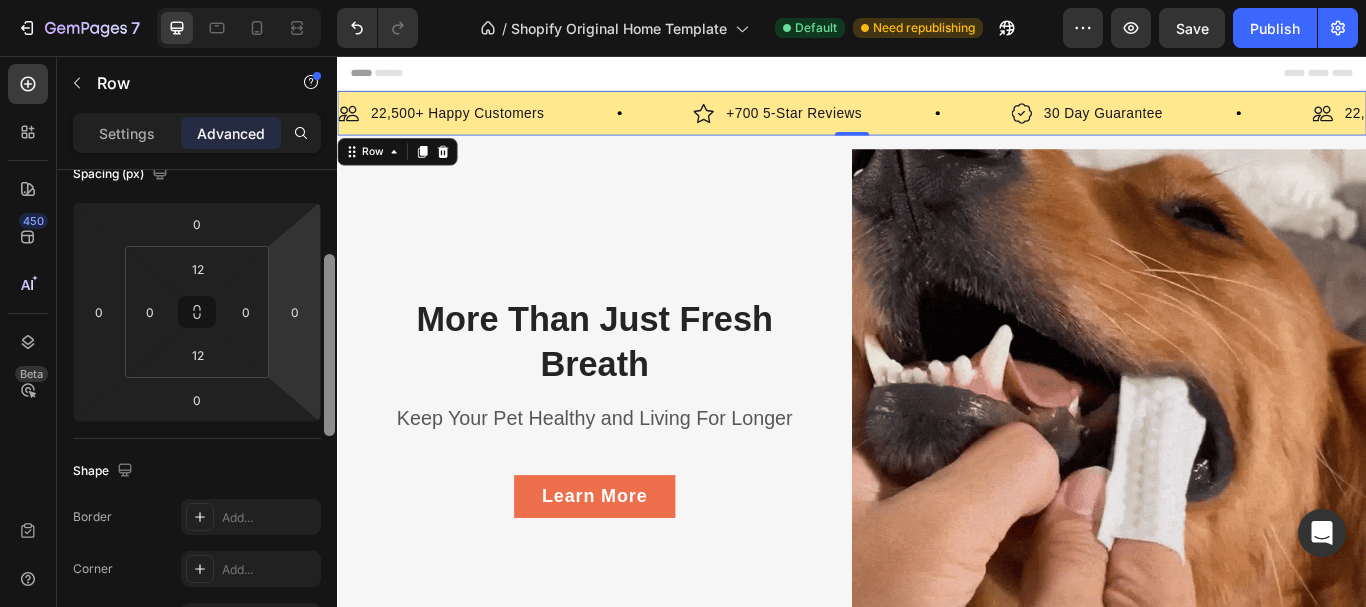 scroll, scrollTop: 0, scrollLeft: 0, axis: both 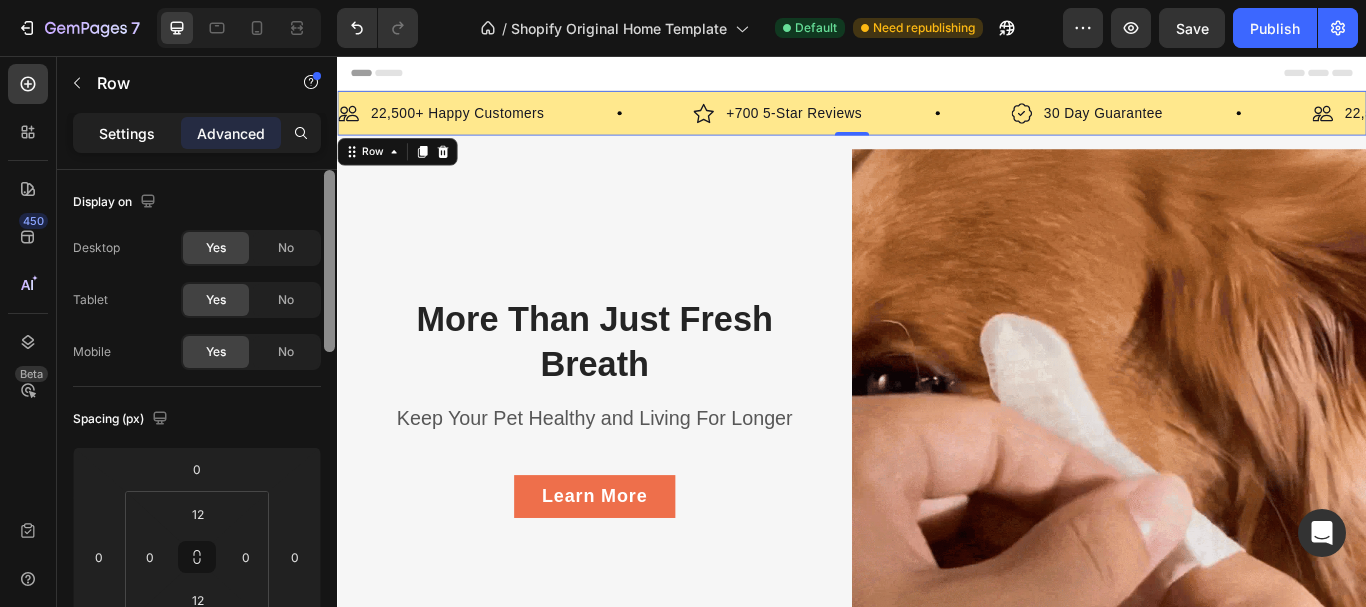 click on "Settings" at bounding box center [127, 133] 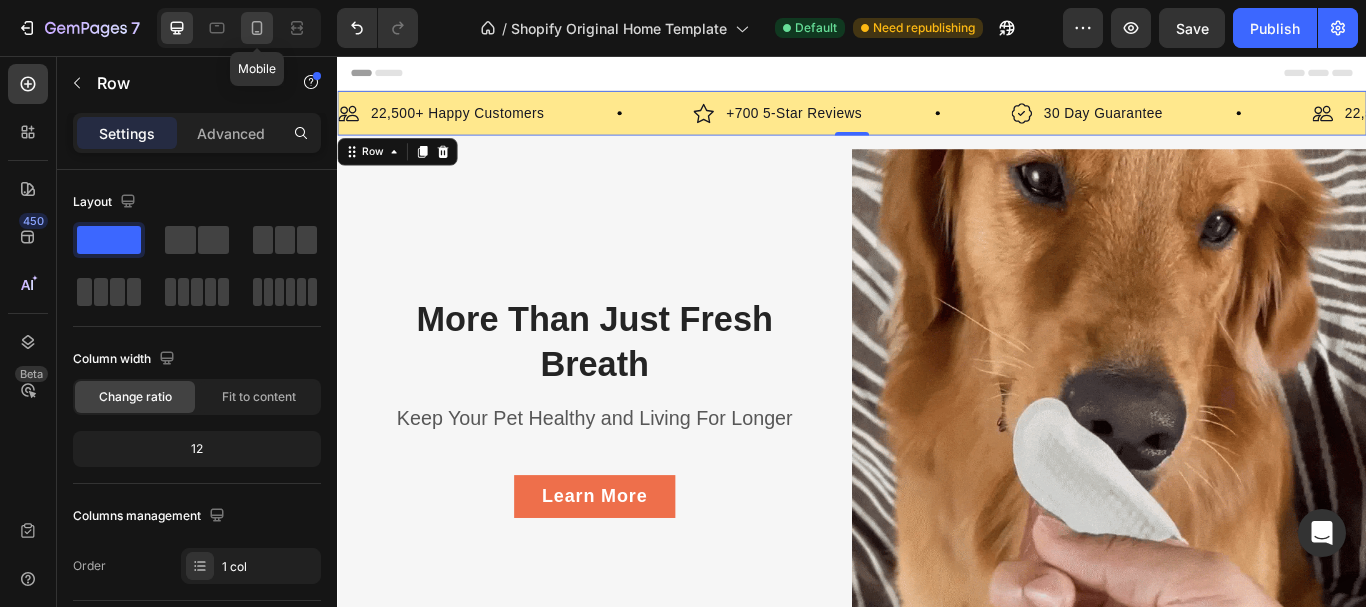 click 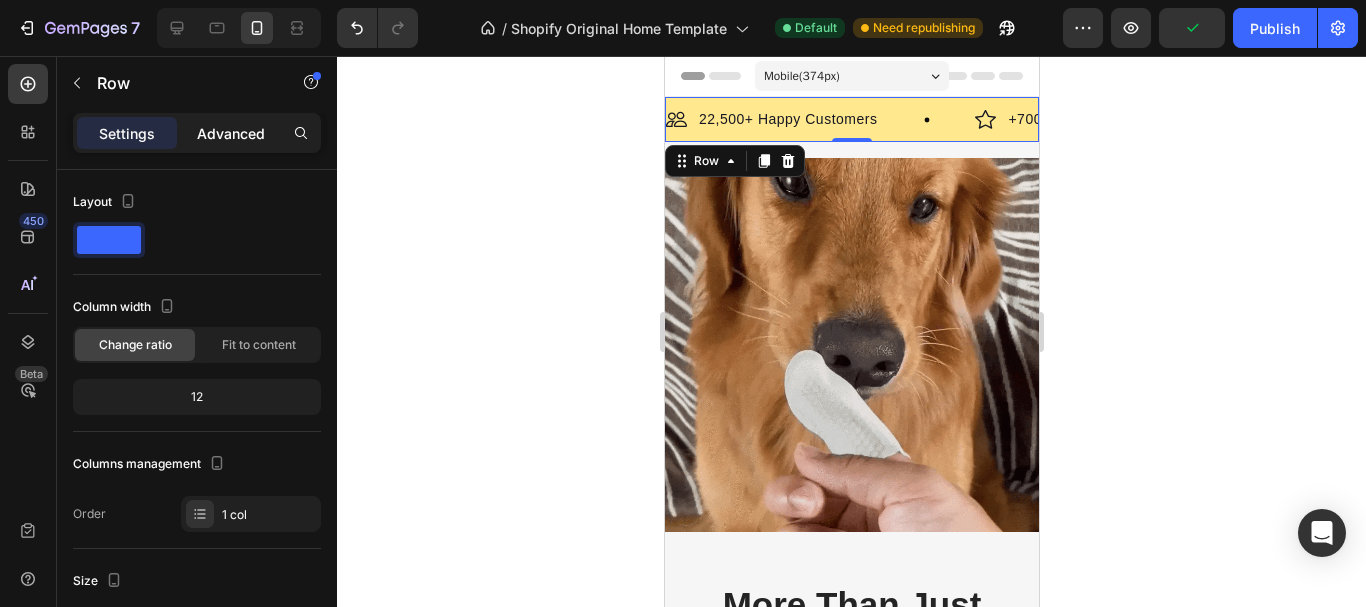 click on "Advanced" at bounding box center (231, 133) 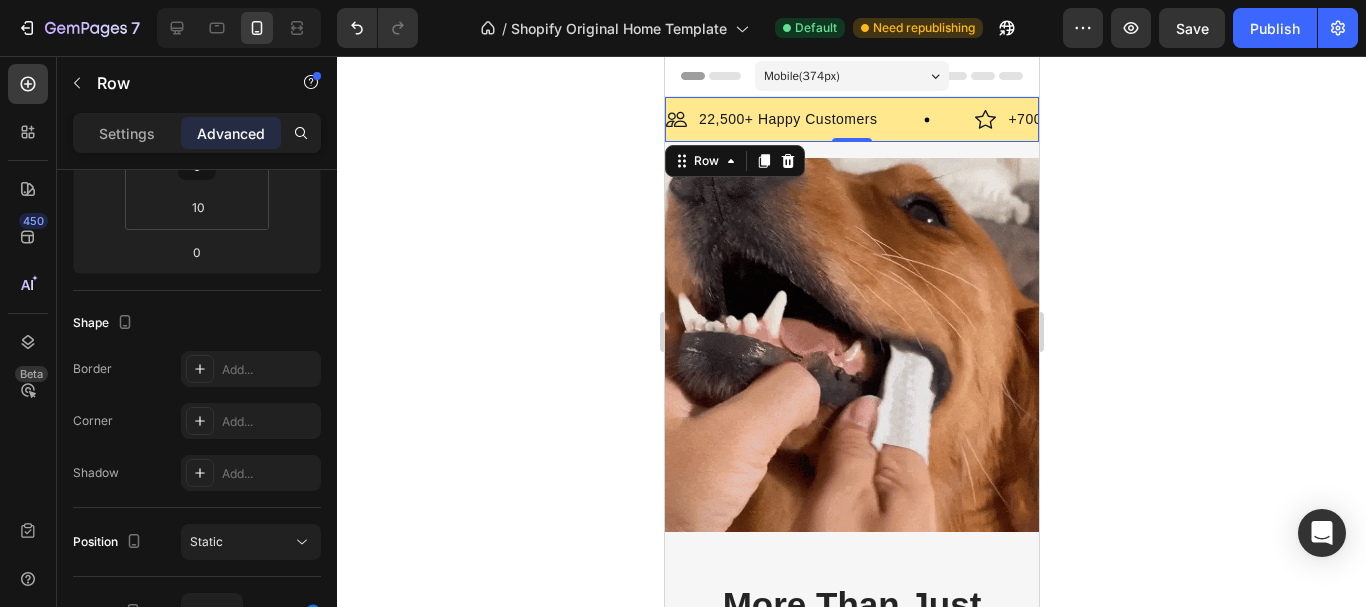 scroll, scrollTop: 0, scrollLeft: 0, axis: both 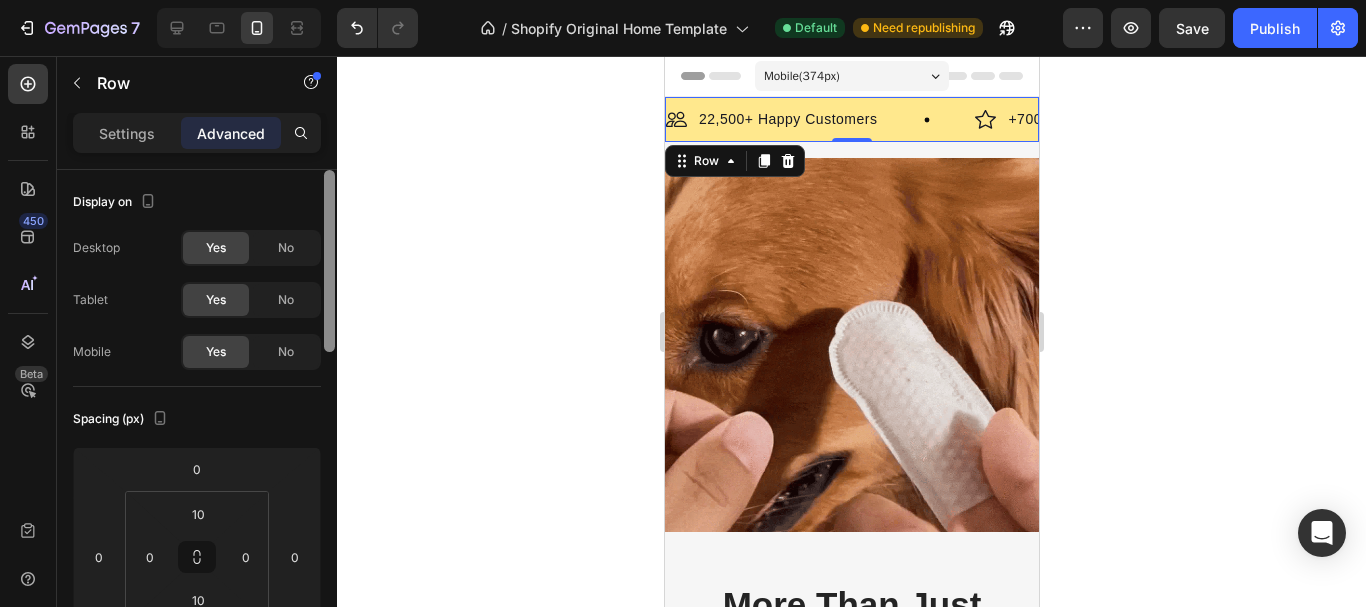 drag, startPoint x: 328, startPoint y: 222, endPoint x: 339, endPoint y: 186, distance: 37.64306 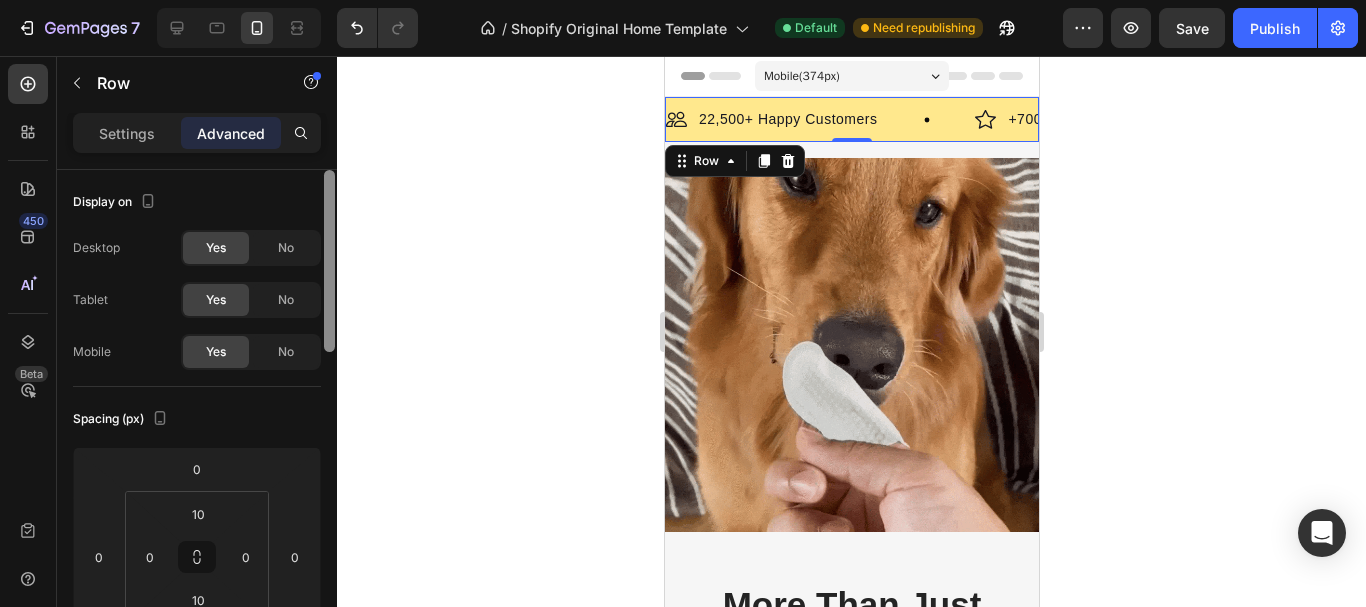 click on "7   /  Shopify Original Home Template Default Need republishing Preview  Save   Publish  450 Beta Sections(18) Elements(83) Section Element Hero Section Product Detail Brands Trusted Badges Guarantee Product Breakdown How to use Testimonials Compare Bundle FAQs Social Proof Brand Story Product List Collection Blog List Contact Sticky Add to Cart Custom Footer Browse Library 450 Layout
Row
Row
Row
Row Text
Heading
Text Block Button
Button
Button Media
Image
Image" 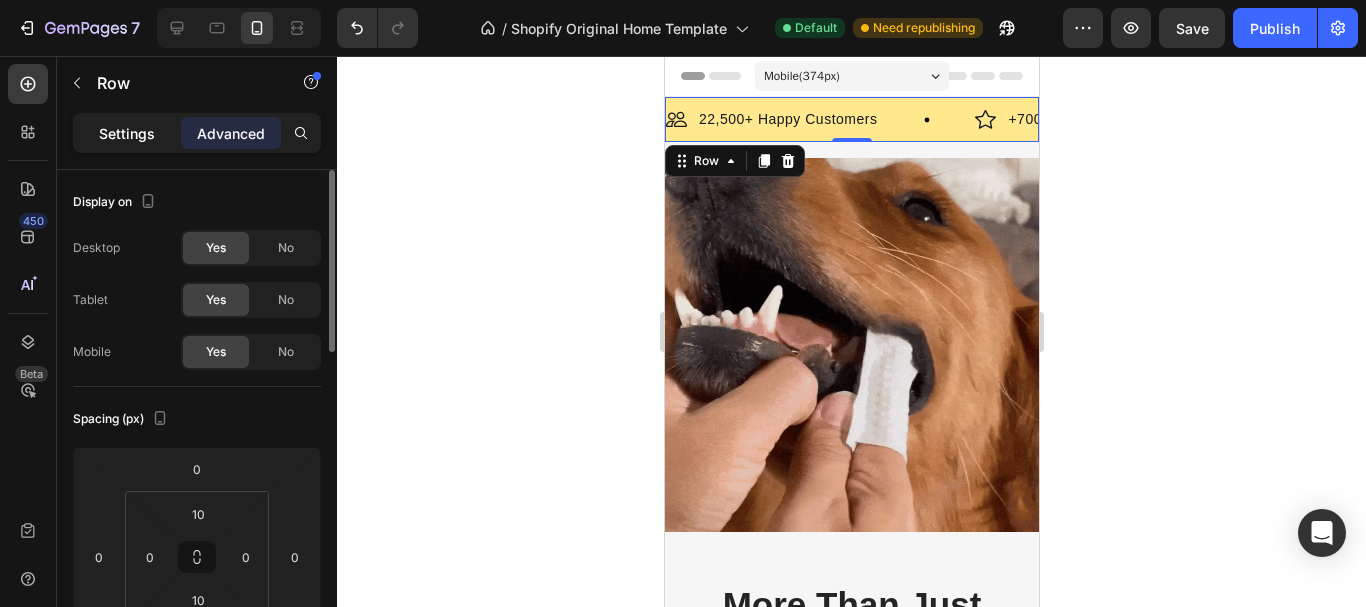 click on "Settings" at bounding box center [127, 133] 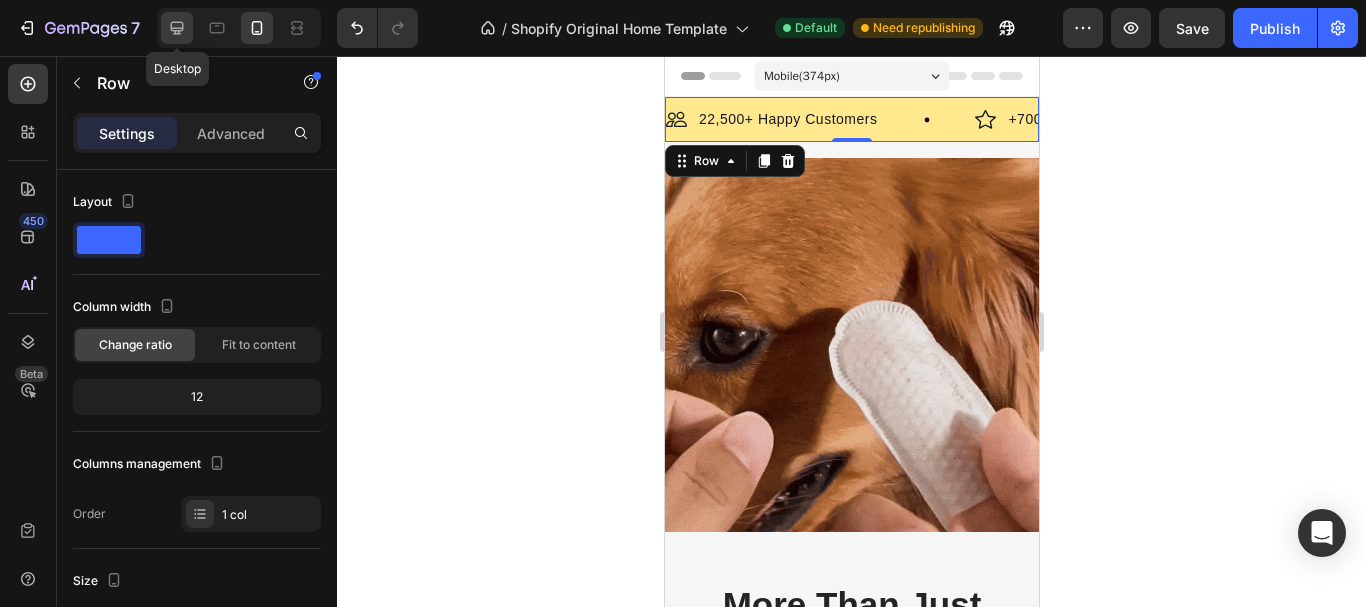click 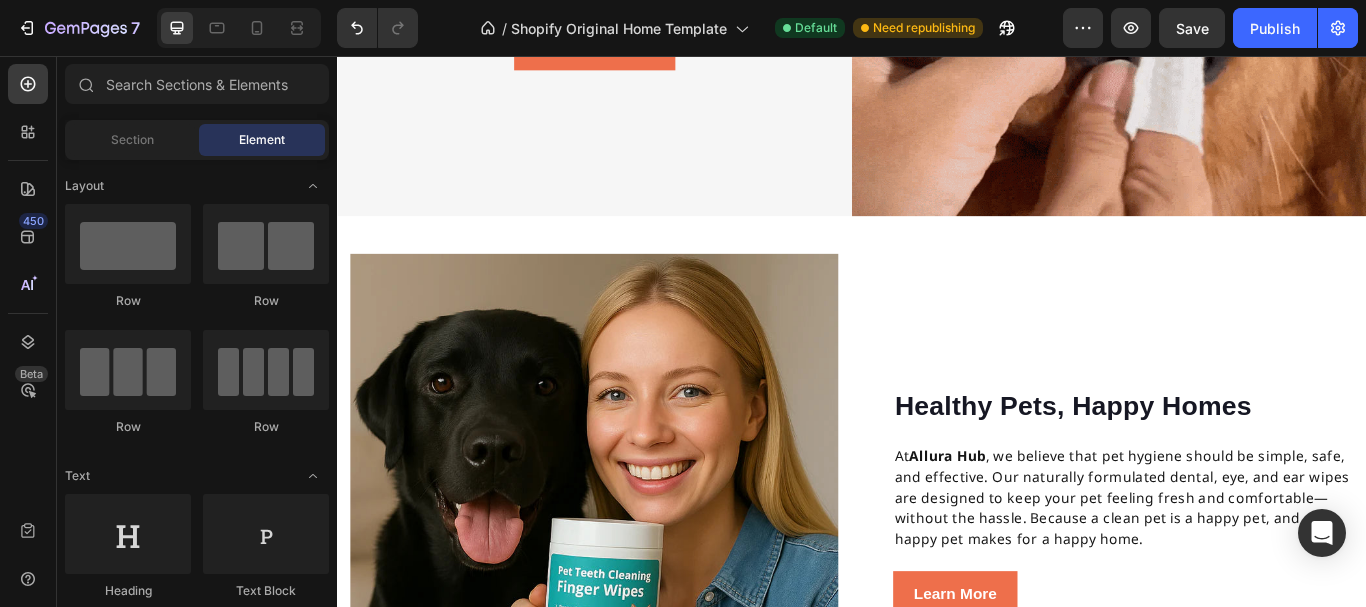scroll, scrollTop: 541, scrollLeft: 0, axis: vertical 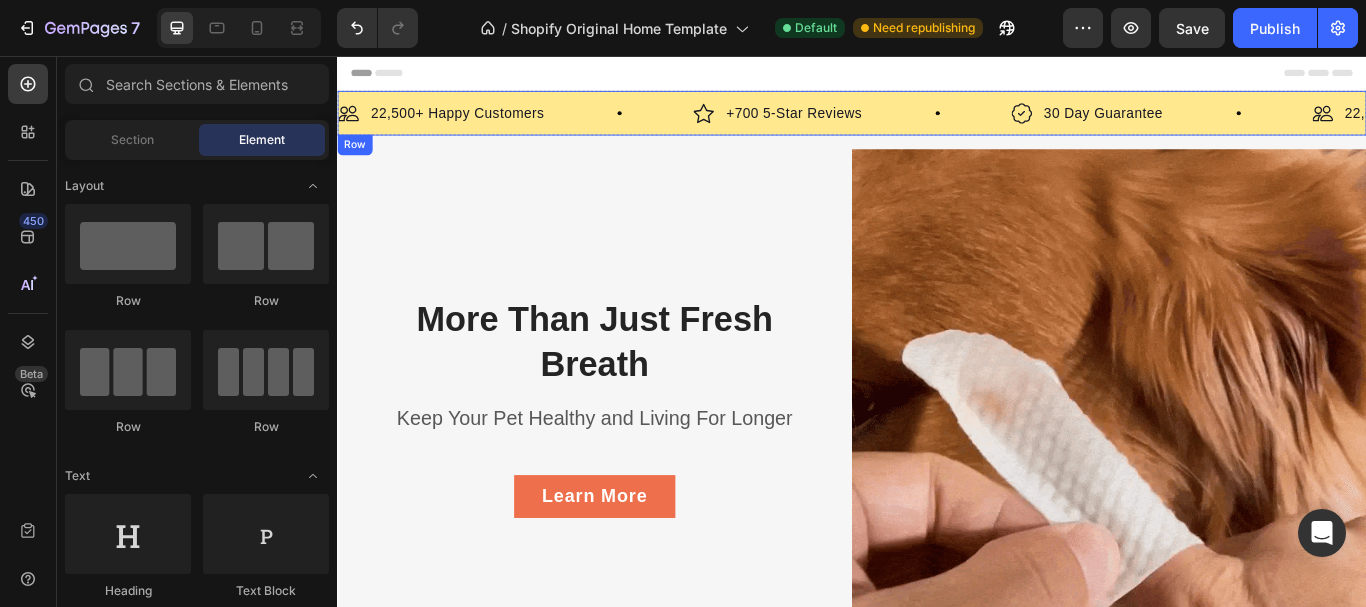 click on "Image 22,500+ Happy Customers Text Block Row
Image +700 5-Star Reviews Text Block Row
Image 30 Day Guarantee Text Block Row
Image 22,500+ Happy Customers Text Block Row
Image +700 5-Star Reviews Text Block Row
Image 30 Day Guarantee Text Block Row
Image 22,500+ Happy Customers Text Block Row
Image +700 5-Star Reviews Text Block Row
Image 30 Day Guarantee Text Block Row
Image 22,500+ Happy Customers Text Block Row
Image +700 5-Star Reviews Text Block Row
Image 30 Day Guarantee Text Block Row
Image 22,500+ Happy Customers Text Block Row
Image +700 5-Star Reviews Text Block Row
Image 30 Day Guarantee Text Block Row
Image 22,500+ Happy Customers Text Block Row
Image +700 5-Star Reviews Text Block Row
Image 30 Day Guarantee Text Block Row Marquee" at bounding box center (937, 123) 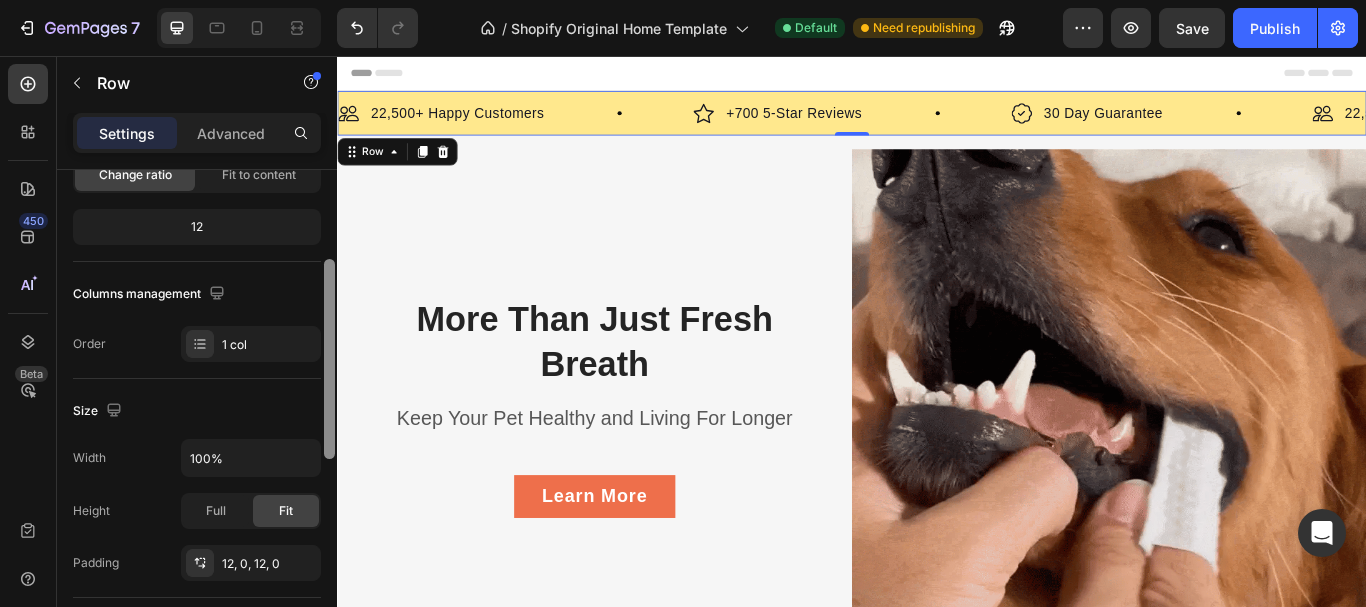 drag, startPoint x: 332, startPoint y: 290, endPoint x: 319, endPoint y: 381, distance: 91.92388 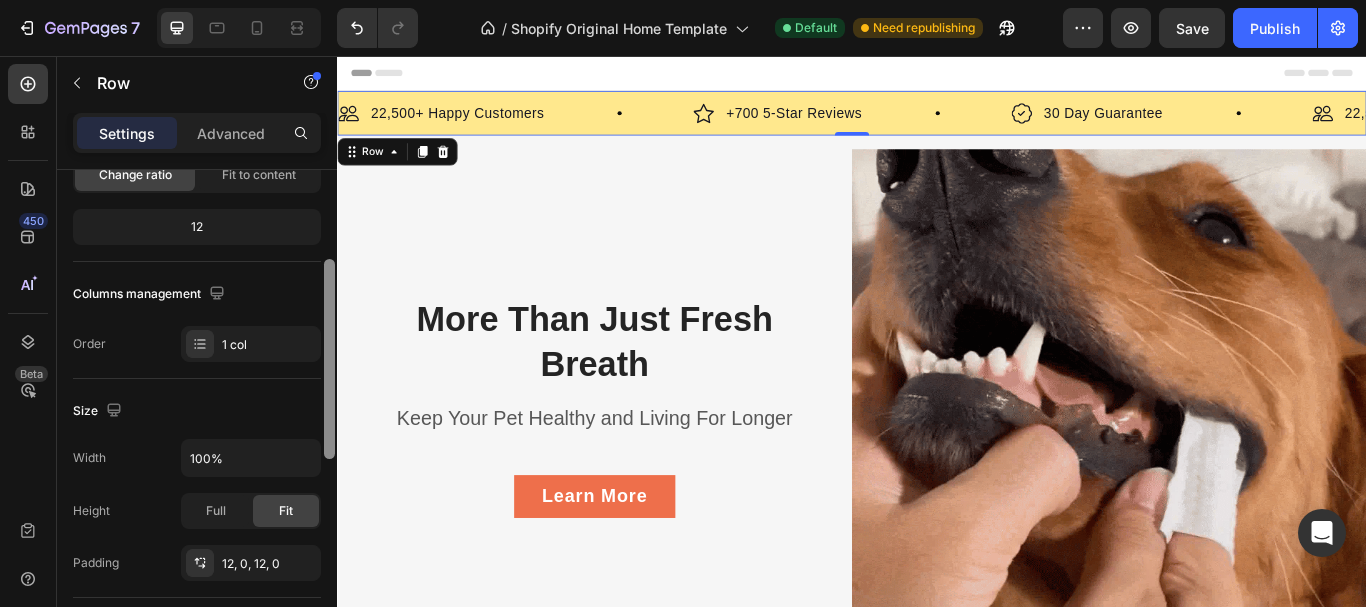 click on "Layout Column width Change ratio Fit to content 12 Columns management Order 1 col Size Width 100% Height Full Fit Padding 12, 0, 12, 0 Background The changes might be hidden by the video. Color FFE88D Image Add... Video Add... Shape Border Add... Corner Add... Shadow Add... Delete element" at bounding box center (197, 417) 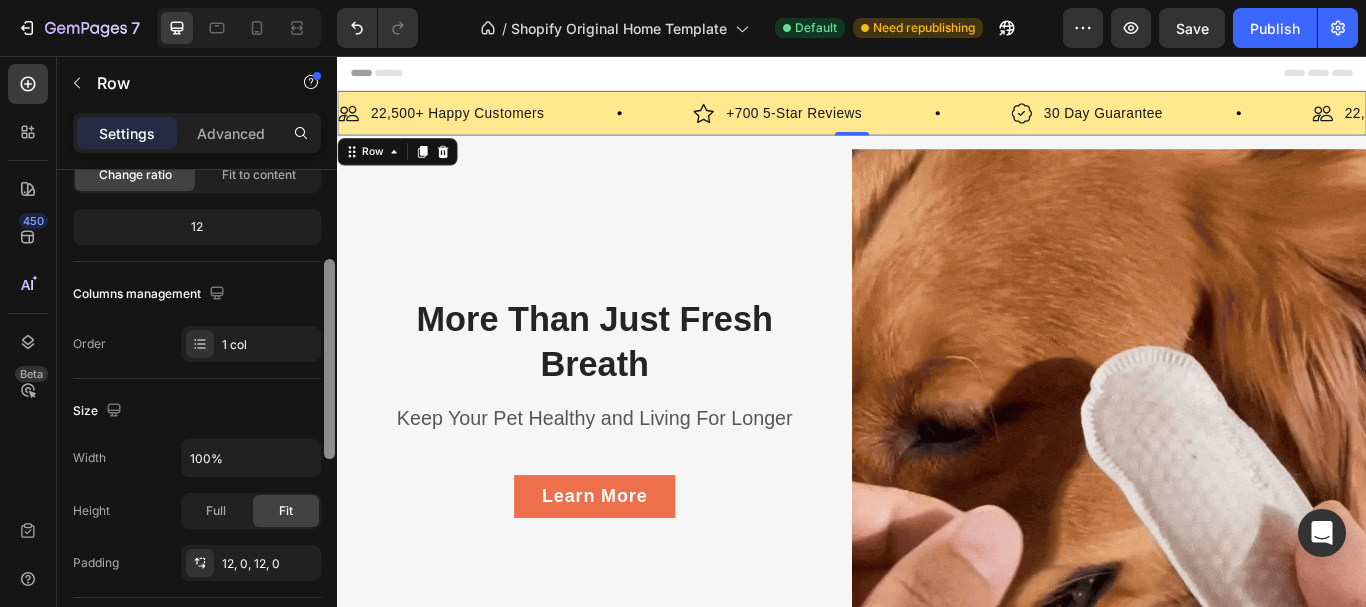 scroll, scrollTop: 225, scrollLeft: 0, axis: vertical 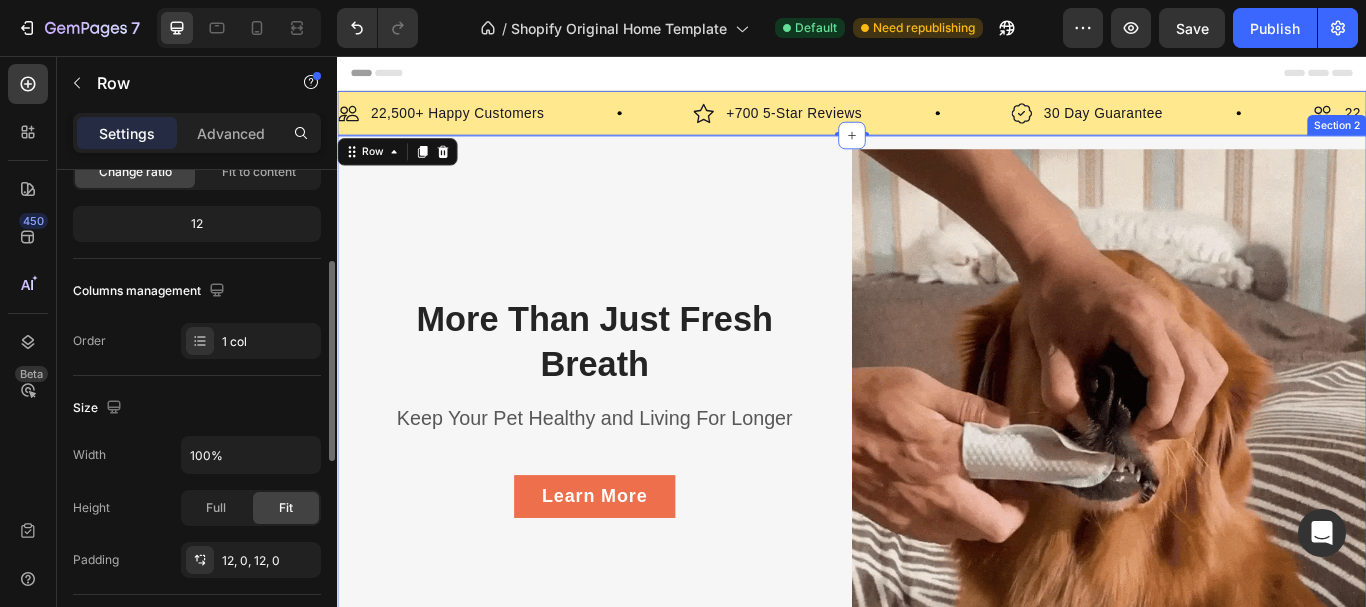 click on "More Than Just Fresh Breath Heading Keep Your Pet Healthy and Living For Longer Text block Learn More Button Row" at bounding box center (637, 465) 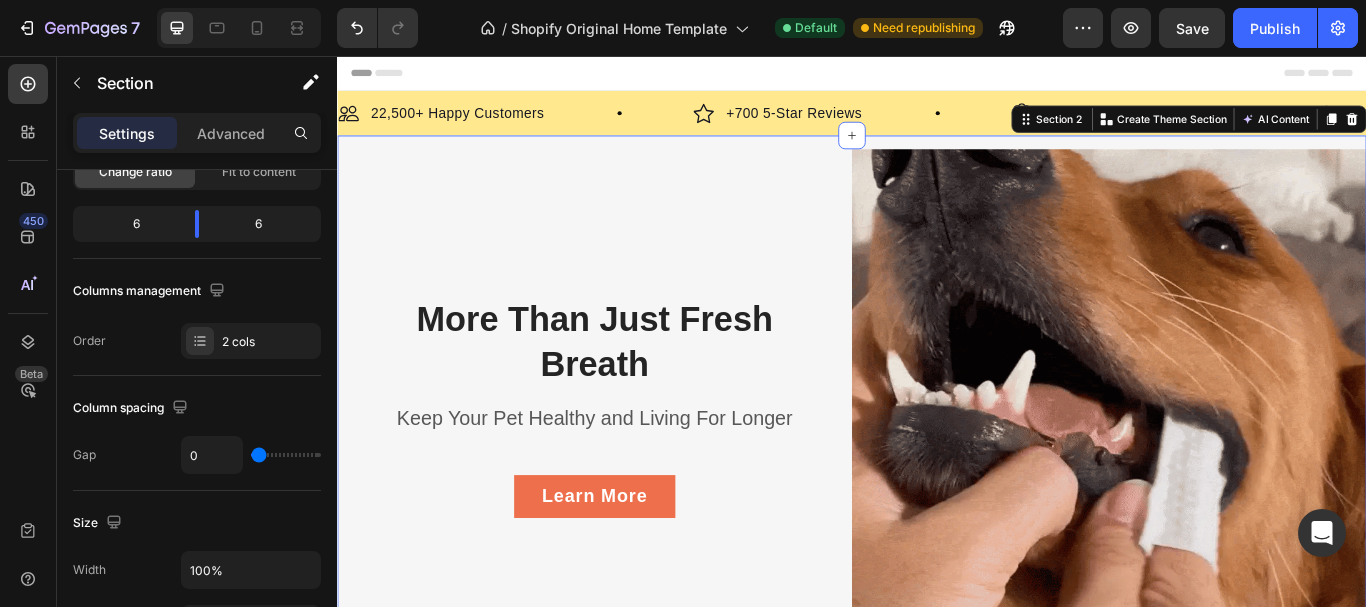 scroll, scrollTop: 0, scrollLeft: 0, axis: both 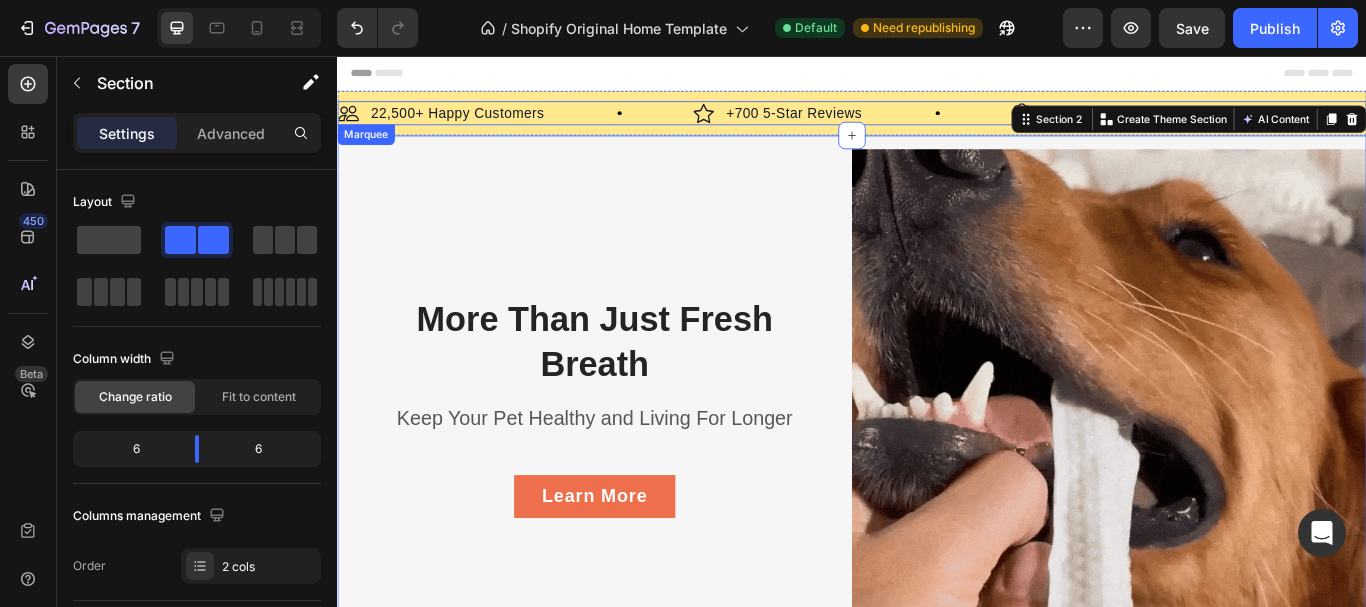 click on "Image 22,500+ Happy Customers Text Block Row" at bounding box center [545, 123] 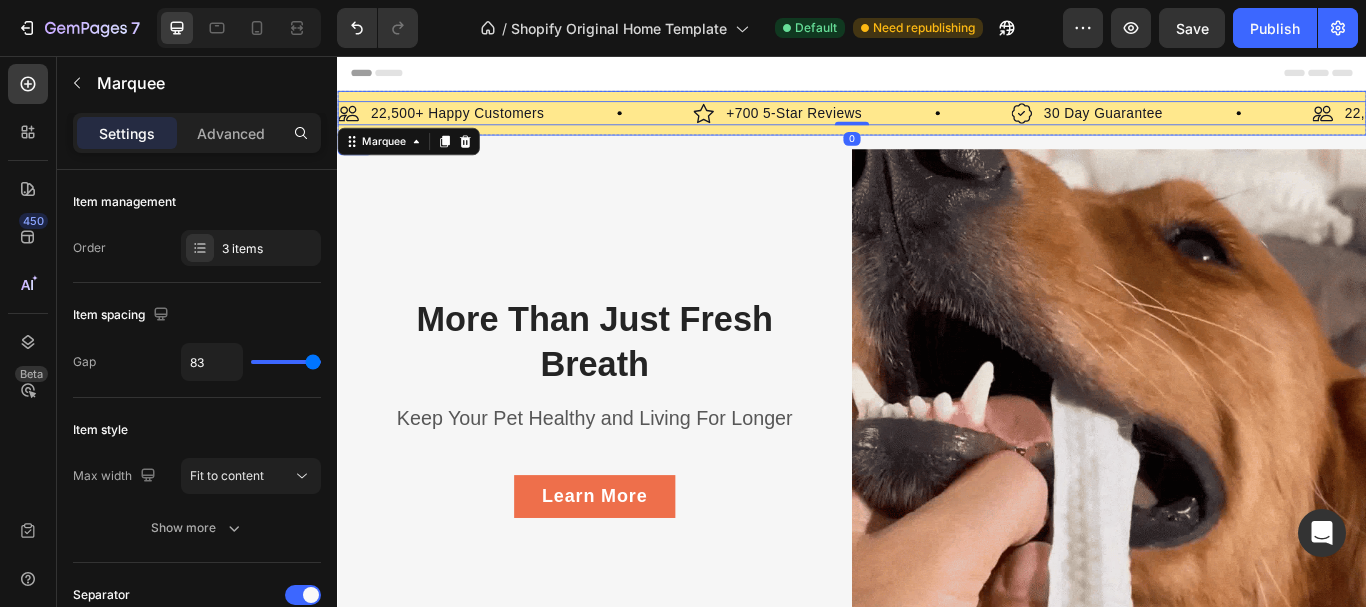 click on "Image 22,500+ Happy Customers Text Block Row
Image +700 5-Star Reviews Text Block Row
Image 30 Day Guarantee Text Block Row
Image 22,500+ Happy Customers Text Block Row
Image +700 5-Star Reviews Text Block Row
Image 30 Day Guarantee Text Block Row
Image 22,500+ Happy Customers Text Block Row
Image +700 5-Star Reviews Text Block Row
Image 30 Day Guarantee Text Block Row
Image 22,500+ Happy Customers Text Block Row
Image +700 5-Star Reviews Text Block Row
Image 30 Day Guarantee Text Block Row
Image 22,500+ Happy Customers Text Block Row
Image +700 5-Star Reviews Text Block Row
Image 30 Day Guarantee Text Block Row
Image 22,500+ Happy Customers Text Block Row
Image +700 5-Star Reviews Text Block Row
Image 30 Day Guarantee Text Block Row Marquee" at bounding box center [937, 123] 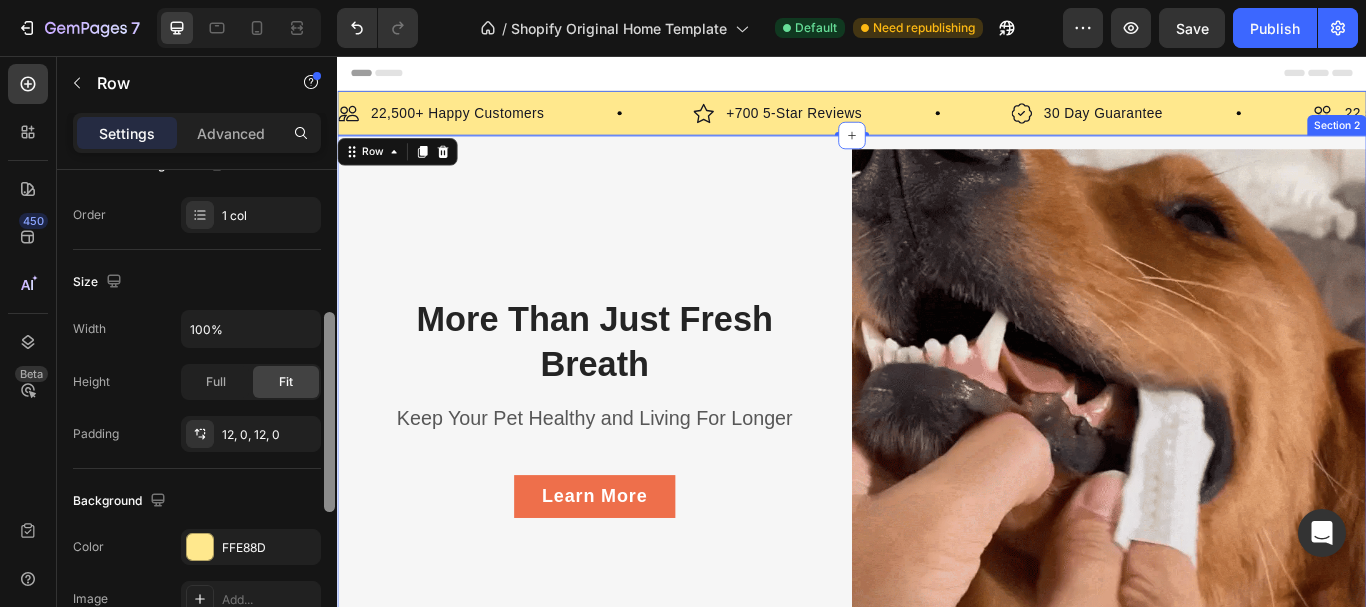 scroll, scrollTop: 0, scrollLeft: 0, axis: both 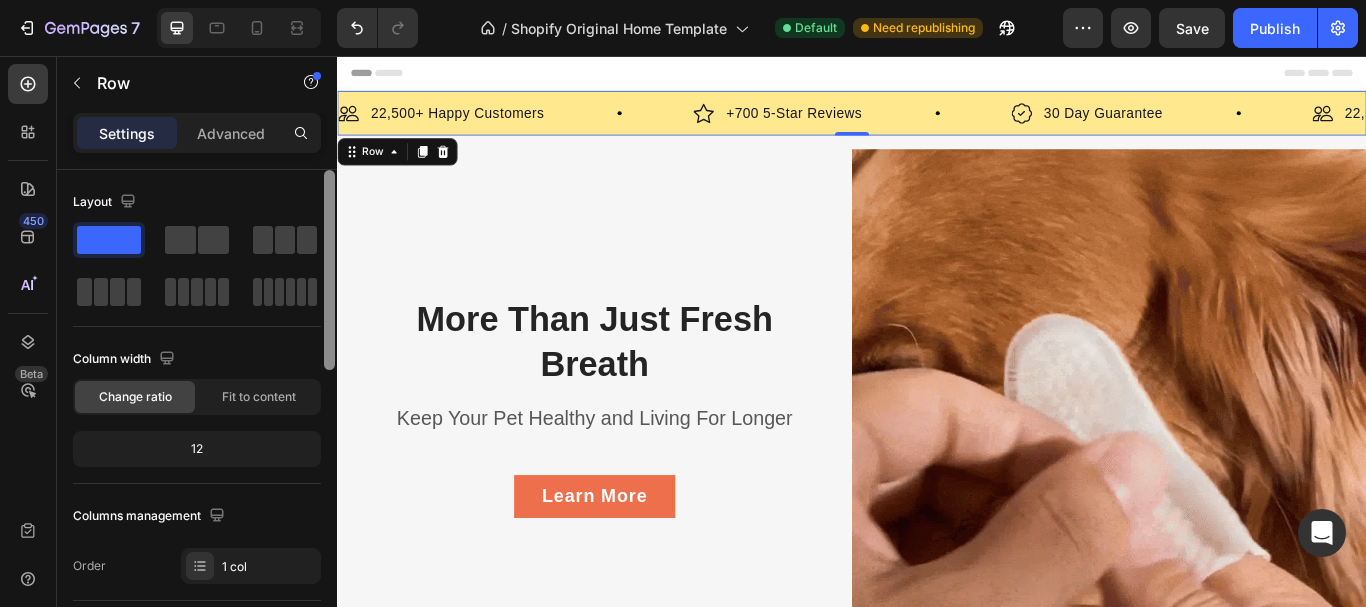 drag, startPoint x: 326, startPoint y: 261, endPoint x: 335, endPoint y: 197, distance: 64.629715 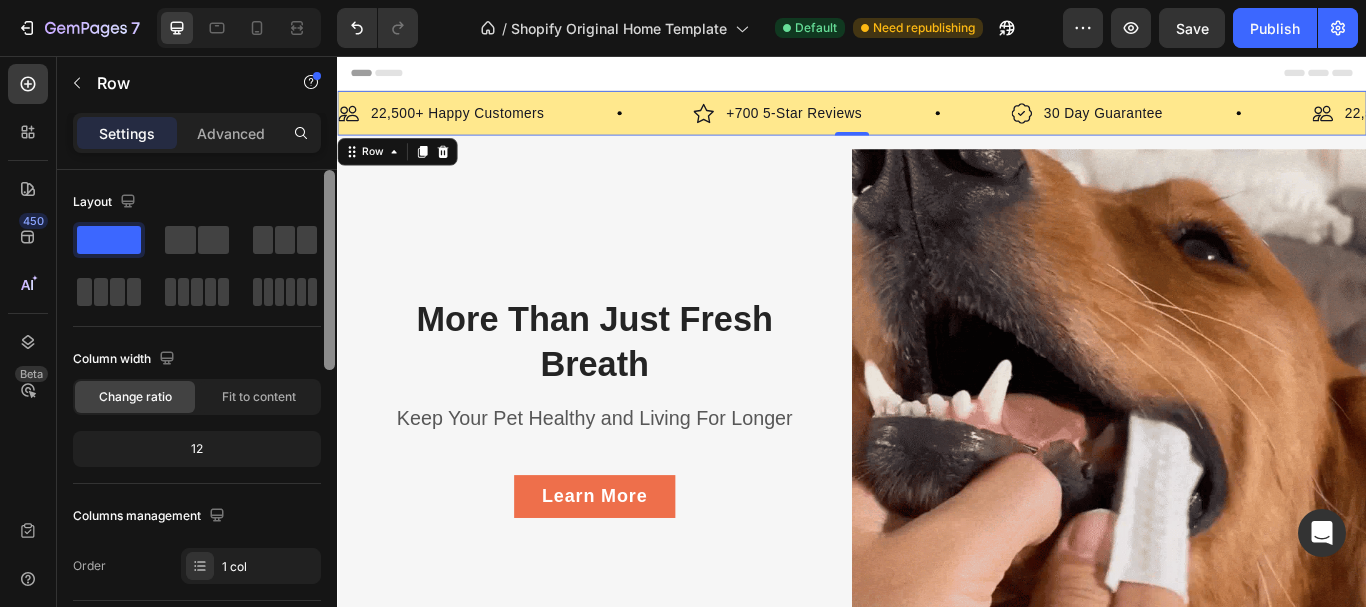 click at bounding box center (329, 417) 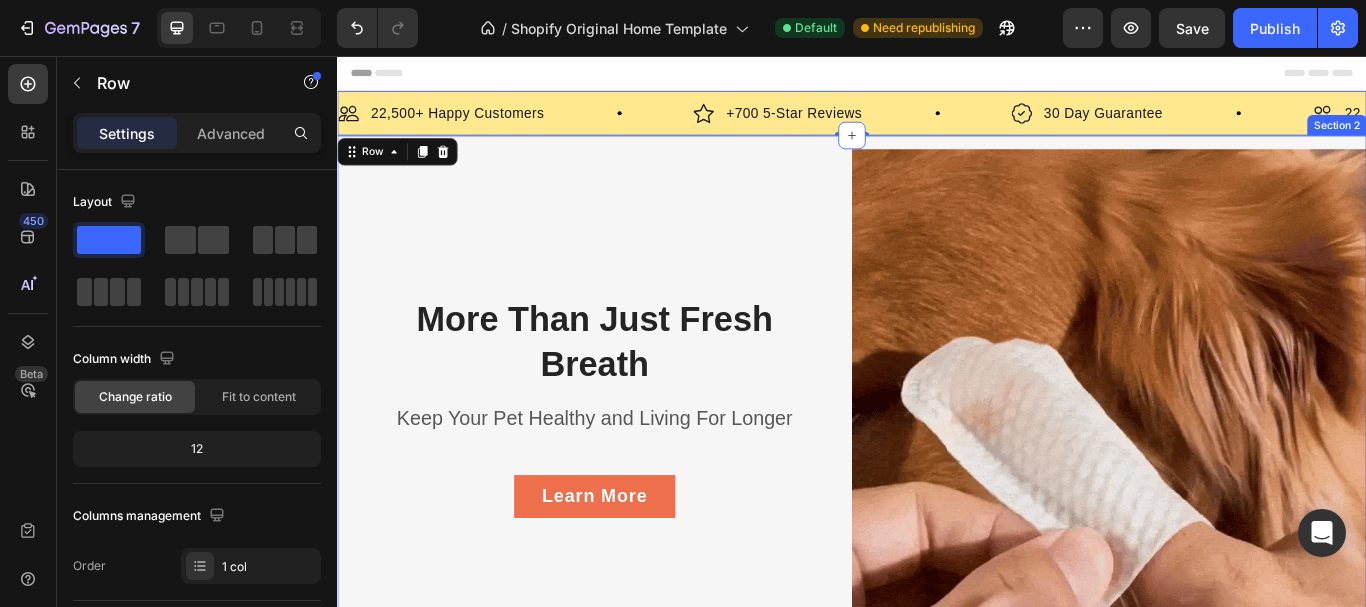 click on "More Than Just Fresh Breath Heading Keep Your Pet Healthy and Living For Longer Text block Learn More Button Row" at bounding box center (637, 465) 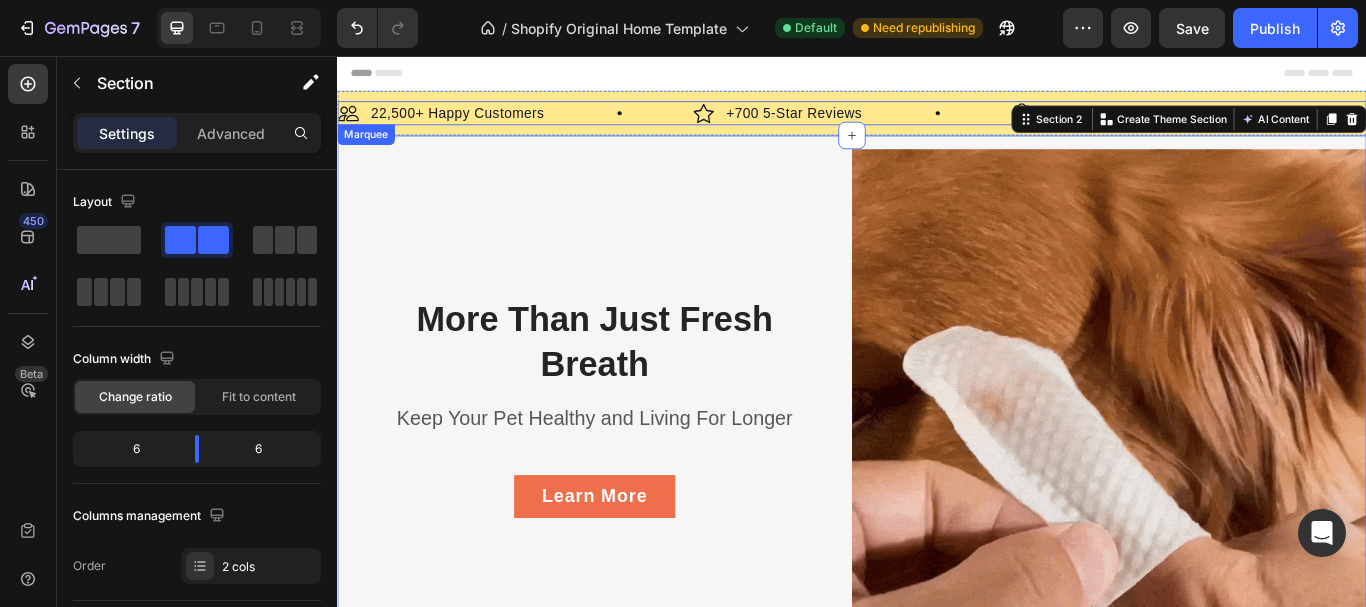 click on "Image 22,500+ Happy Customers Text Block Row" at bounding box center [545, 123] 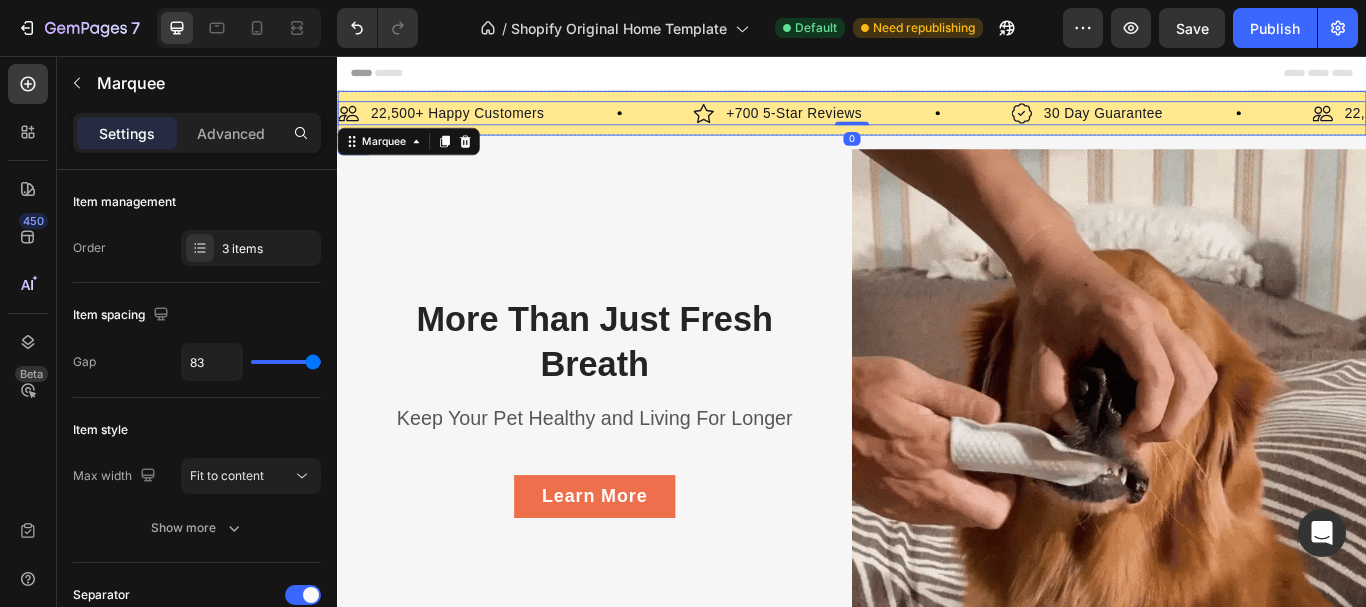 click on "Image 22,500+ Happy Customers Text Block Row
Image +700 5-Star Reviews Text Block Row
Image 30 Day Guarantee Text Block Row
Image 22,500+ Happy Customers Text Block Row
Image +700 5-Star Reviews Text Block Row
Image 30 Day Guarantee Text Block Row
Image 22,500+ Happy Customers Text Block Row
Image +700 5-Star Reviews Text Block Row
Image 30 Day Guarantee Text Block Row
Image 22,500+ Happy Customers Text Block Row
Image +700 5-Star Reviews Text Block Row
Image 30 Day Guarantee Text Block Row
Image 22,500+ Happy Customers Text Block Row
Image +700 5-Star Reviews Text Block Row
Image 30 Day Guarantee Text Block Row
Image 22,500+ Happy Customers Text Block Row
Image +700 5-Star Reviews Text Block Row
Image 30 Day Guarantee Text Block Row Marquee" at bounding box center (937, 123) 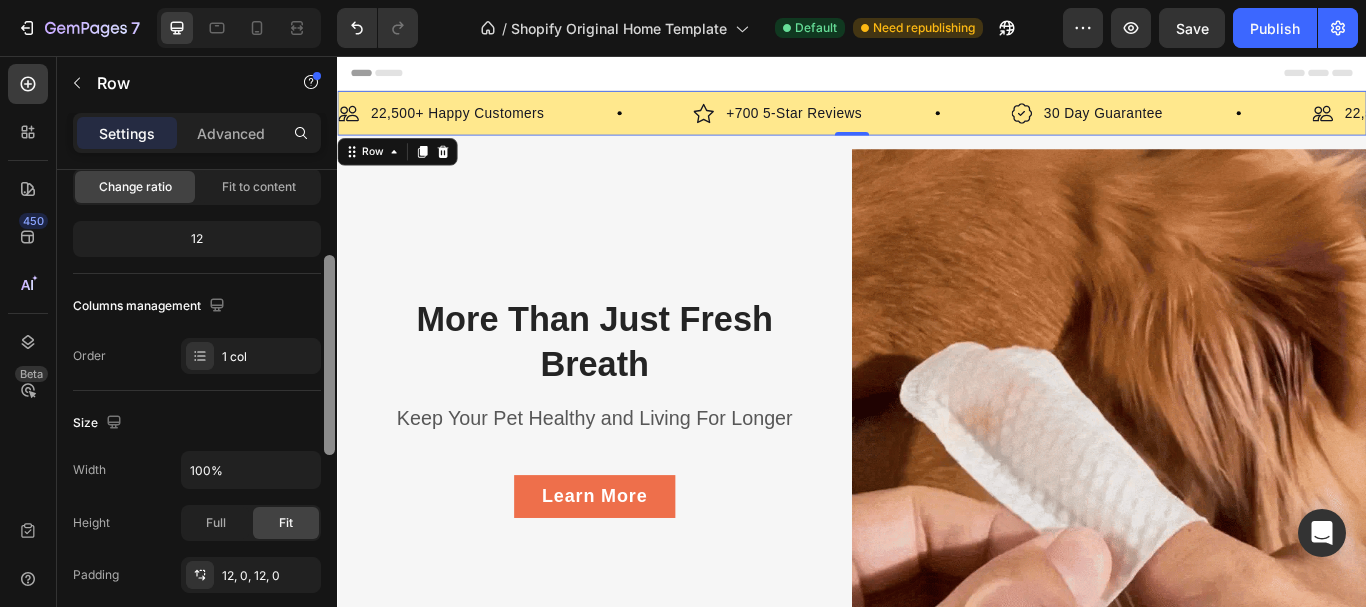 scroll, scrollTop: 336, scrollLeft: 0, axis: vertical 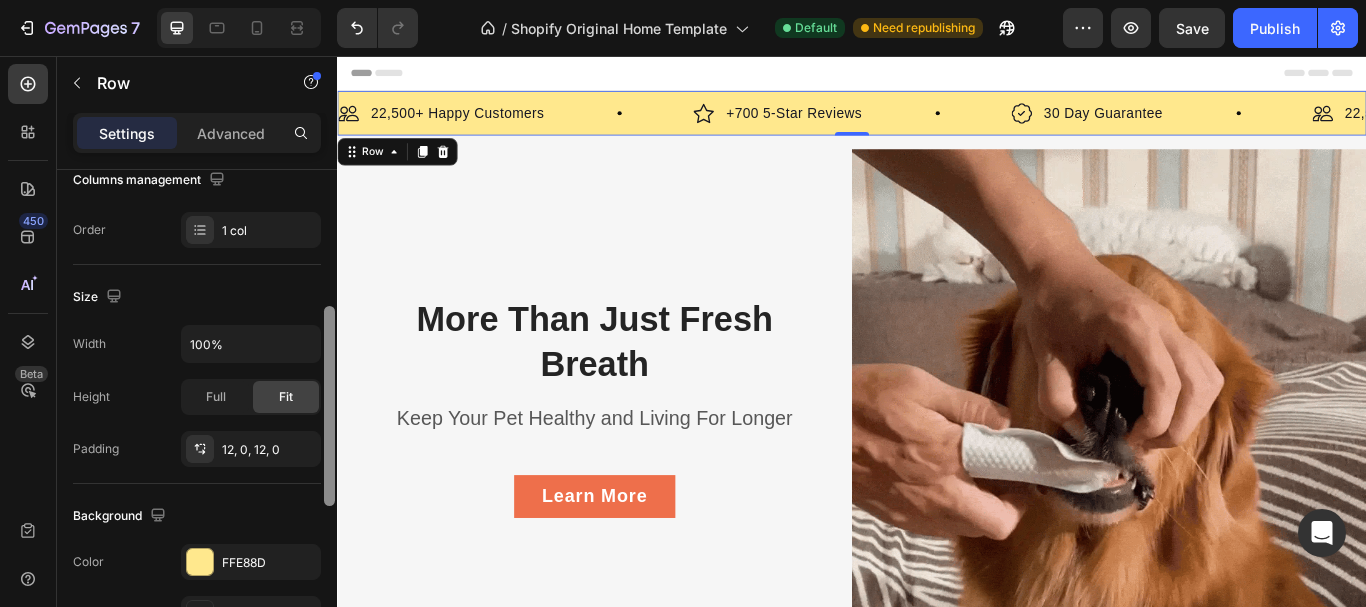 drag, startPoint x: 326, startPoint y: 223, endPoint x: 325, endPoint y: 359, distance: 136.00368 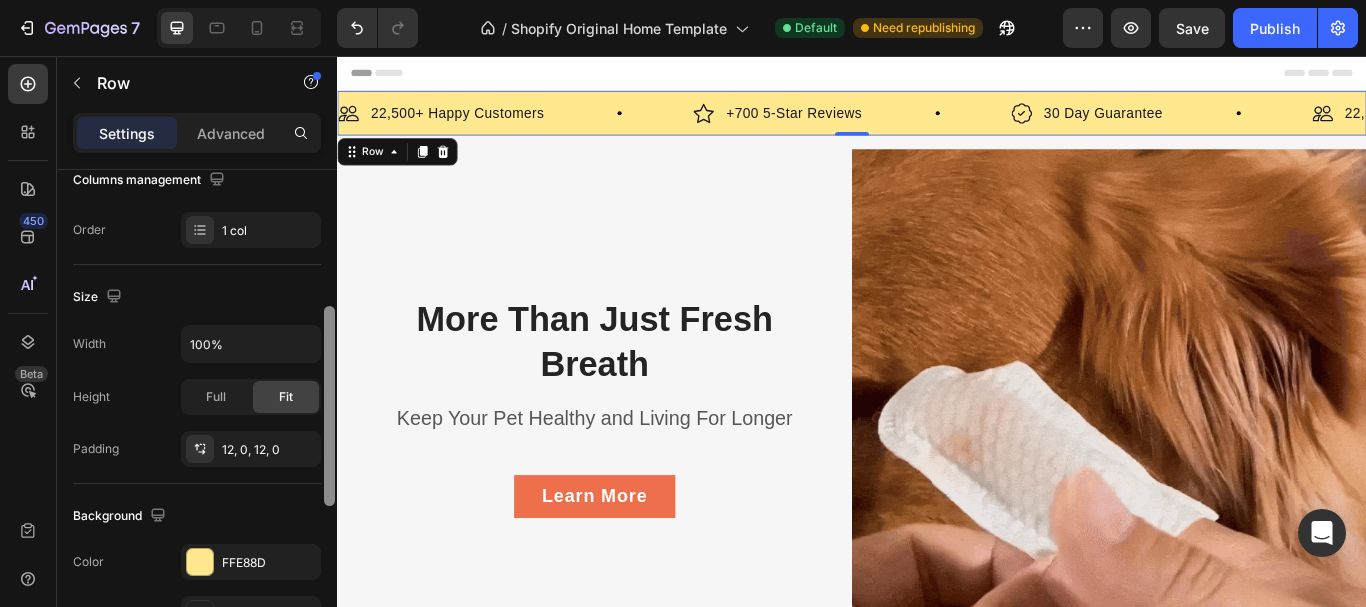 click at bounding box center [329, 406] 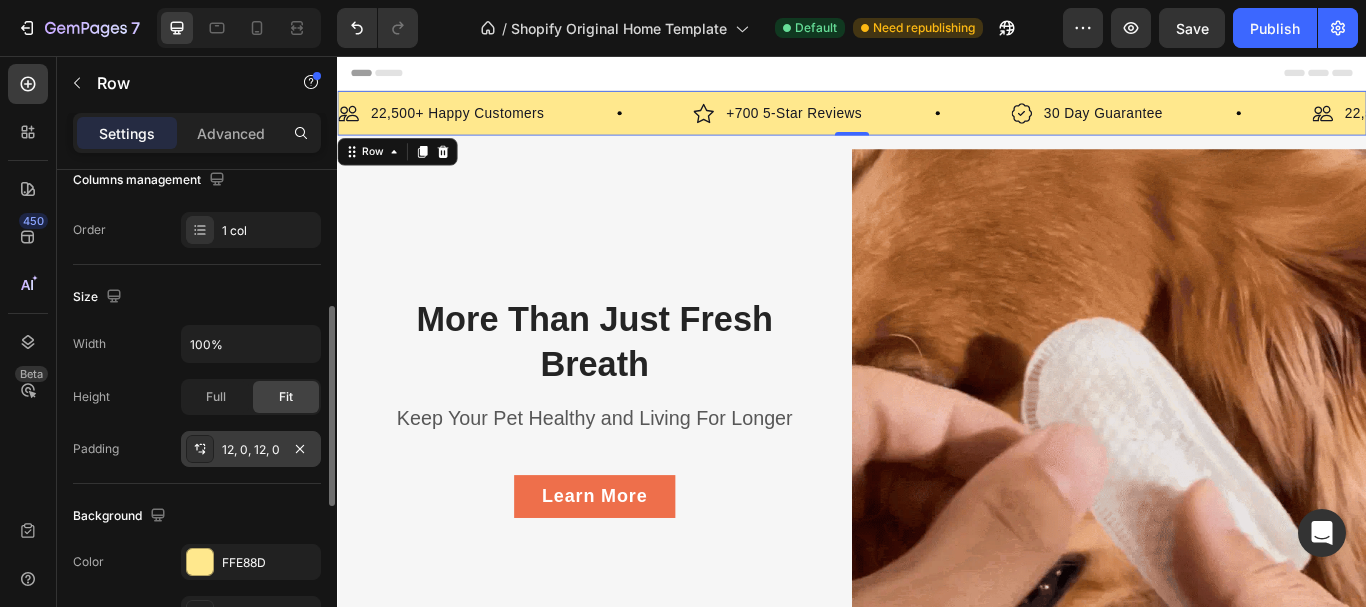 click on "12, 0, 12, 0" at bounding box center (251, 450) 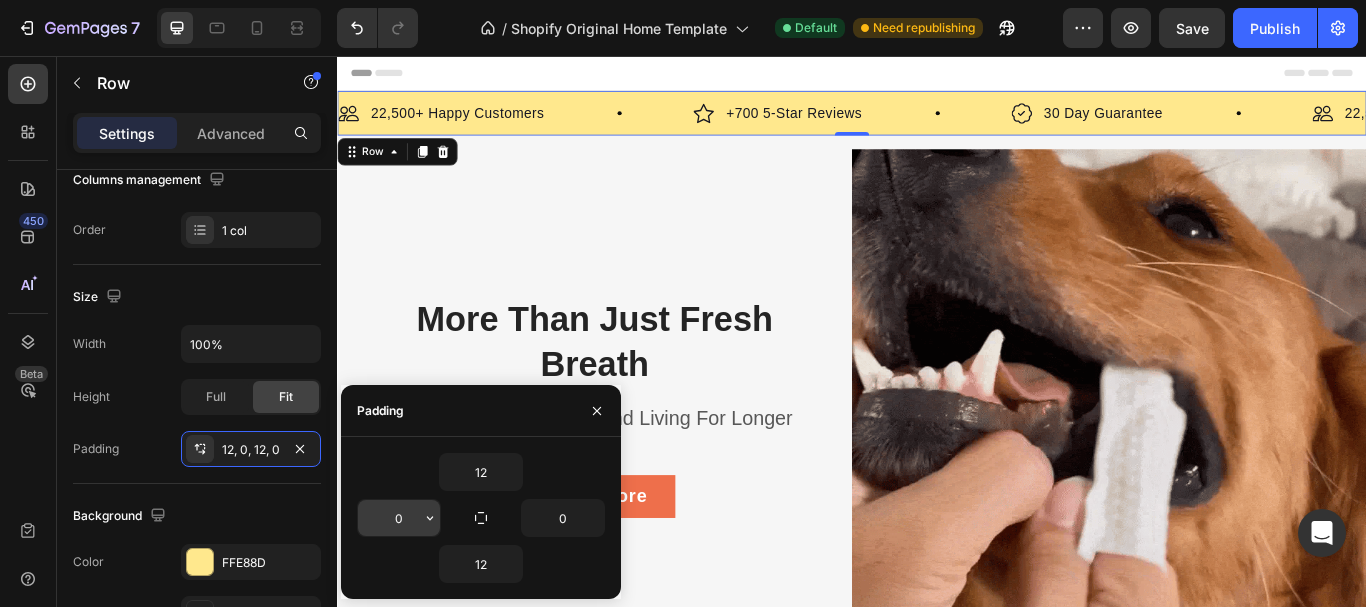 click on "0" at bounding box center [399, 518] 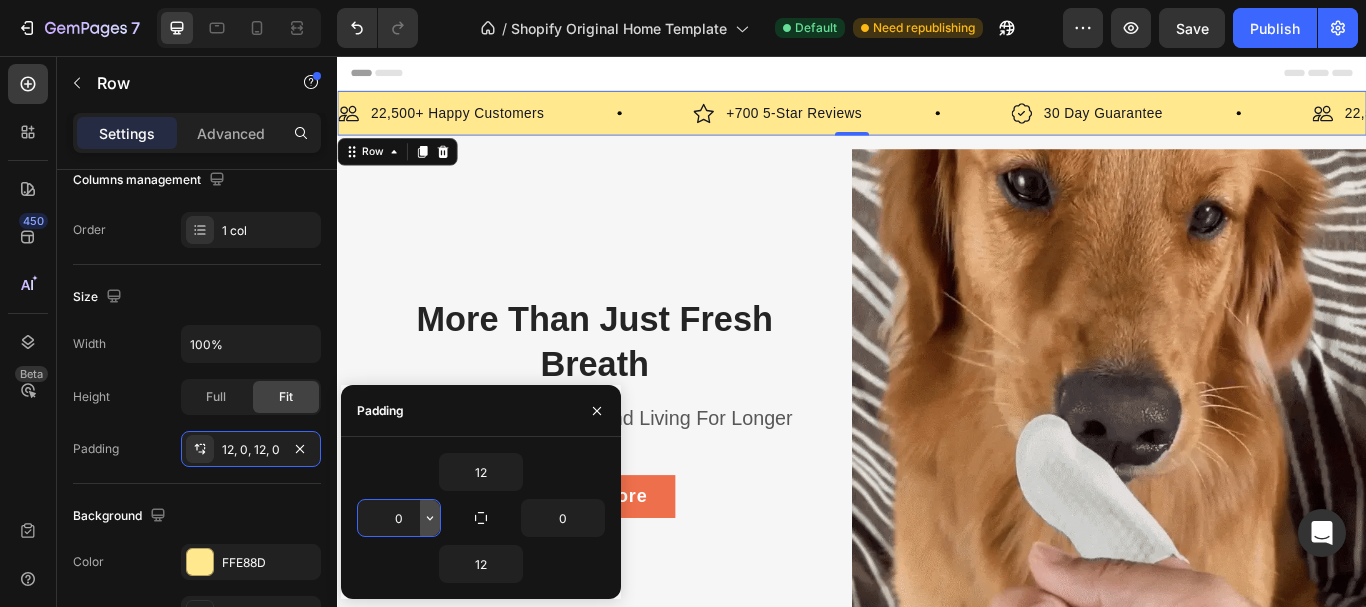 click 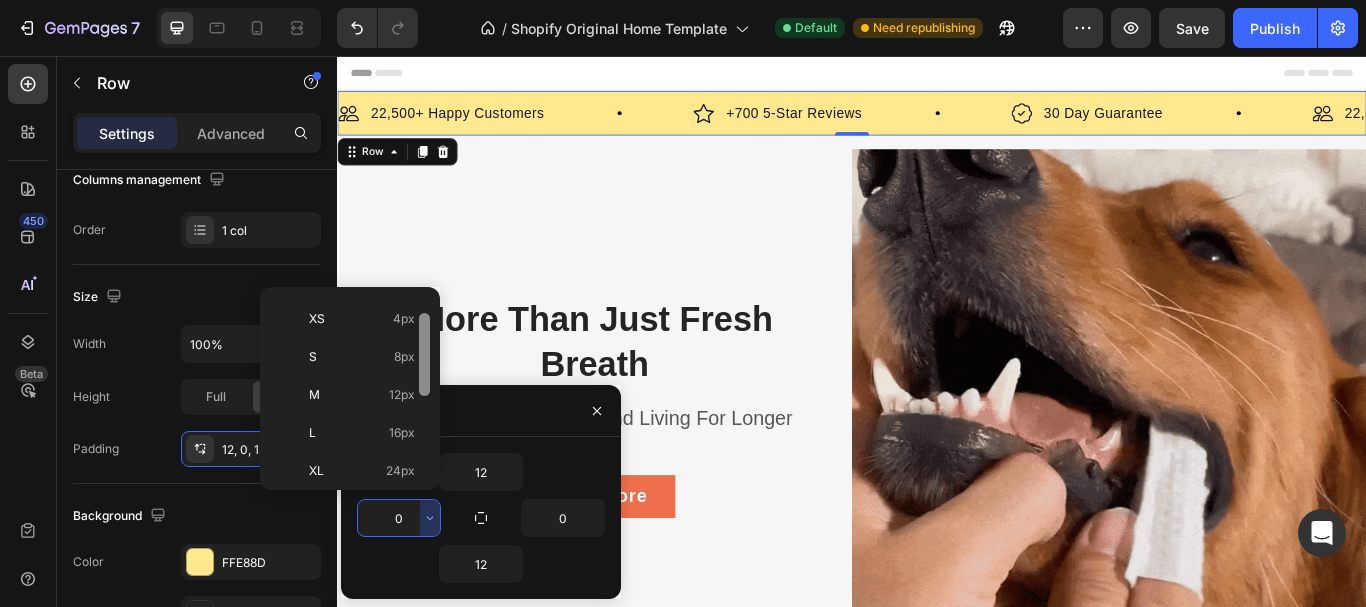 scroll, scrollTop: 82, scrollLeft: 0, axis: vertical 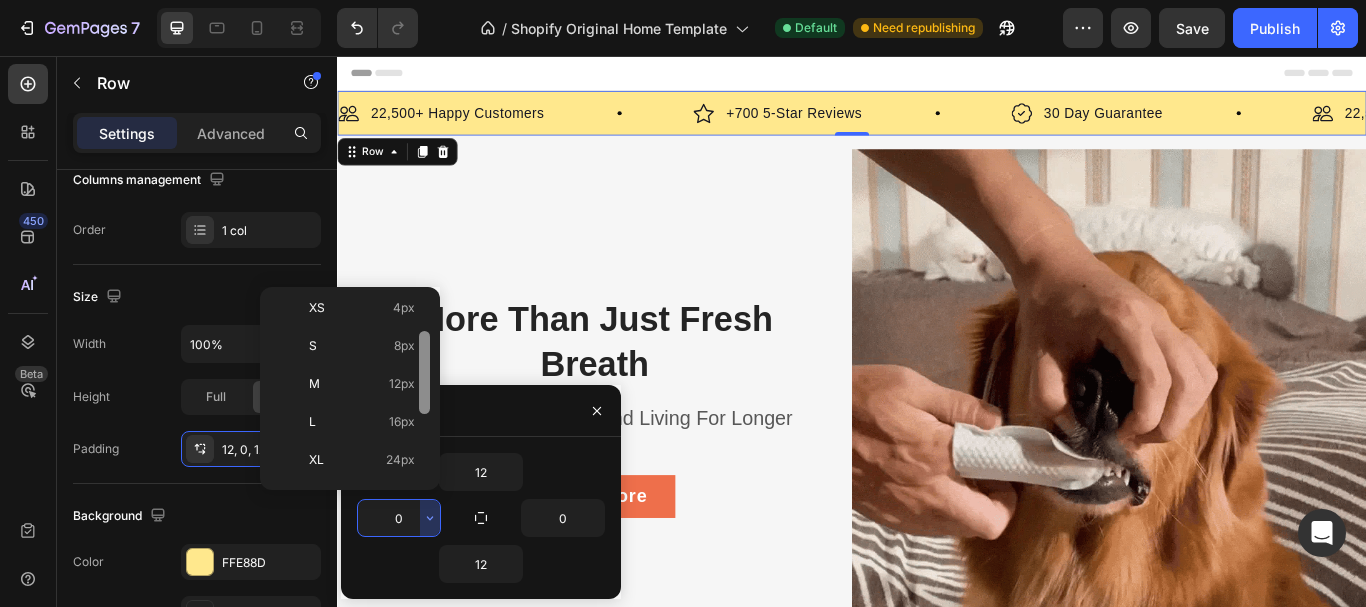 drag, startPoint x: 425, startPoint y: 362, endPoint x: 423, endPoint y: 399, distance: 37.054016 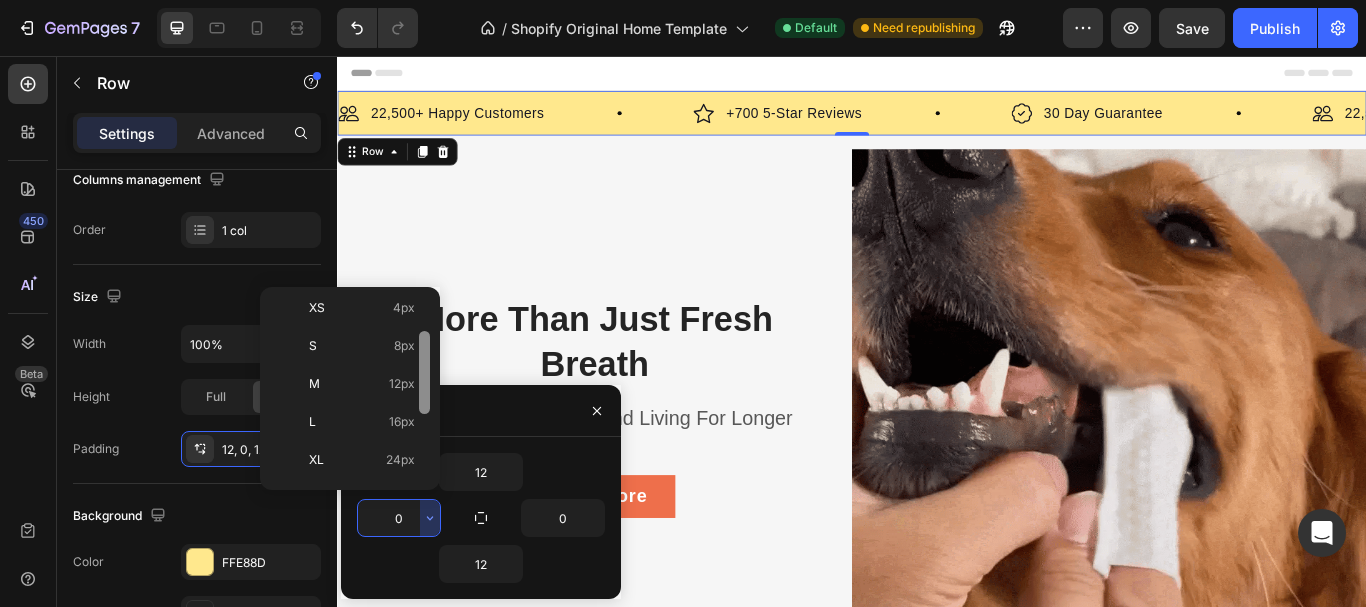 click at bounding box center (424, 372) 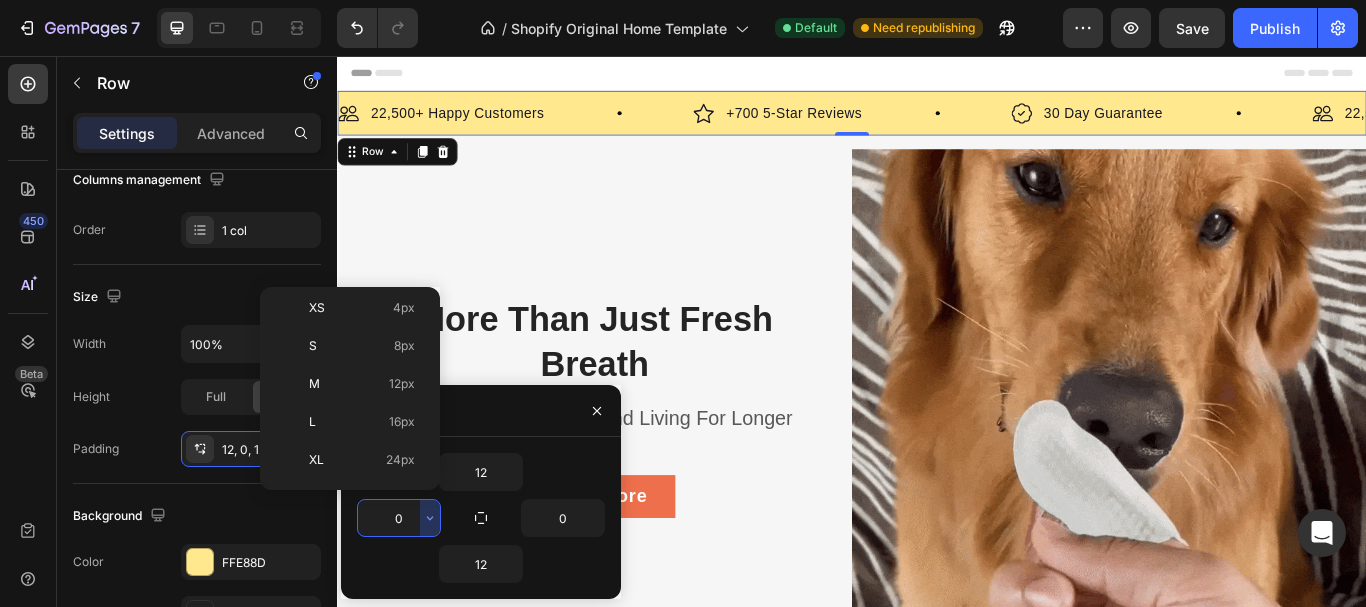 click on "0" at bounding box center [399, 518] 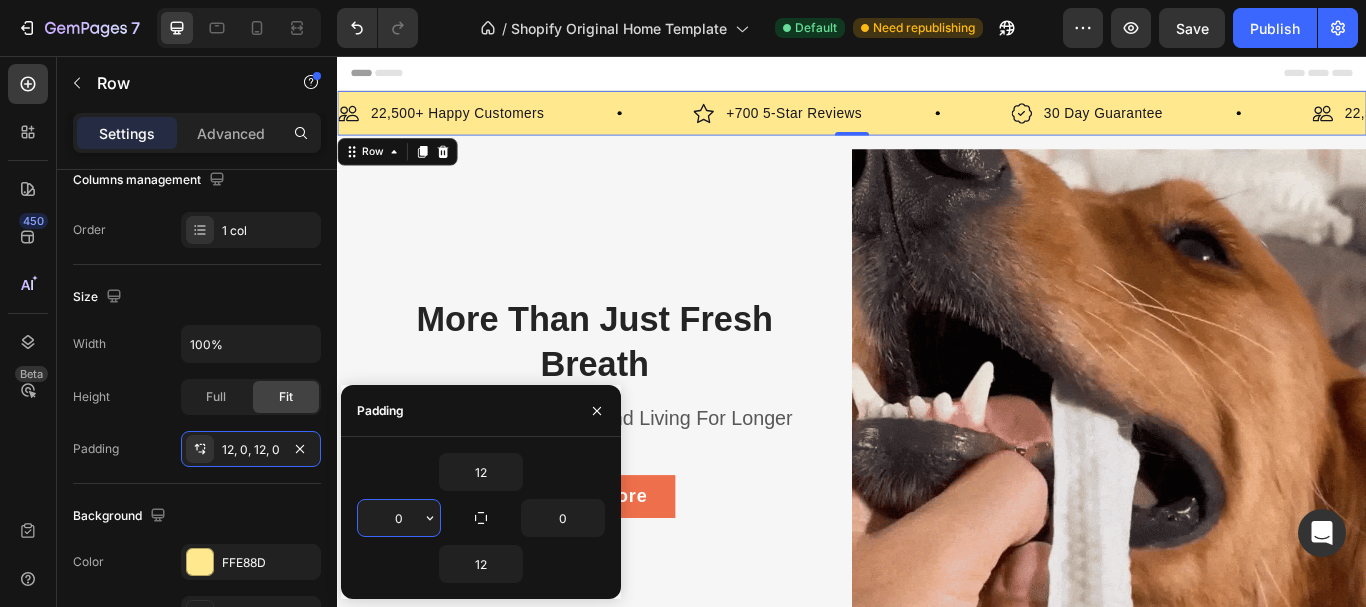 click on "0" at bounding box center (399, 518) 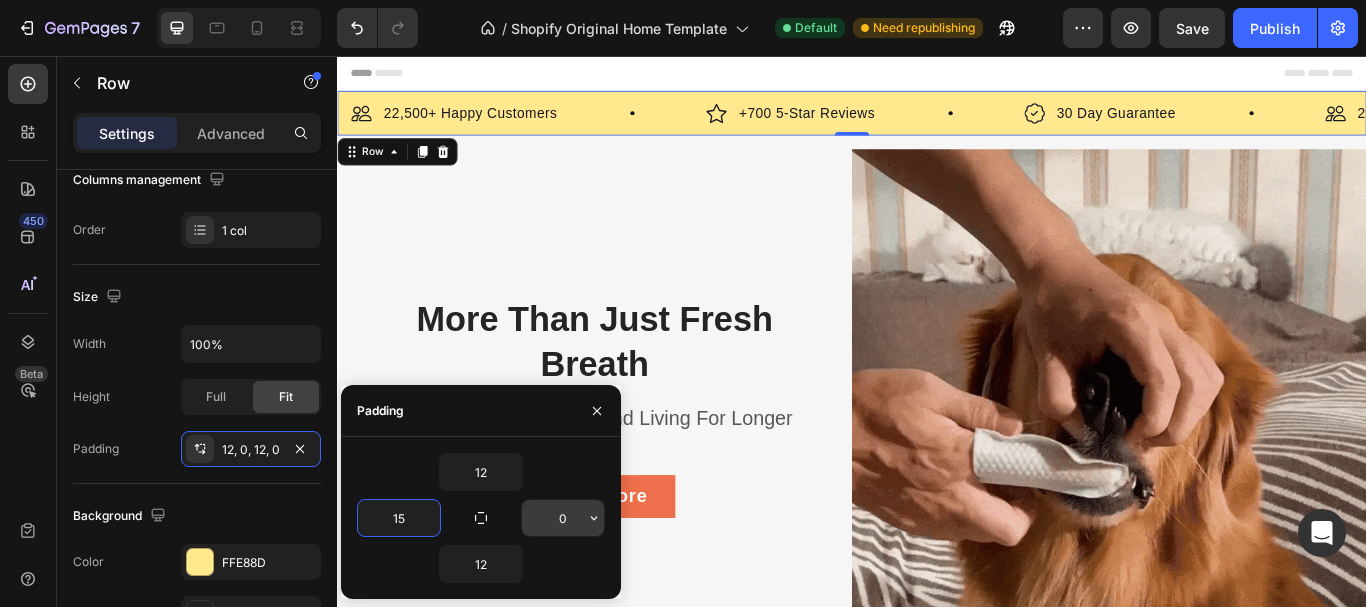 type on "15" 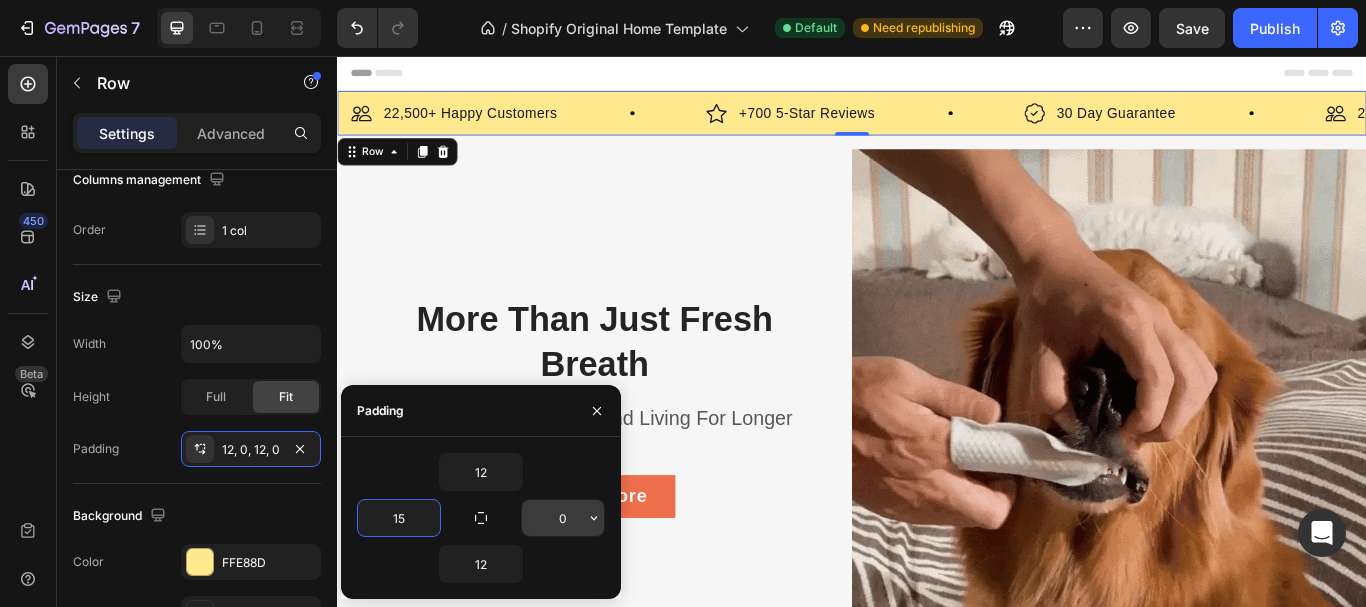 click on "0" at bounding box center [563, 518] 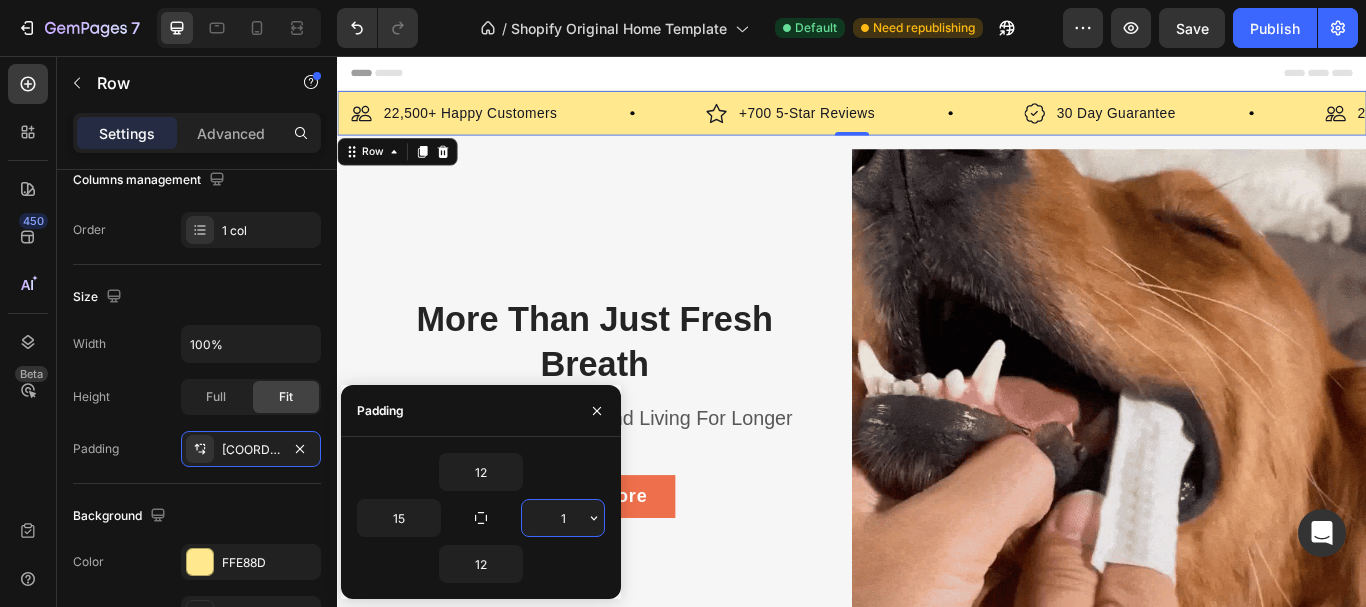 type on "15" 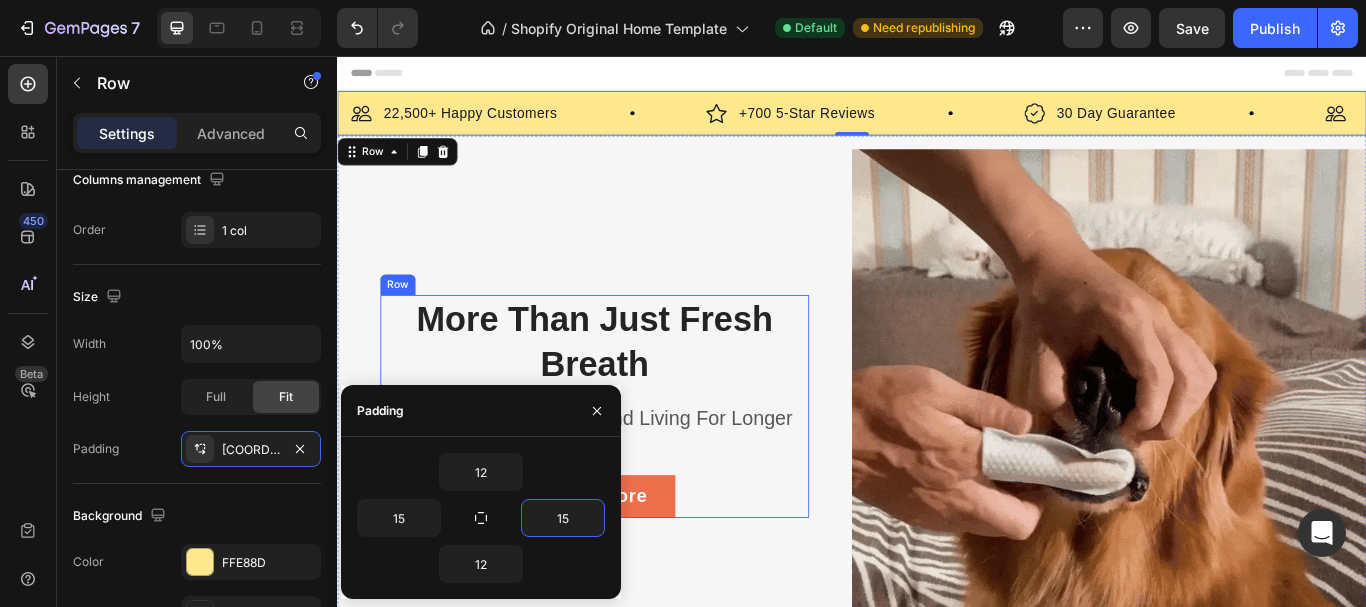 click on "More Than Just Fresh Breath Heading Keep Your Pet Healthy and Living For Longer Text block Learn More Button" at bounding box center [637, 465] 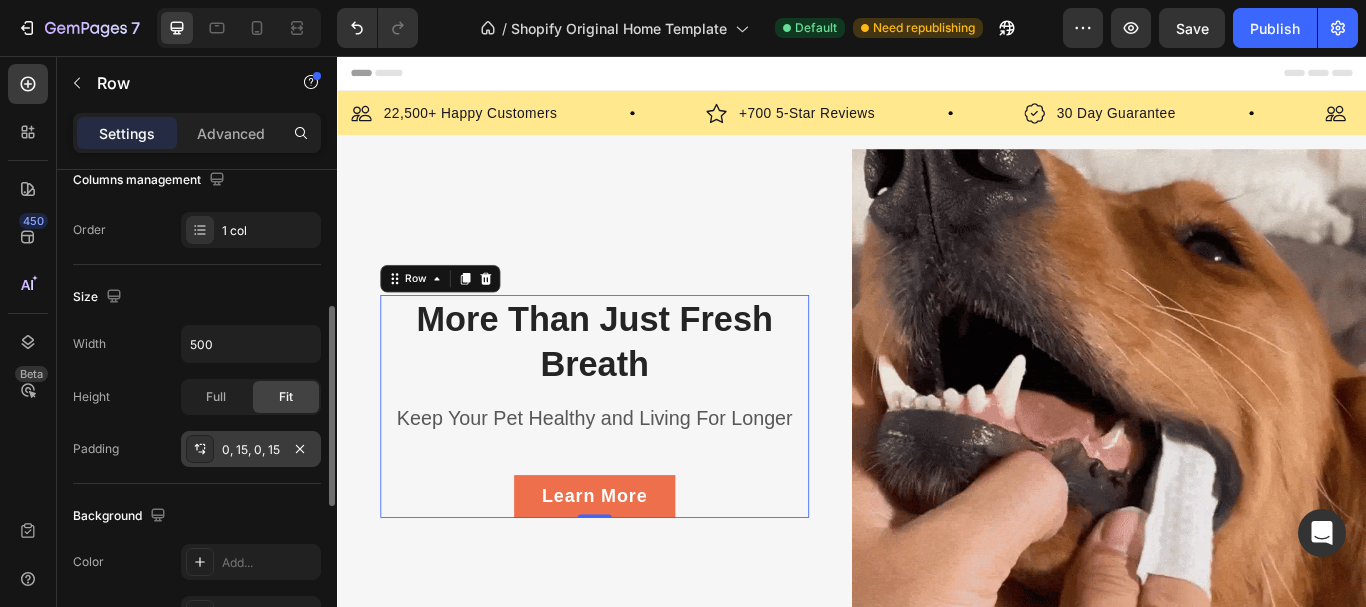click on "0, 15, 0, 15" at bounding box center [251, 450] 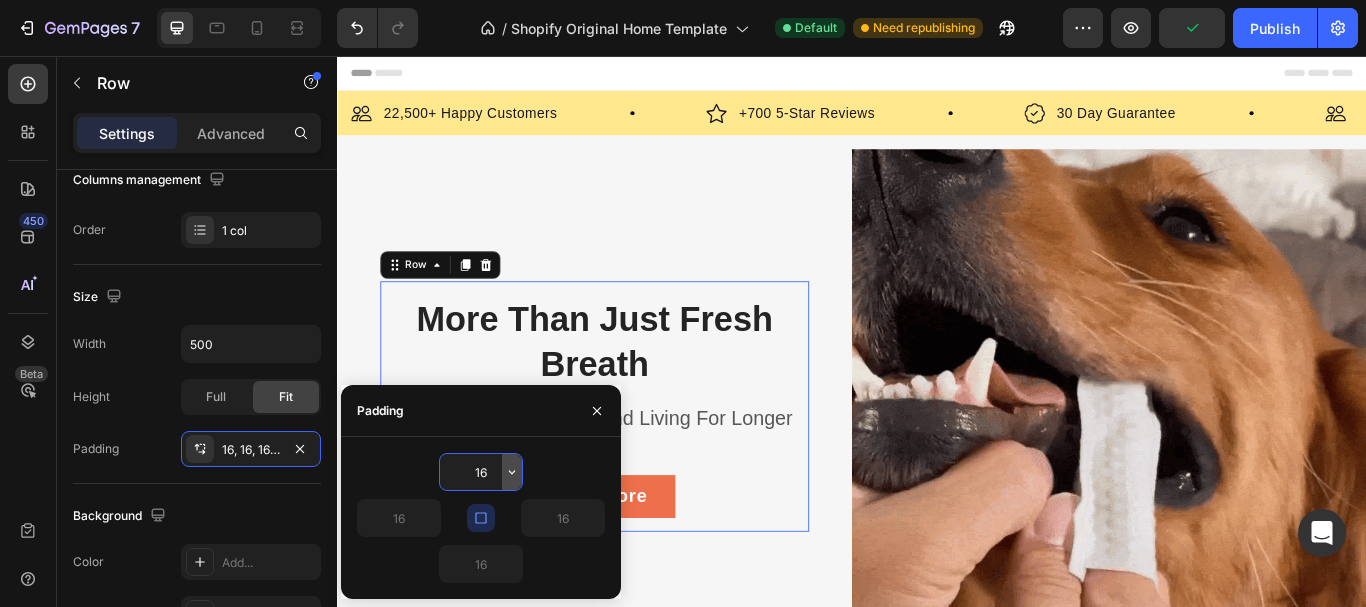 click 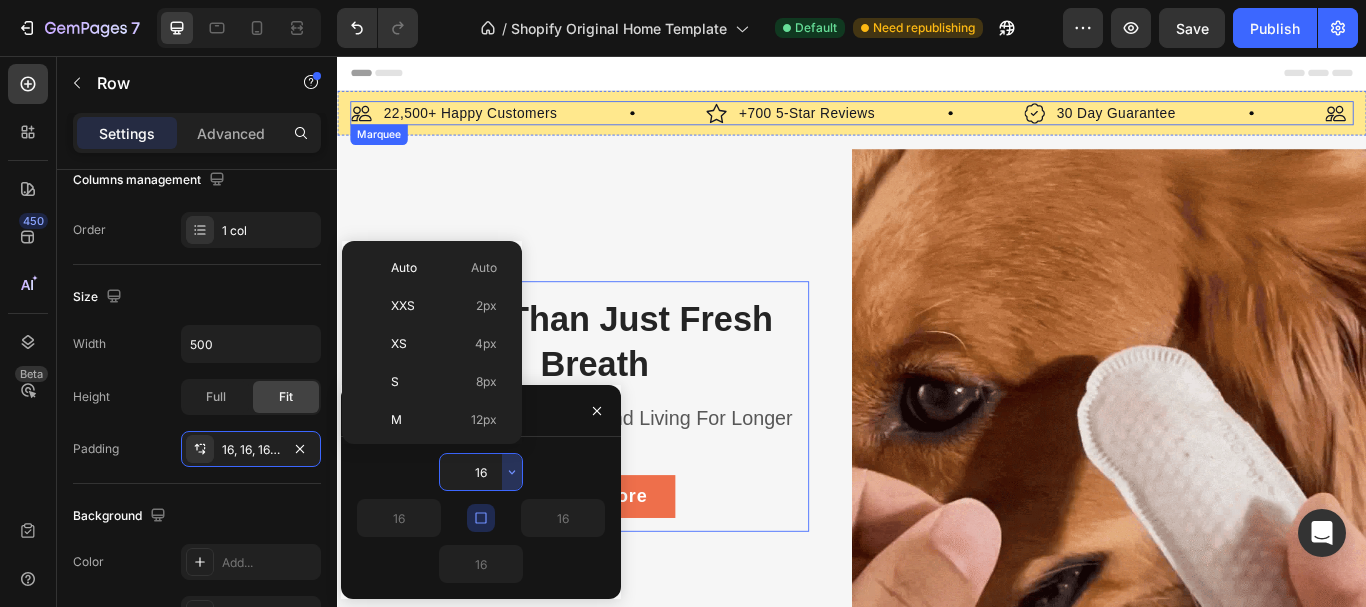 click on "Image 22,500+ Happy Customers Text Block Row
Image +700 5-Star Reviews Text Block Row
Image 30 Day Guarantee Text Block Row
Image 22,500+ Happy Customers Text Block Row
Image +700 5-Star Reviews Text Block Row
Image 30 Day Guarantee Text Block Row
Image 22,500+ Happy Customers Text Block Row
Image +700 5-Star Reviews Text Block Row
Image 30 Day Guarantee Text Block Row
Image 22,500+ Happy Customers Text Block Row
Image +700 5-Star Reviews Text Block Row
Image 30 Day Guarantee Text Block Row
Image 22,500+ Happy Customers Text Block Row
Image +700 5-Star Reviews Text Block Row
Image 30 Day Guarantee Text Block Row
Image 22,500+ Happy Customers Text Block Row
Image +700 5-Star Reviews Text Block Row
Image 30 Day Guarantee Text Block Row Marquee" at bounding box center (937, 123) 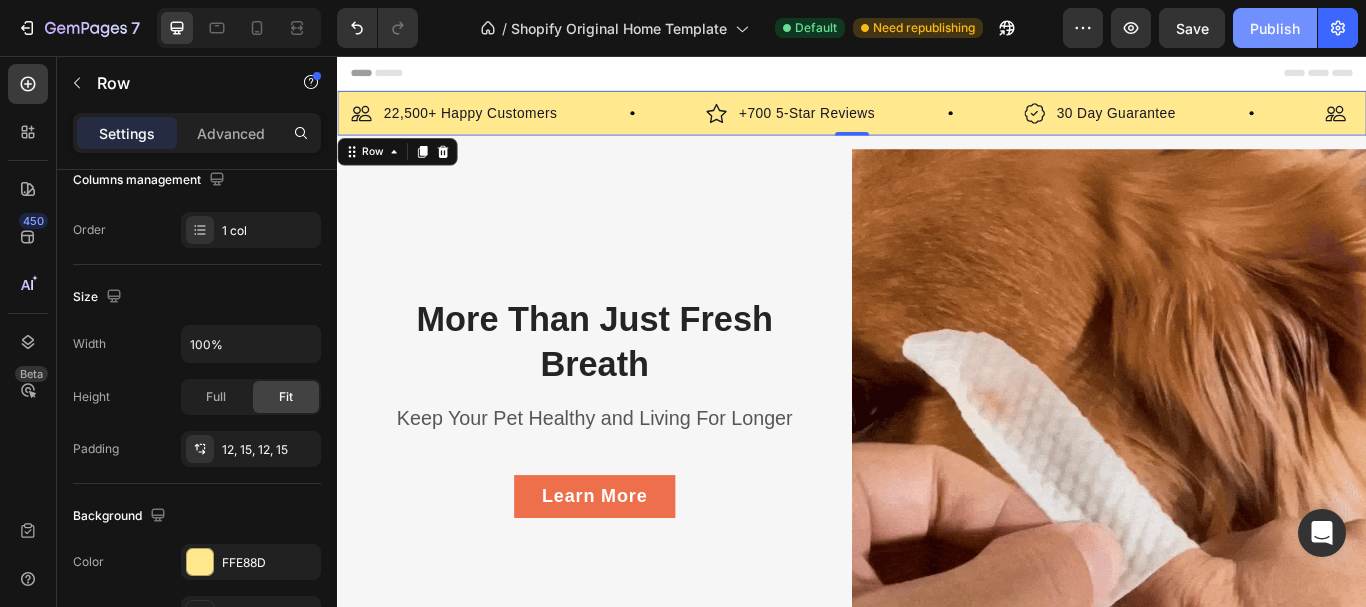 click on "Publish" at bounding box center [1275, 28] 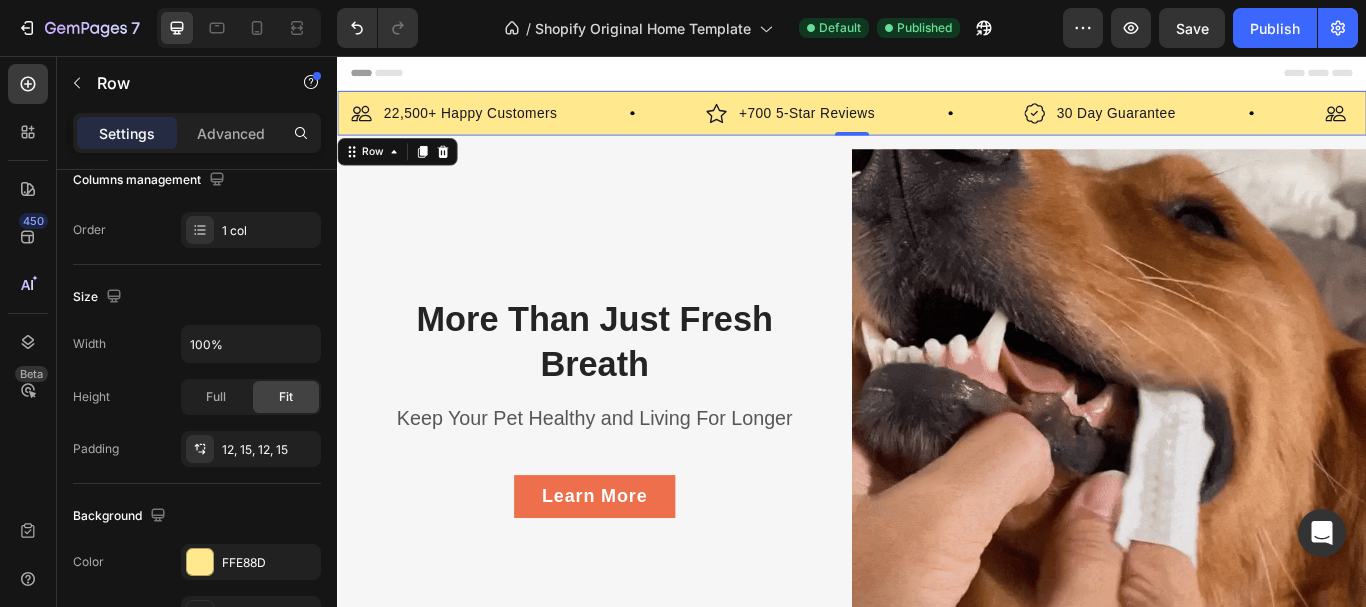 click on "Image 22,500+ Happy Customers Text Block Row
Image +700 5-Star Reviews Text Block Row
Image 30 Day Guarantee Text Block Row
Image 22,500+ Happy Customers Text Block Row
Image +700 5-Star Reviews Text Block Row
Image 30 Day Guarantee Text Block Row
Image 22,500+ Happy Customers Text Block Row
Image +700 5-Star Reviews Text Block Row
Image 30 Day Guarantee Text Block Row
Image 22,500+ Happy Customers Text Block Row
Image +700 5-Star Reviews Text Block Row
Image 30 Day Guarantee Text Block Row
Image 22,500+ Happy Customers Text Block Row
Image +700 5-Star Reviews Text Block Row
Image 30 Day Guarantee Text Block Row
Image 22,500+ Happy Customers Text Block Row
Image +700 5-Star Reviews Text Block Row
Image 30 Day Guarantee Text Block Row Marquee" at bounding box center (937, 123) 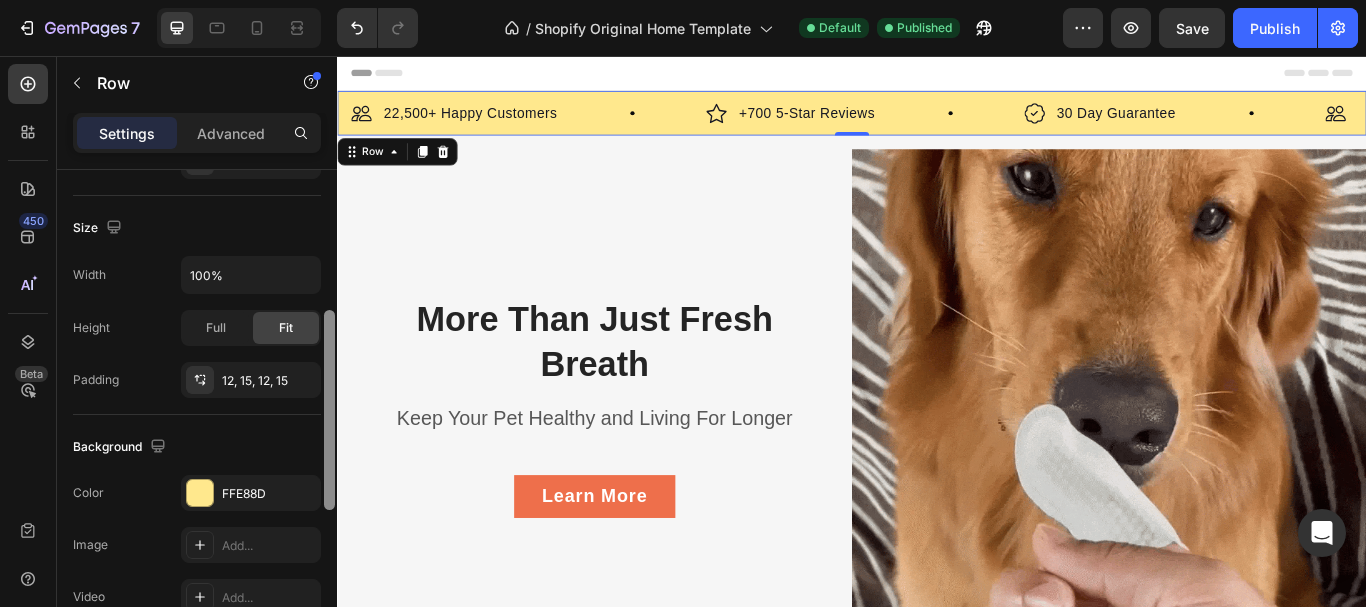 scroll, scrollTop: 417, scrollLeft: 0, axis: vertical 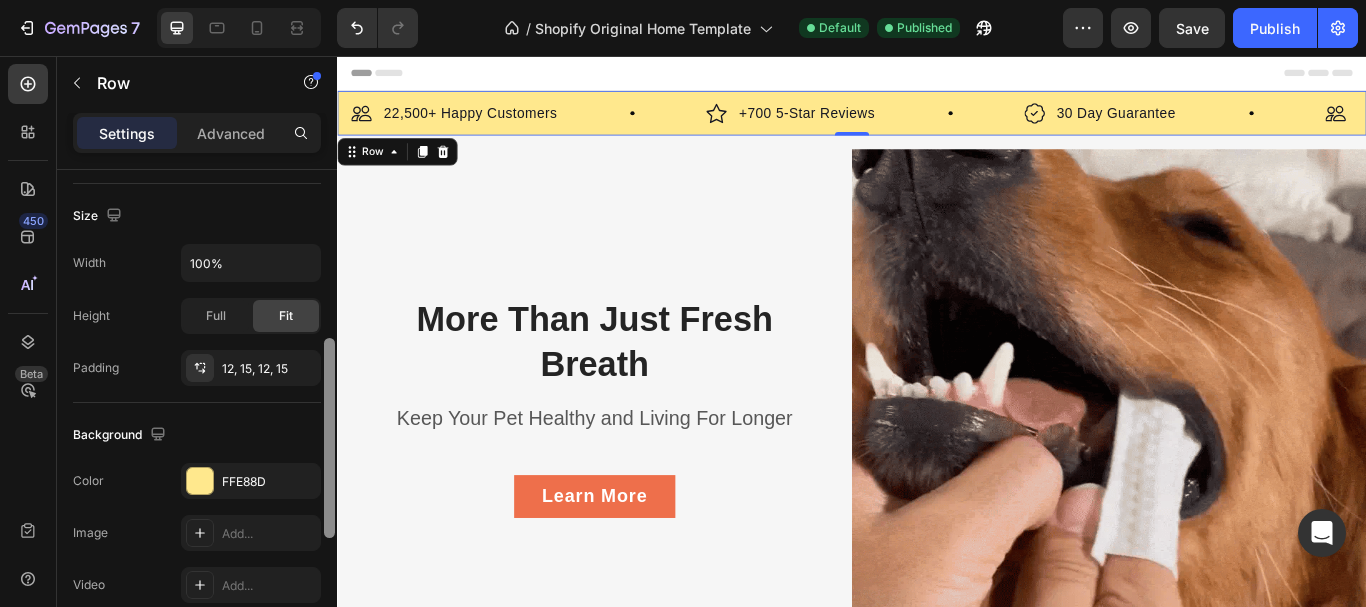 drag, startPoint x: 325, startPoint y: 450, endPoint x: 330, endPoint y: 483, distance: 33.37664 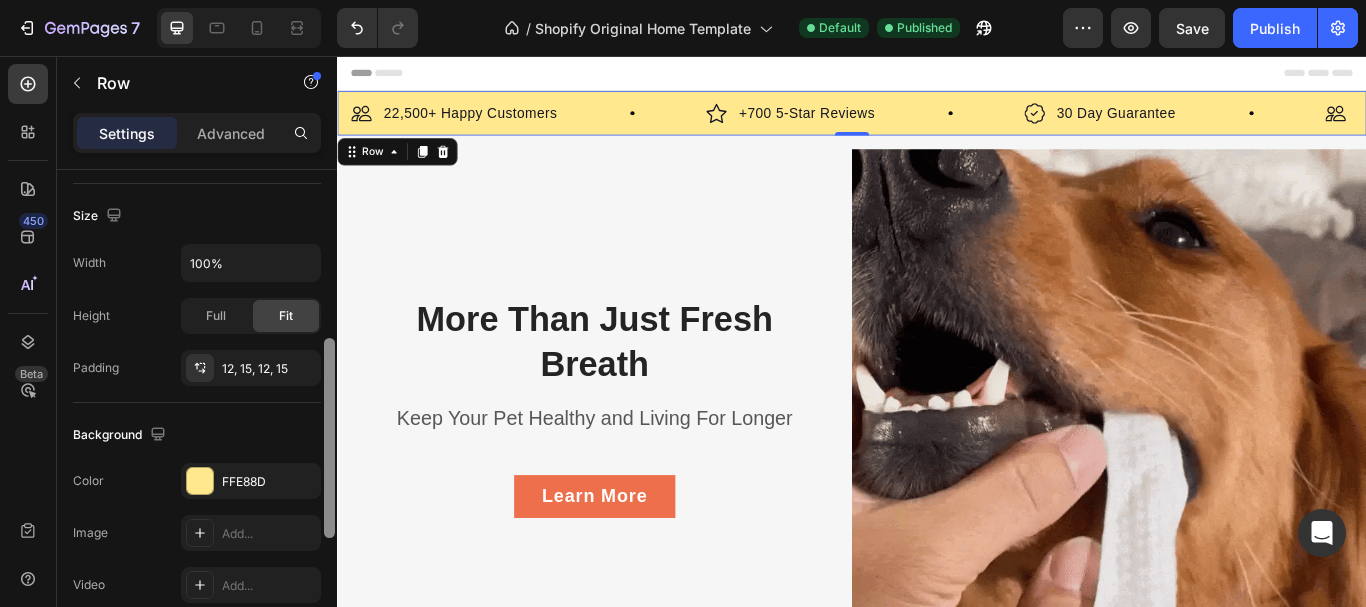 click at bounding box center (329, 438) 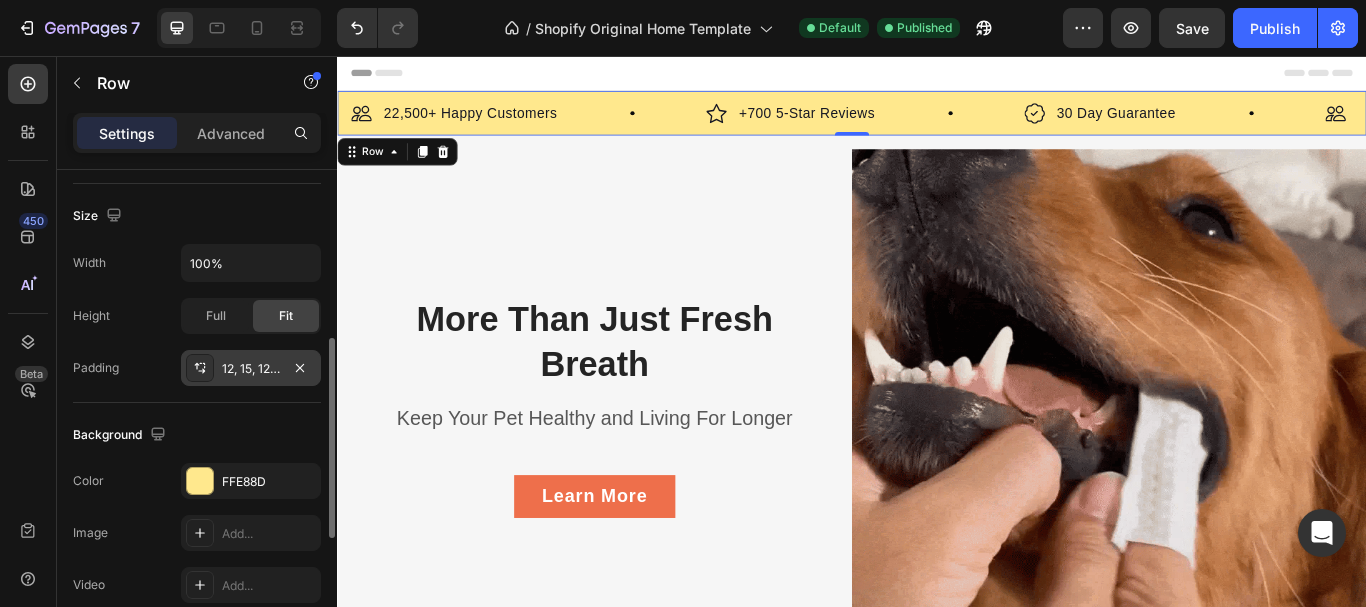 click on "12, 15, 12, 15" at bounding box center (251, 369) 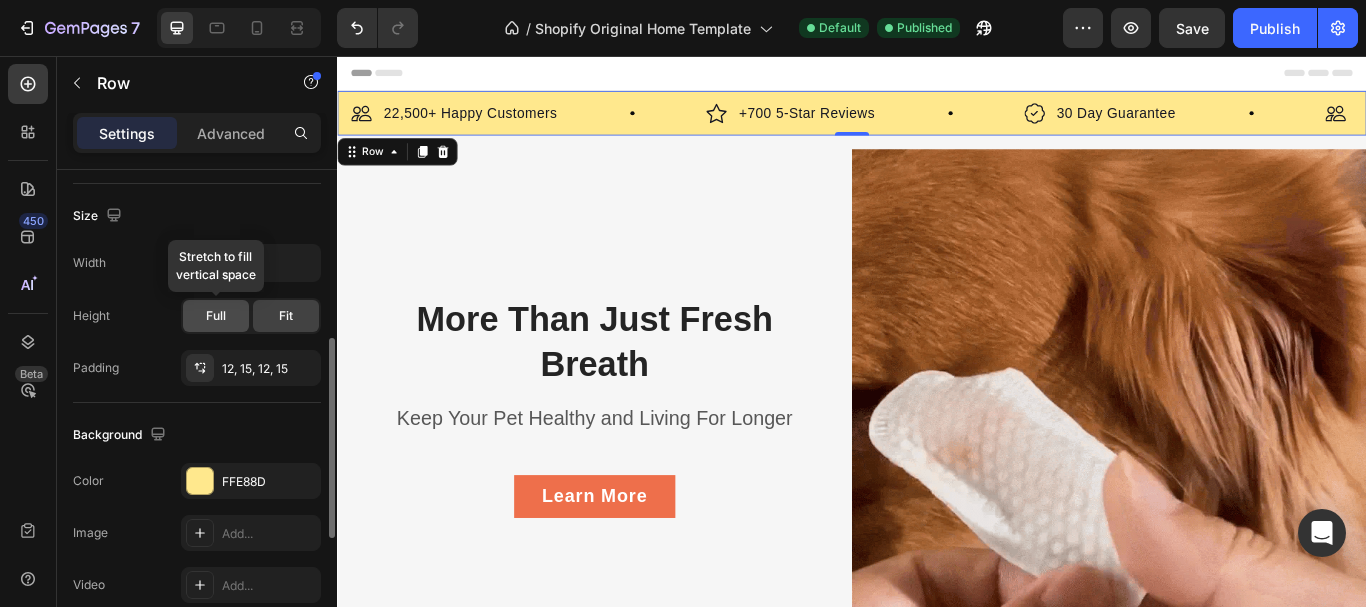 click on "Full" 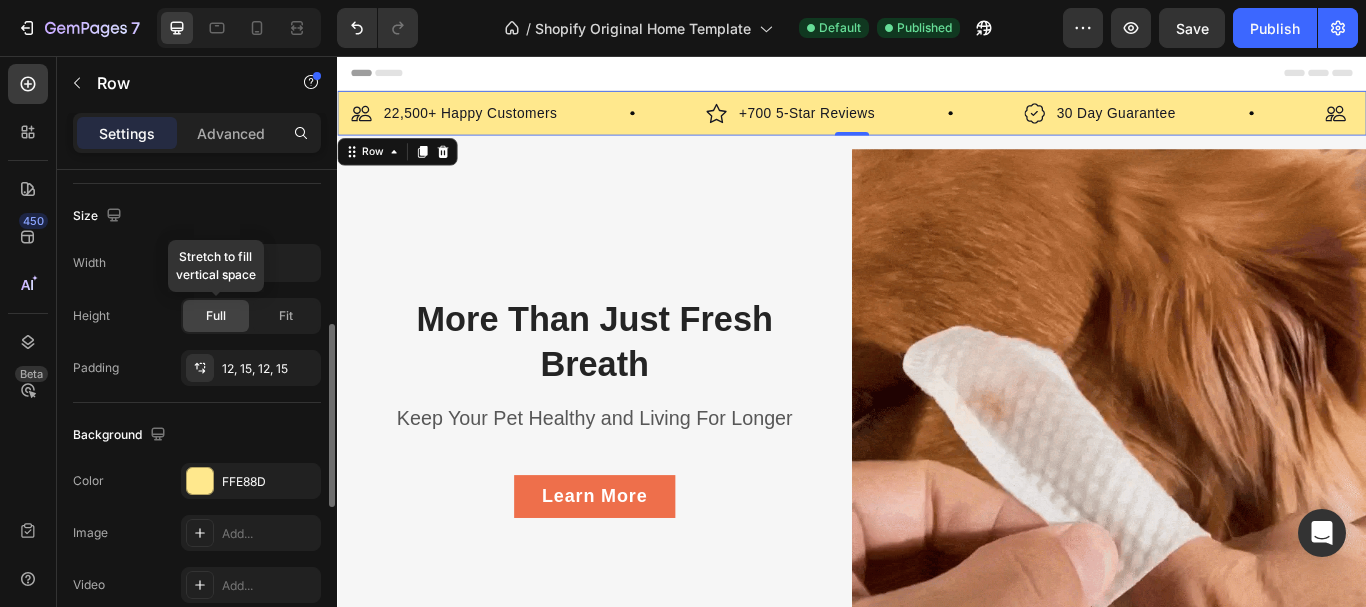 click on "Full" 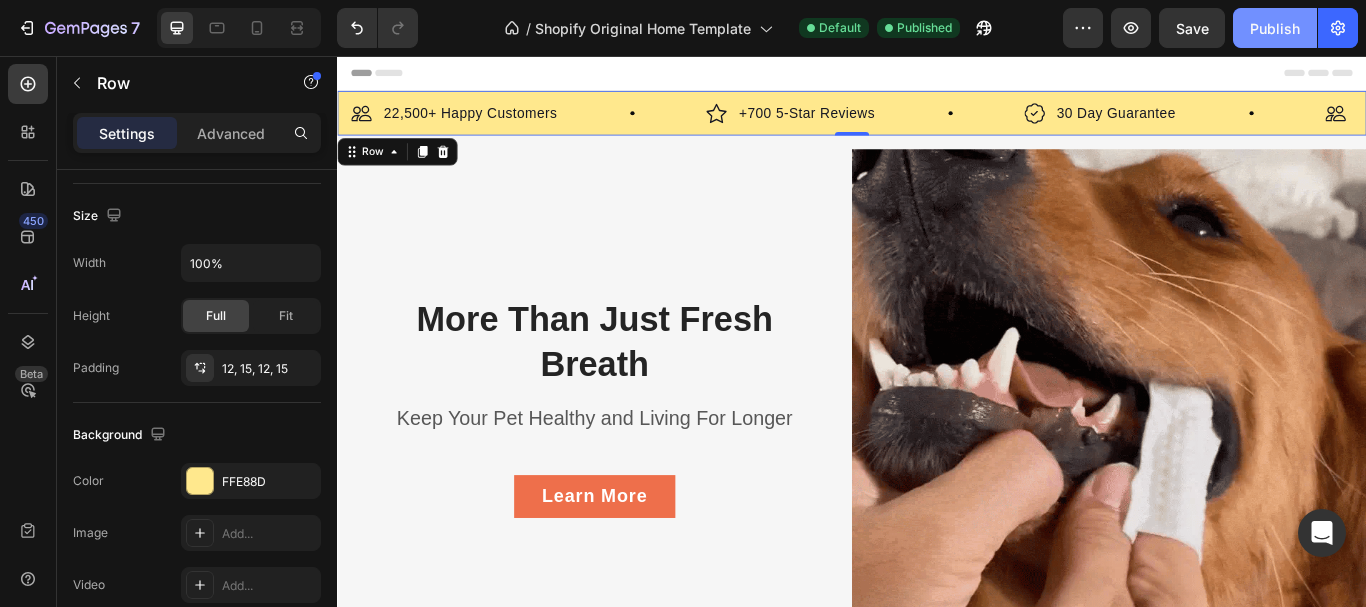 click on "Publish" at bounding box center [1275, 28] 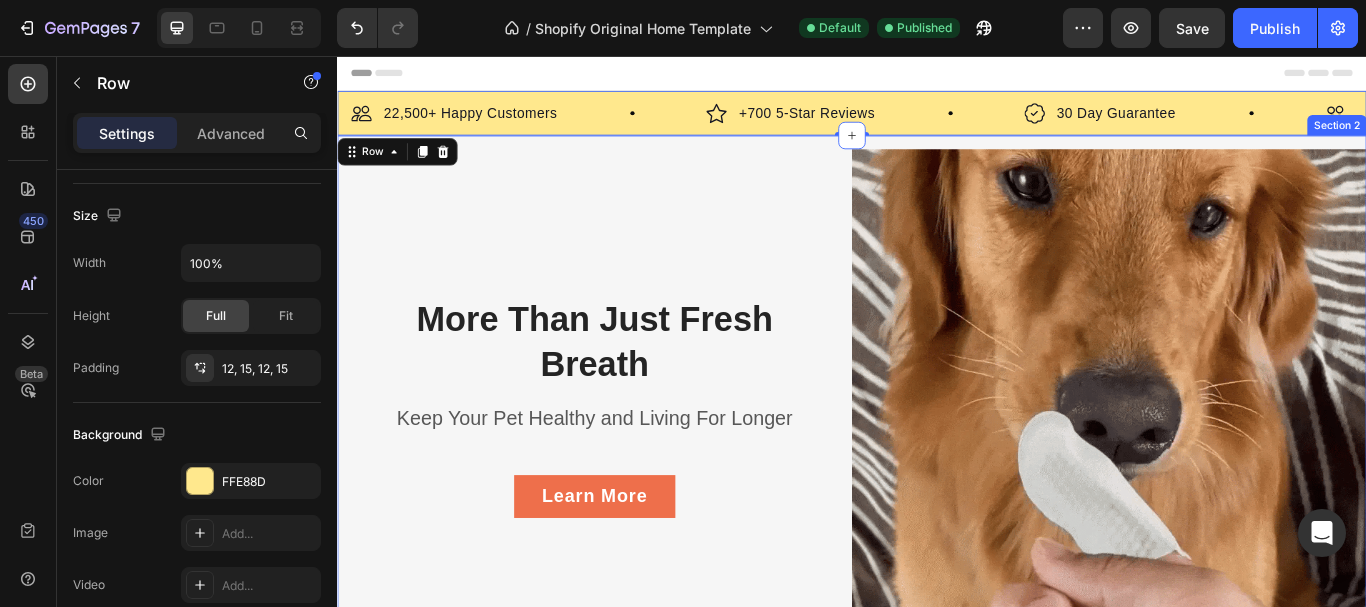 click on "More Than Just Fresh Breath Heading Keep Your Pet Healthy and Living For Longer Text block Learn More Button Row" at bounding box center (637, 465) 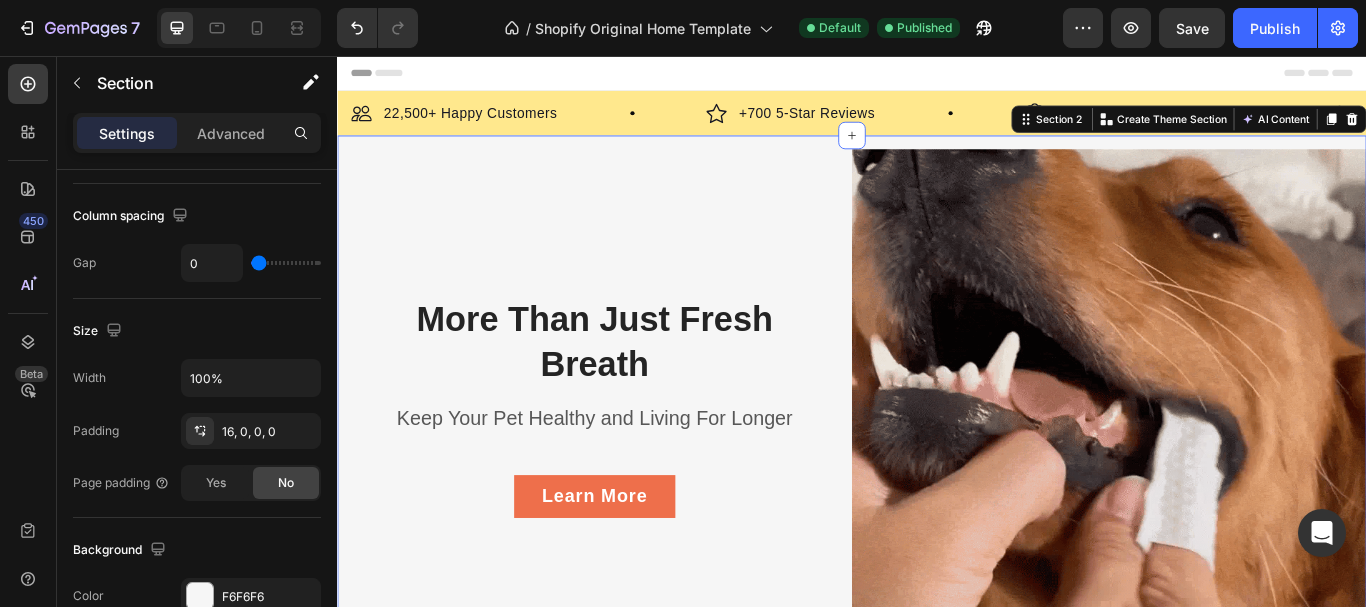 scroll, scrollTop: 0, scrollLeft: 0, axis: both 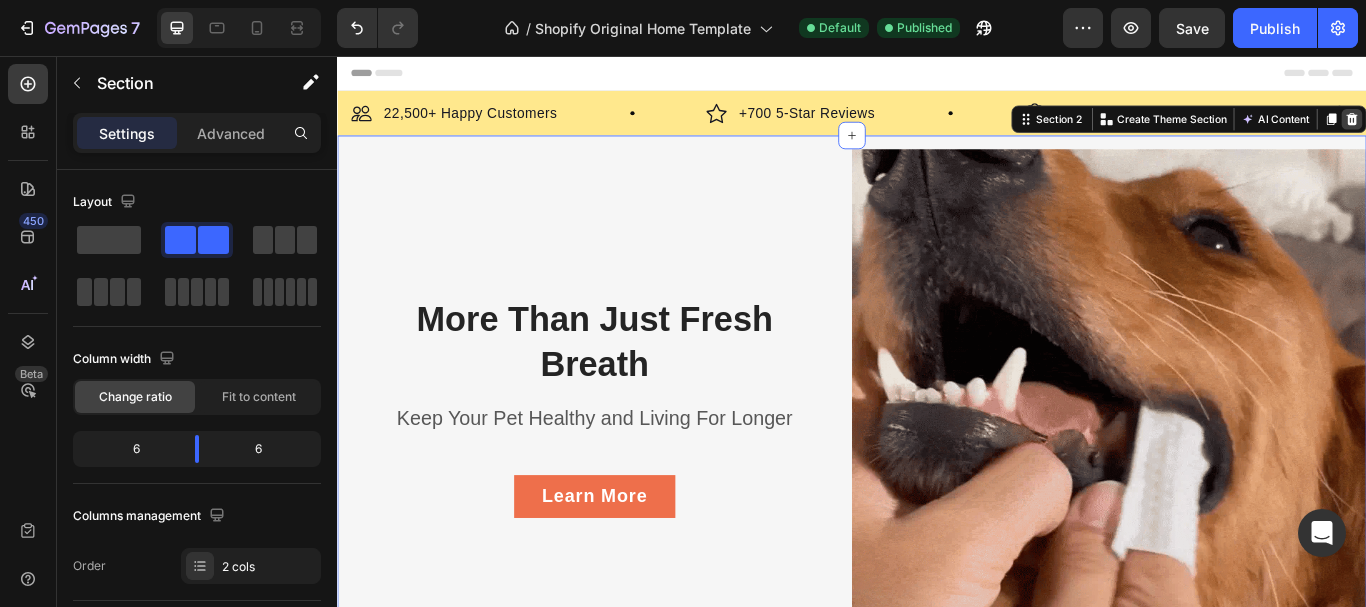 click 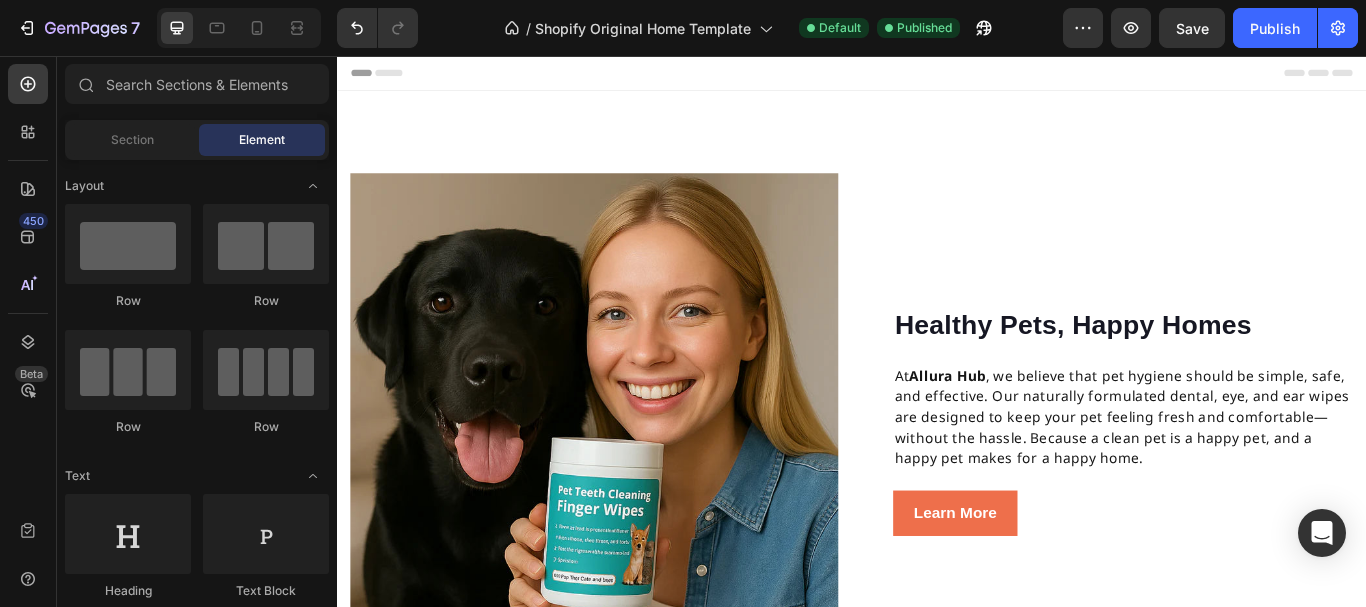 scroll, scrollTop: 324, scrollLeft: 0, axis: vertical 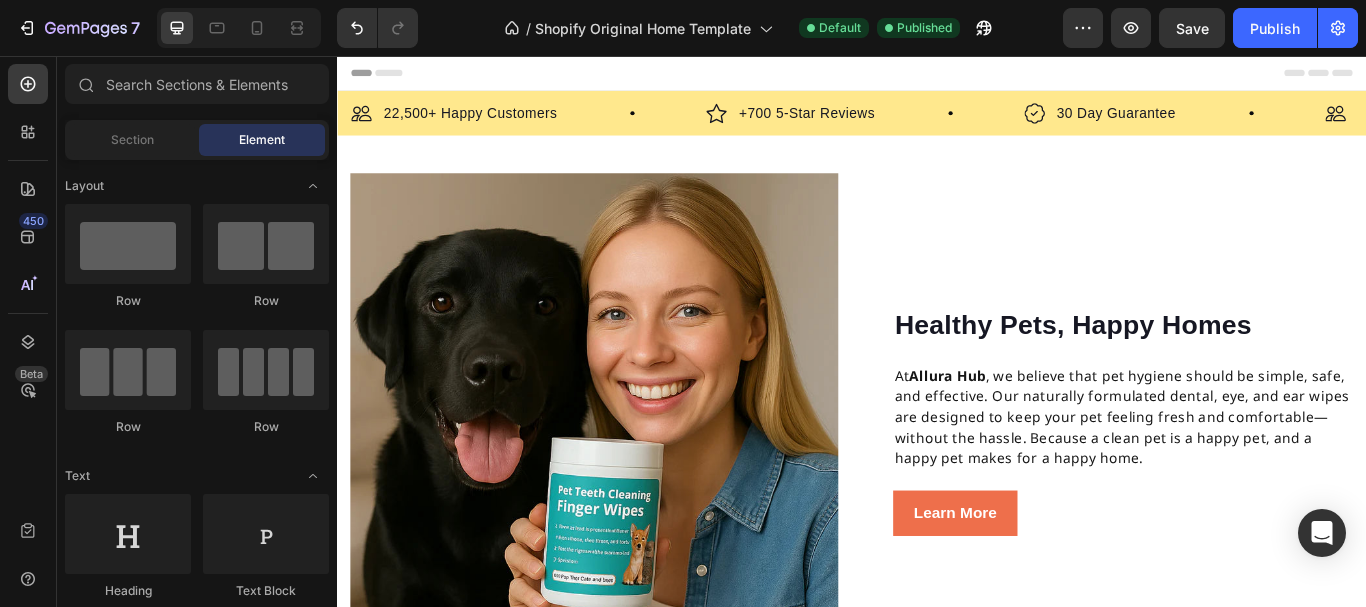 drag, startPoint x: 1530, startPoint y: 93, endPoint x: 1629, endPoint y: 75, distance: 100.62306 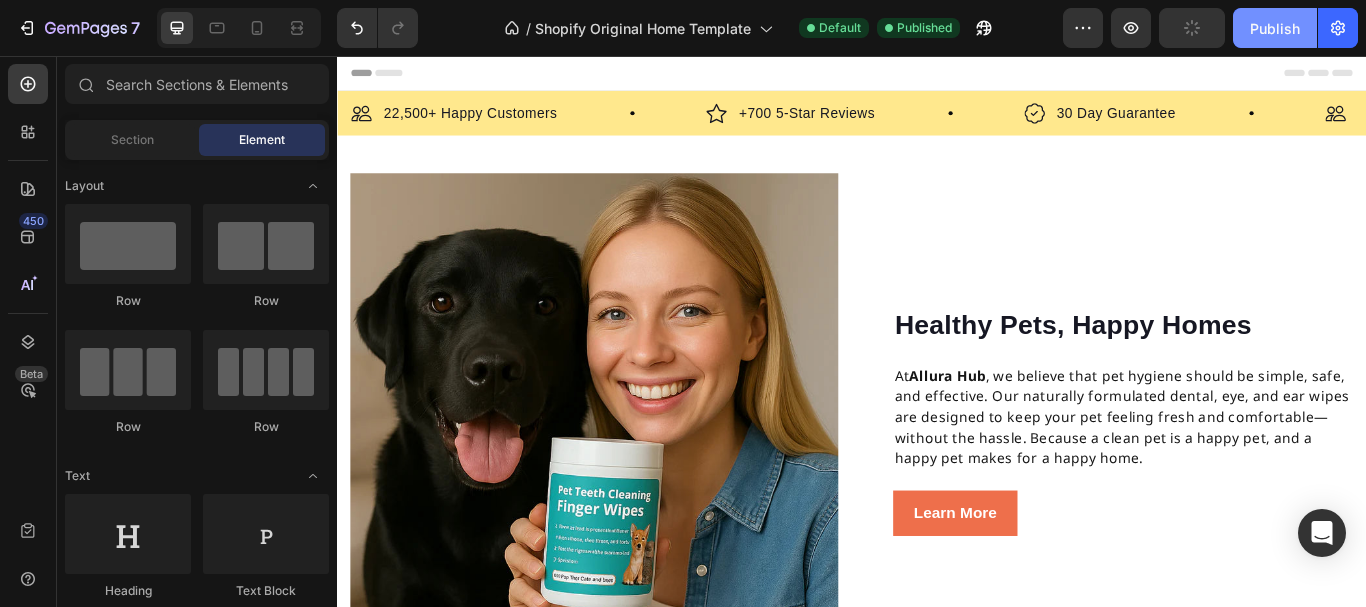 click on "Publish" at bounding box center (1275, 28) 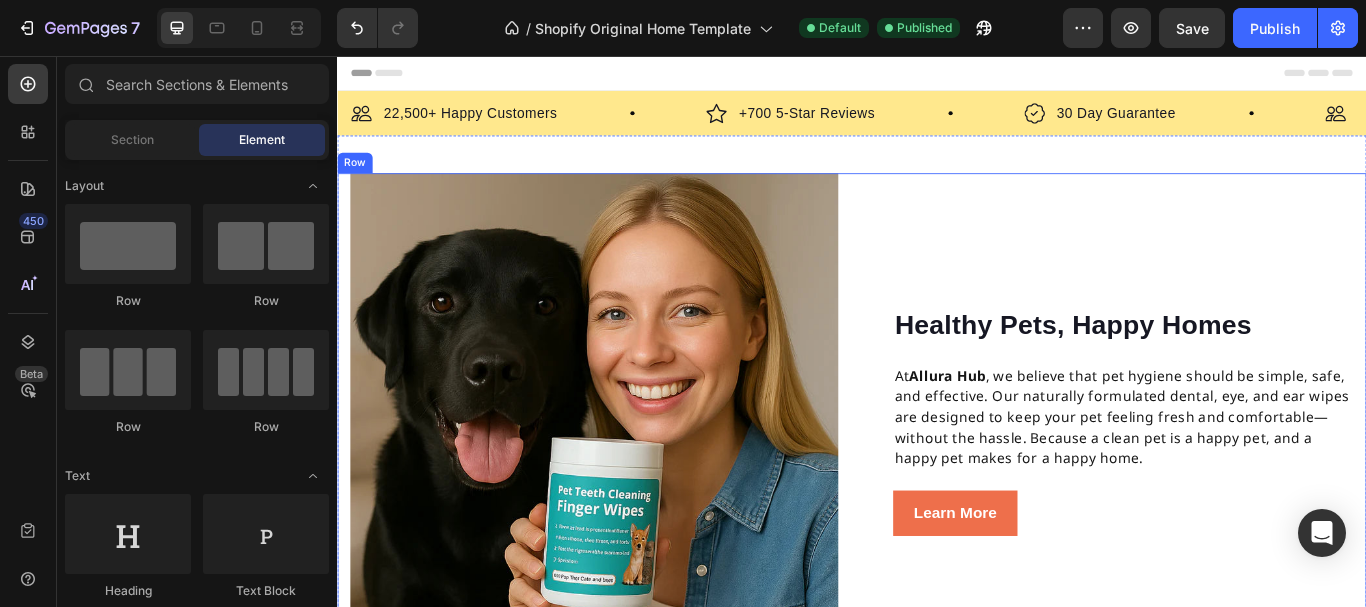 click on "Healthy Pets, Happy Homes Heading At Allura Hub , we believe that pet hygiene should be simple, safe, and effective. Our naturally formulated dental, eye, and ear wipes are designed to keep your pet feeling fresh and comfortable—without the hassle. Because a clean pet is a happy pet, and a happy pet makes for a happy home. Text block Learn More Button Row" at bounding box center [1237, 477] 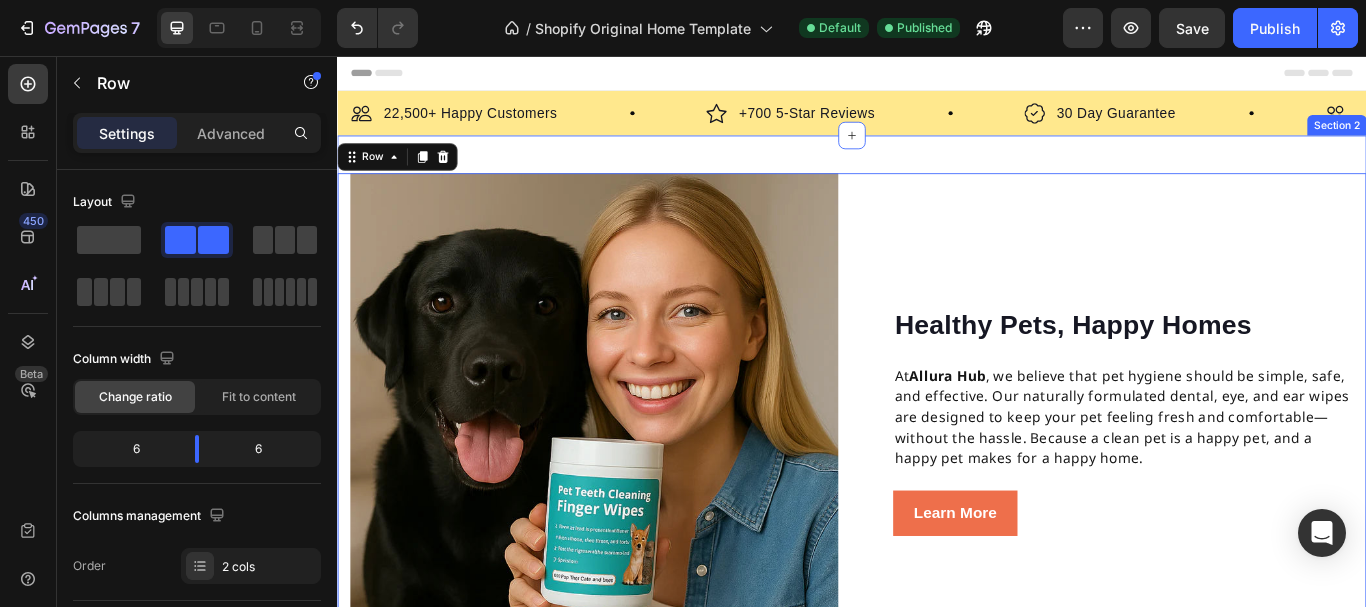 click on "Image Healthy Pets, Happy Homes Heading At Allura Hub , we believe that pet hygiene should be simple, safe, and effective. Our naturally formulated dental, eye, and ear wipes are designed to keep your pet feeling fresh and comfortable—without the hassle. Because a clean pet is a happy pet, and a happy pet makes for a happy home. Text block Learn More Button Row Row 0" at bounding box center (937, 469) 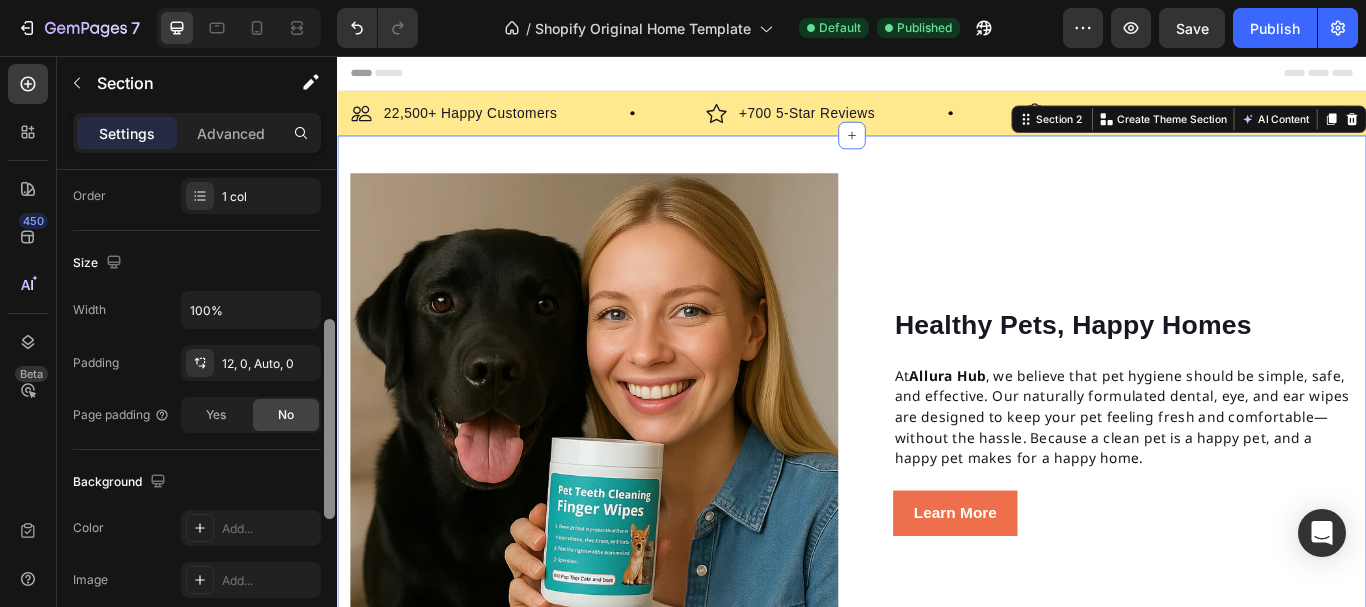scroll, scrollTop: 373, scrollLeft: 0, axis: vertical 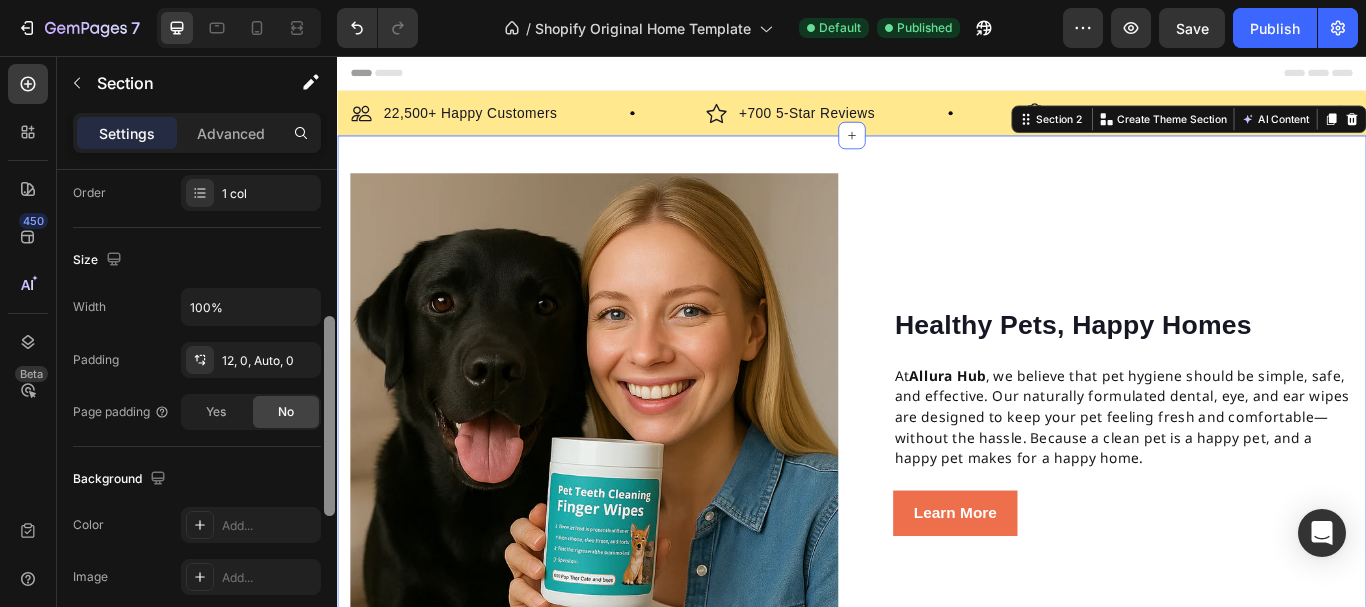 drag, startPoint x: 325, startPoint y: 226, endPoint x: 333, endPoint y: 377, distance: 151.21178 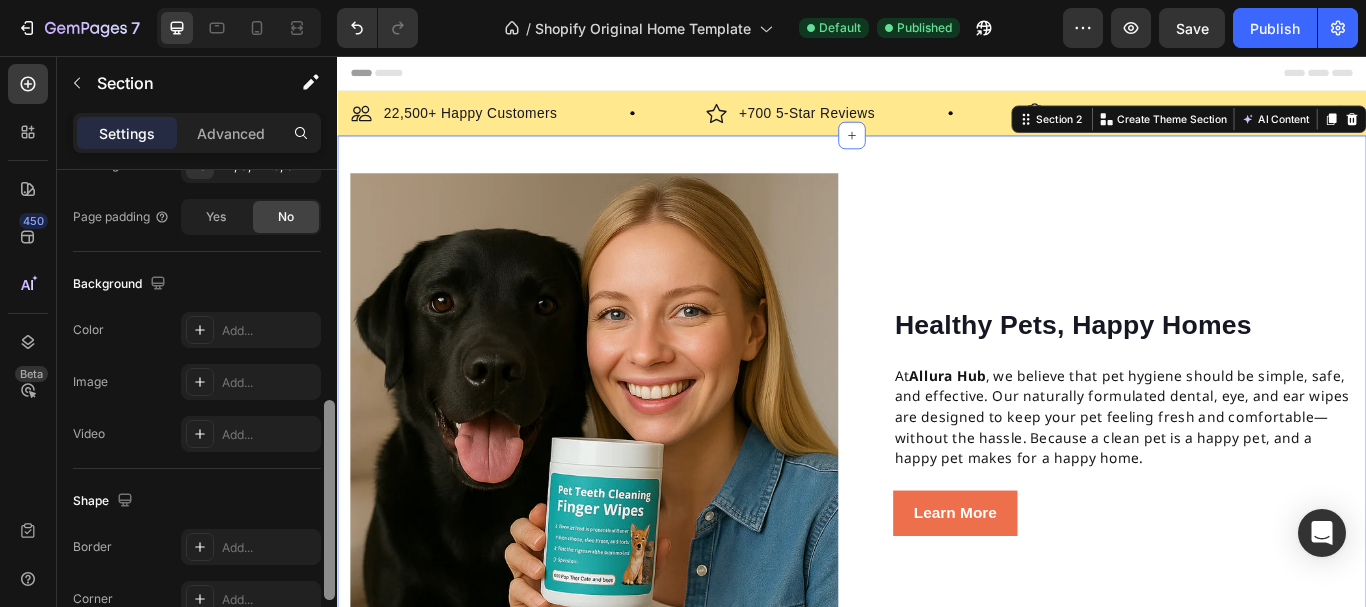 drag, startPoint x: 327, startPoint y: 375, endPoint x: 327, endPoint y: 454, distance: 79 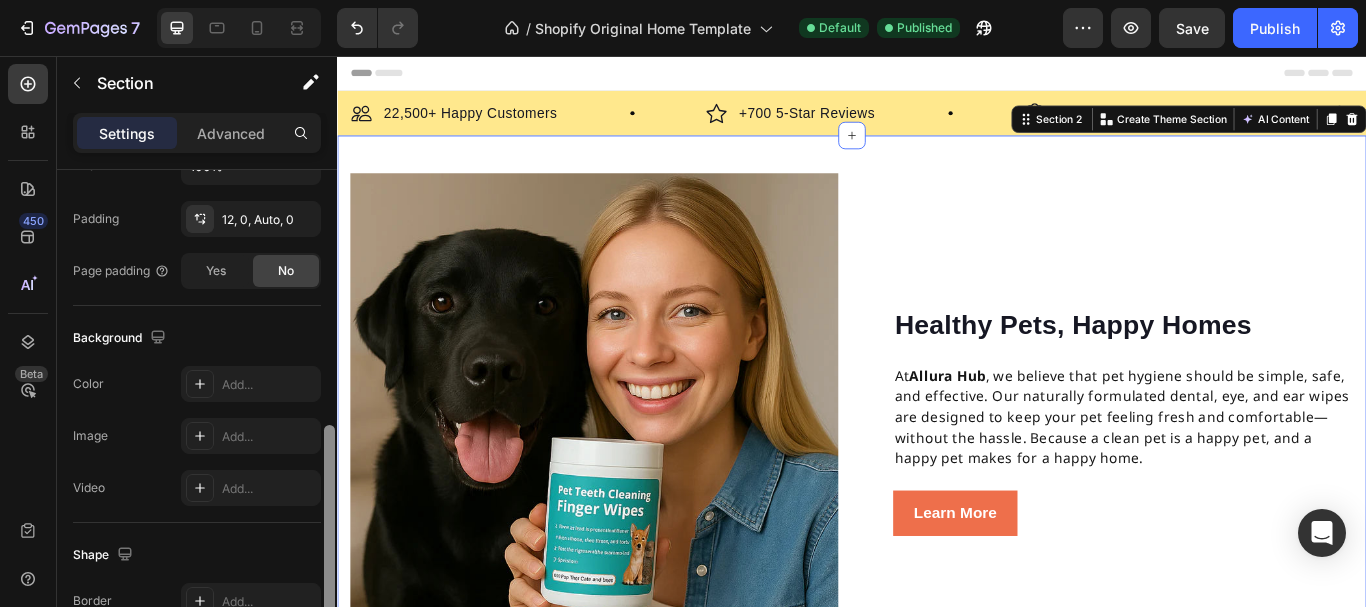 scroll, scrollTop: 484, scrollLeft: 0, axis: vertical 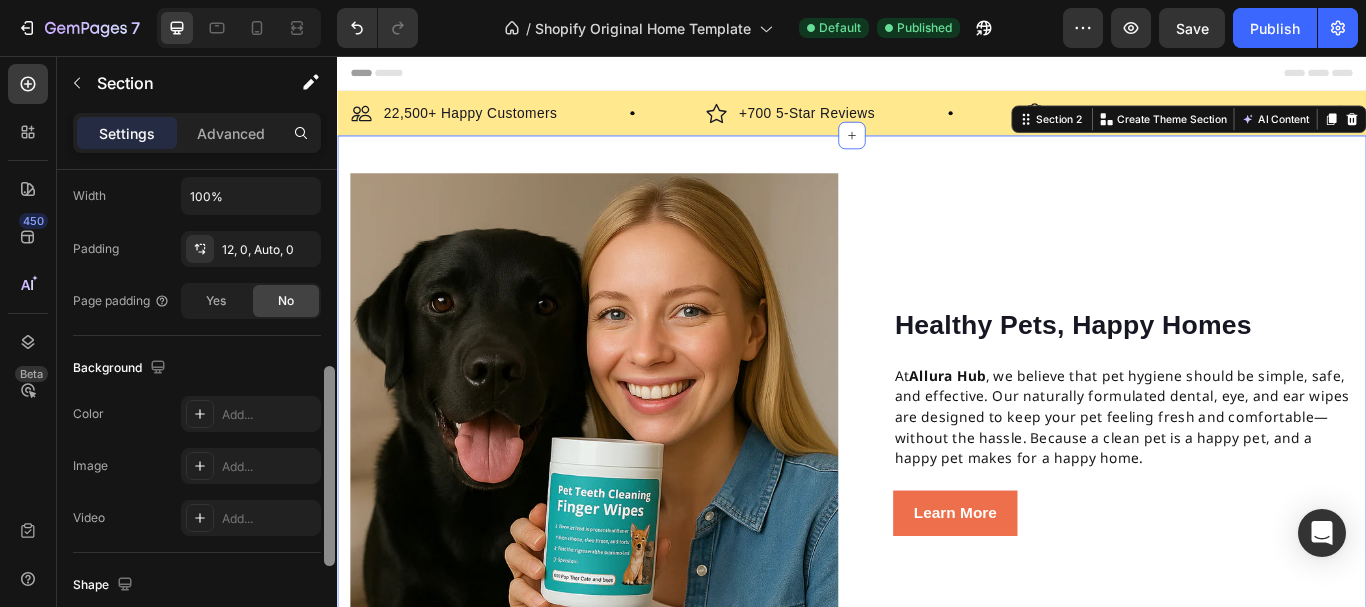 drag, startPoint x: 327, startPoint y: 454, endPoint x: 327, endPoint y: 420, distance: 34 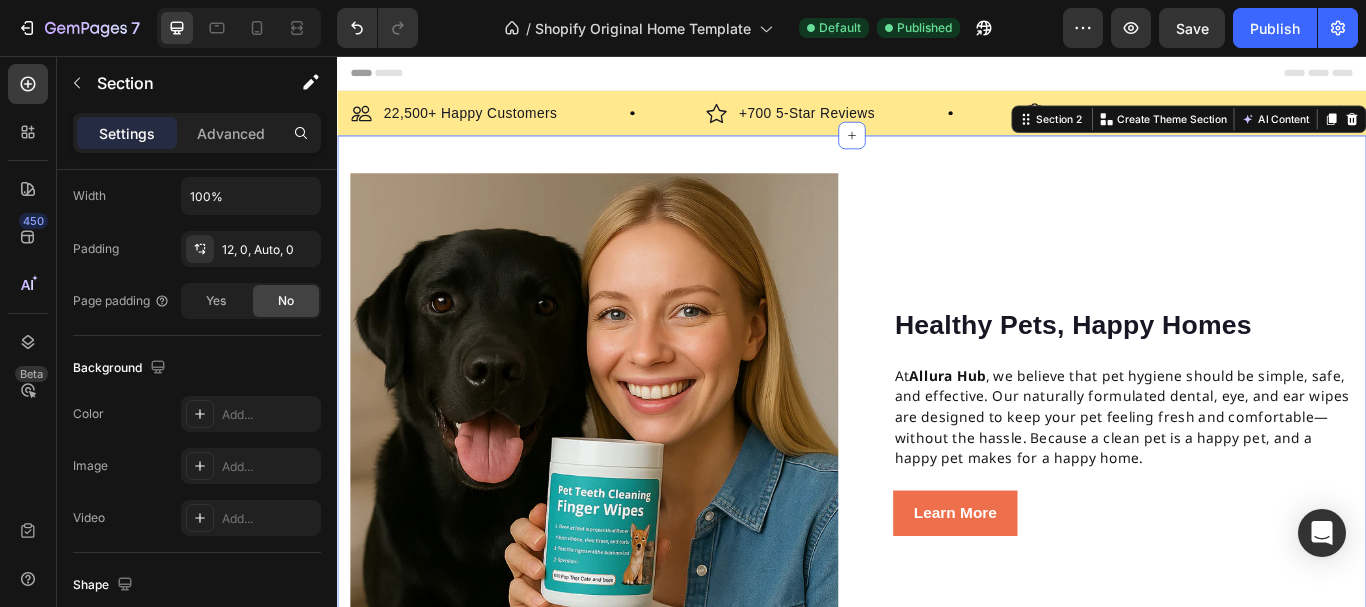 scroll, scrollTop: 0, scrollLeft: 0, axis: both 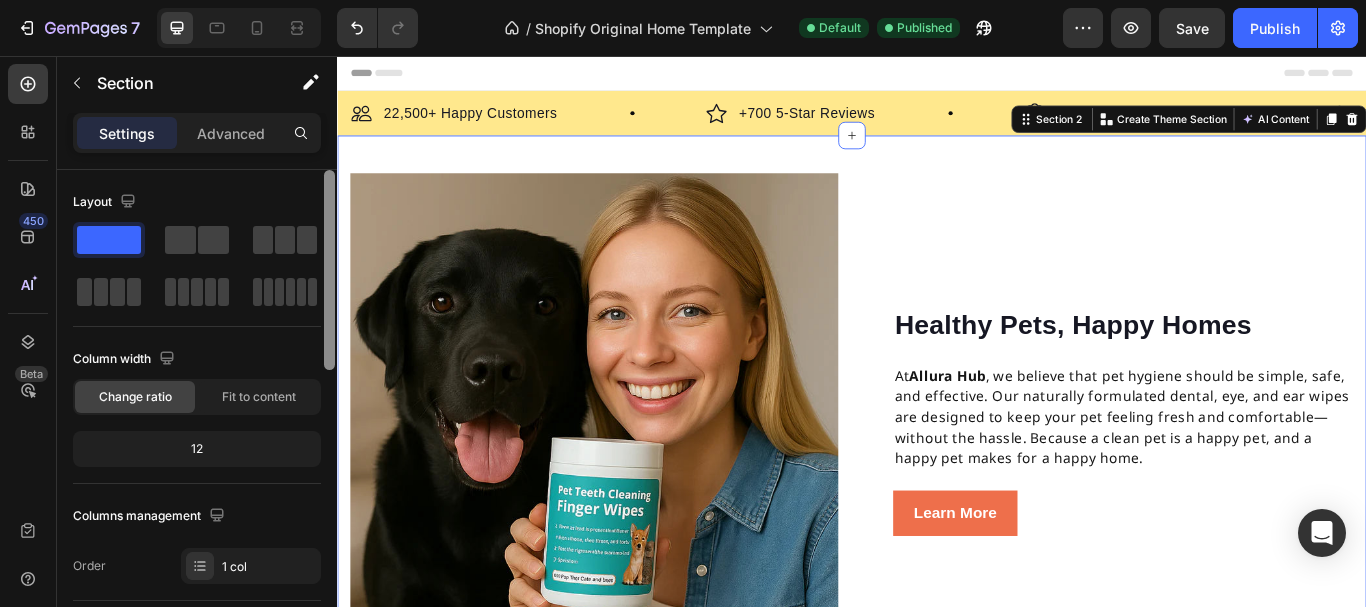 click at bounding box center [329, 417] 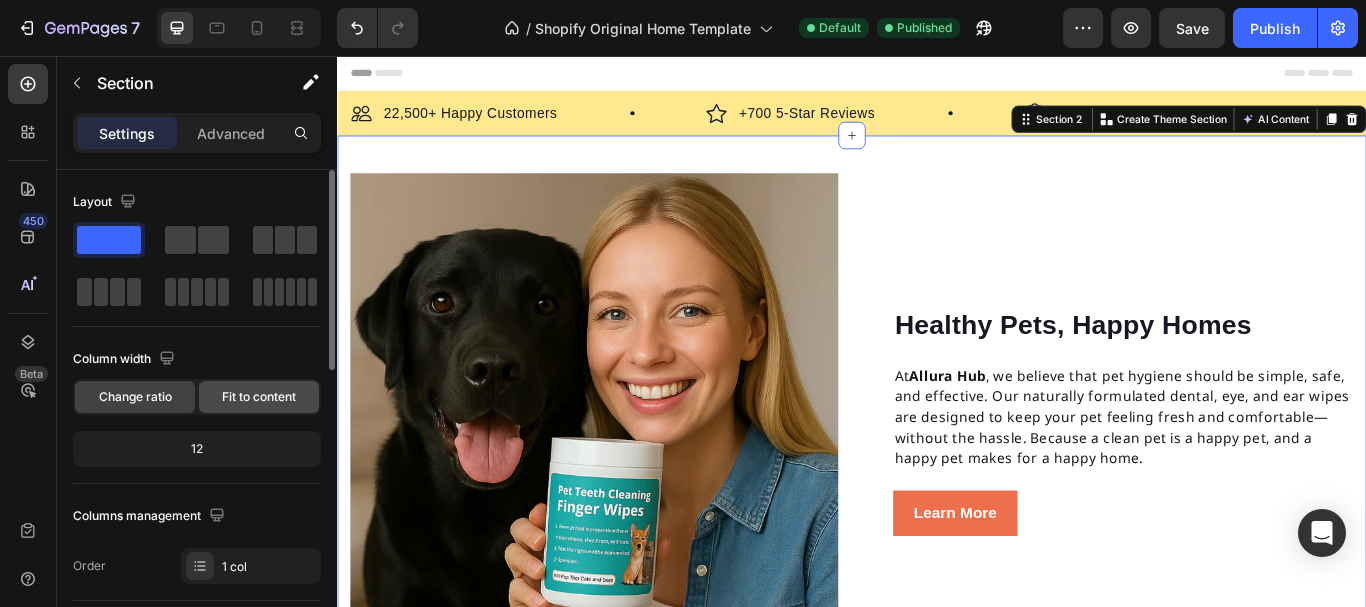 click on "Fit to content" 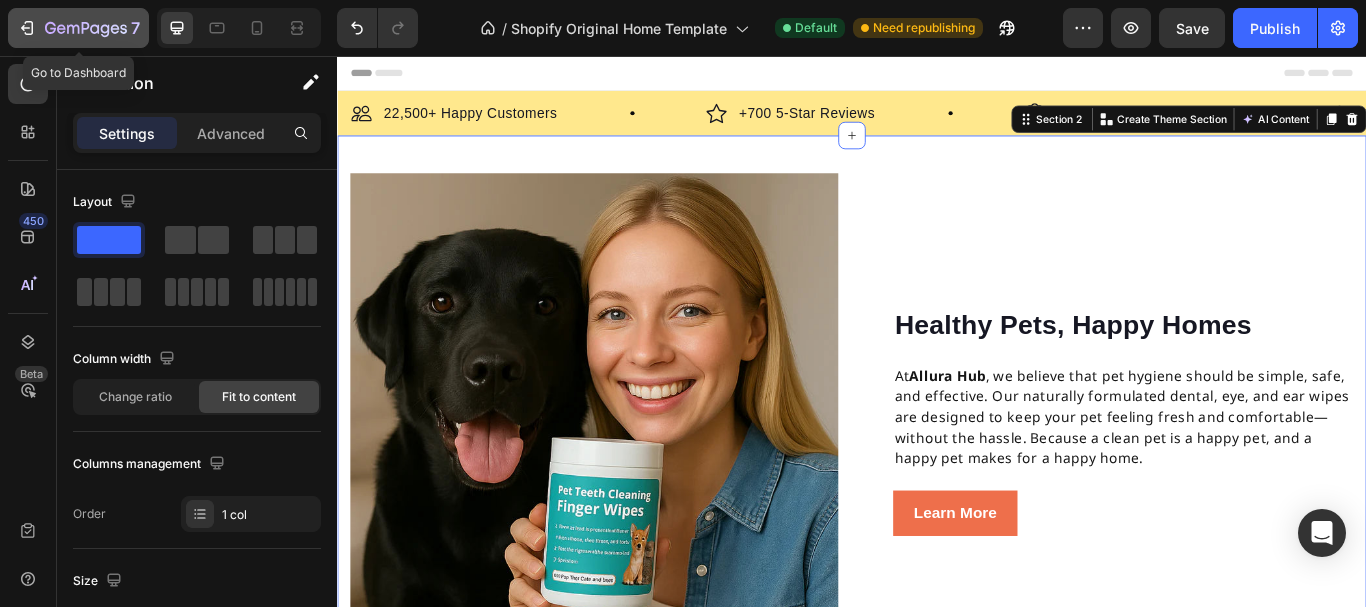 click 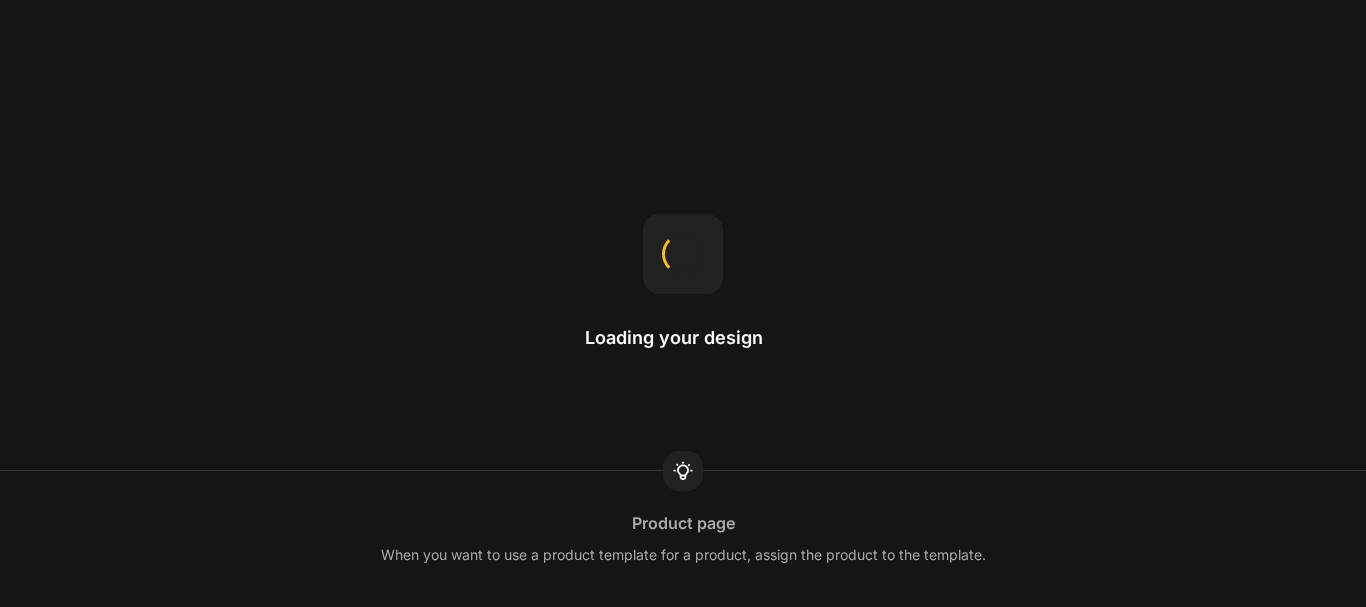 scroll, scrollTop: 0, scrollLeft: 0, axis: both 